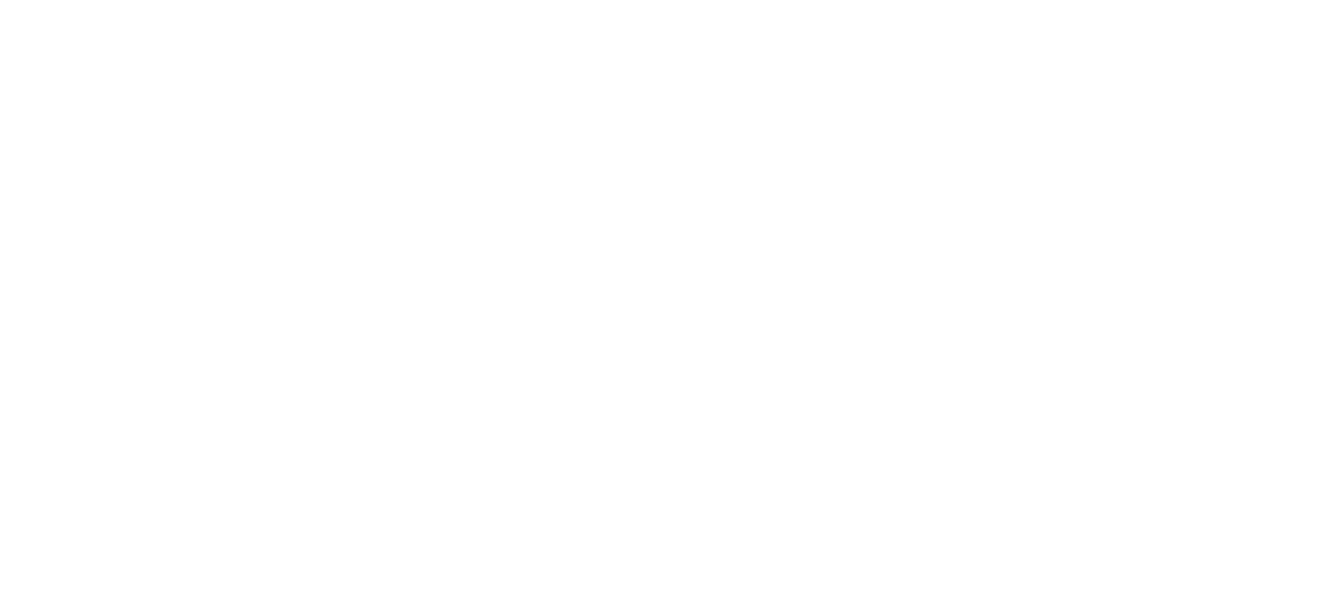 scroll, scrollTop: 0, scrollLeft: 0, axis: both 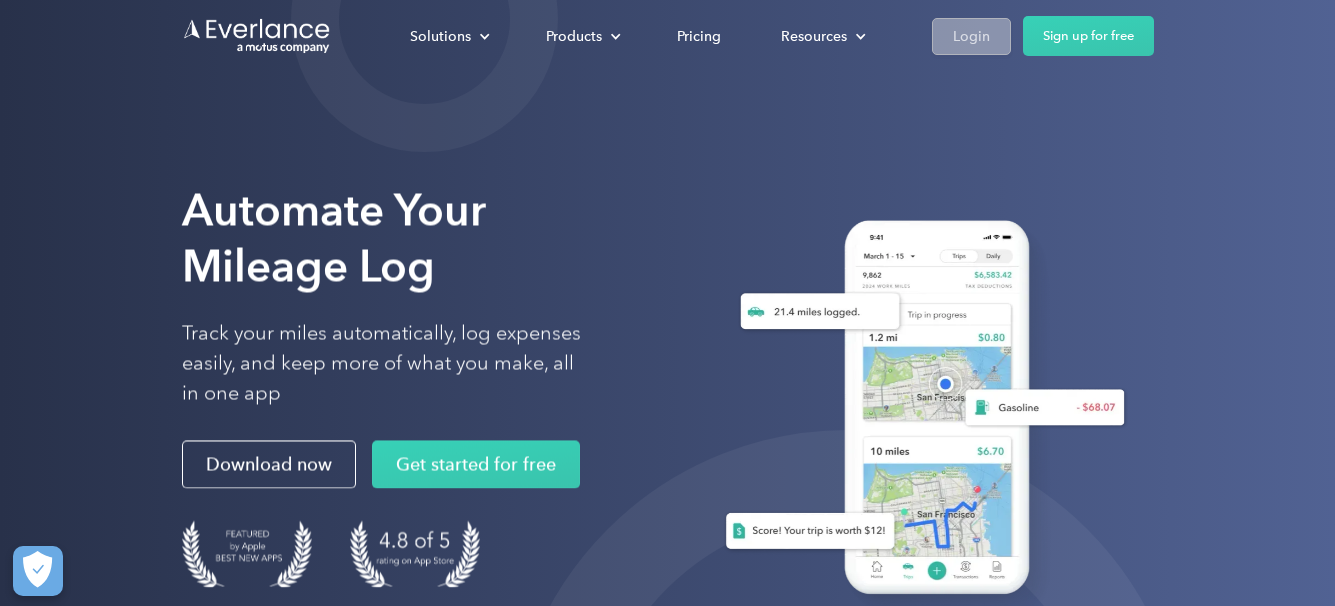 click on "Login" at bounding box center (971, 36) 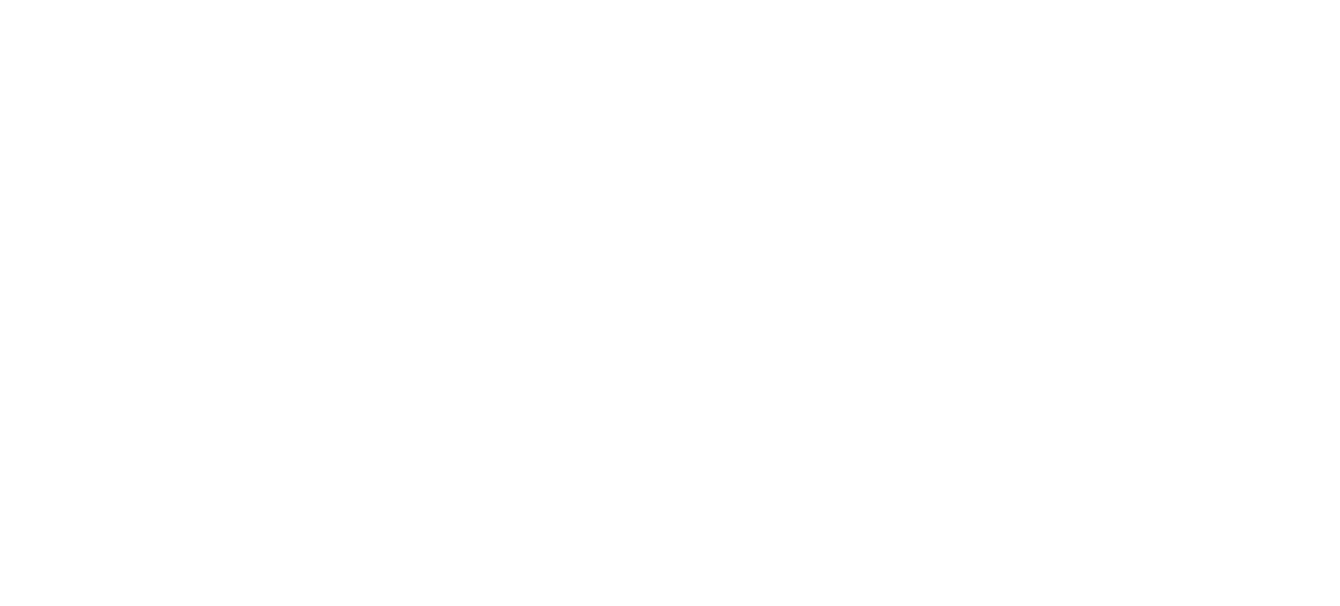 scroll, scrollTop: 0, scrollLeft: 0, axis: both 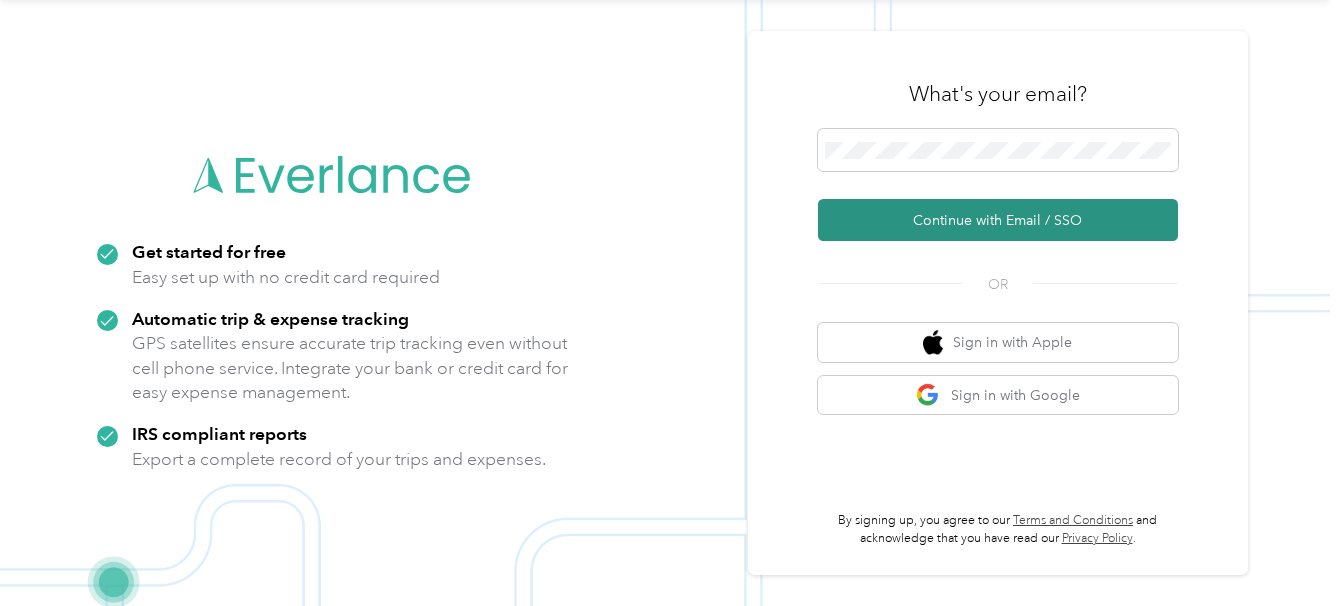 click on "Continue with Email / SSO" at bounding box center (998, 220) 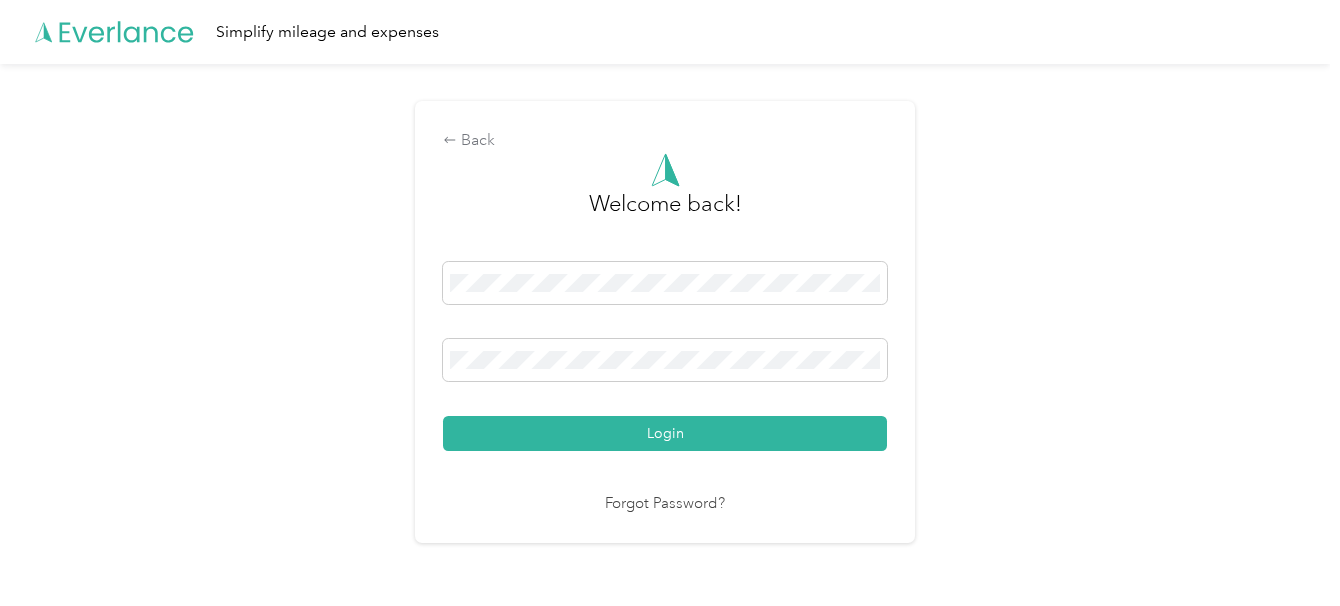 scroll, scrollTop: 0, scrollLeft: 0, axis: both 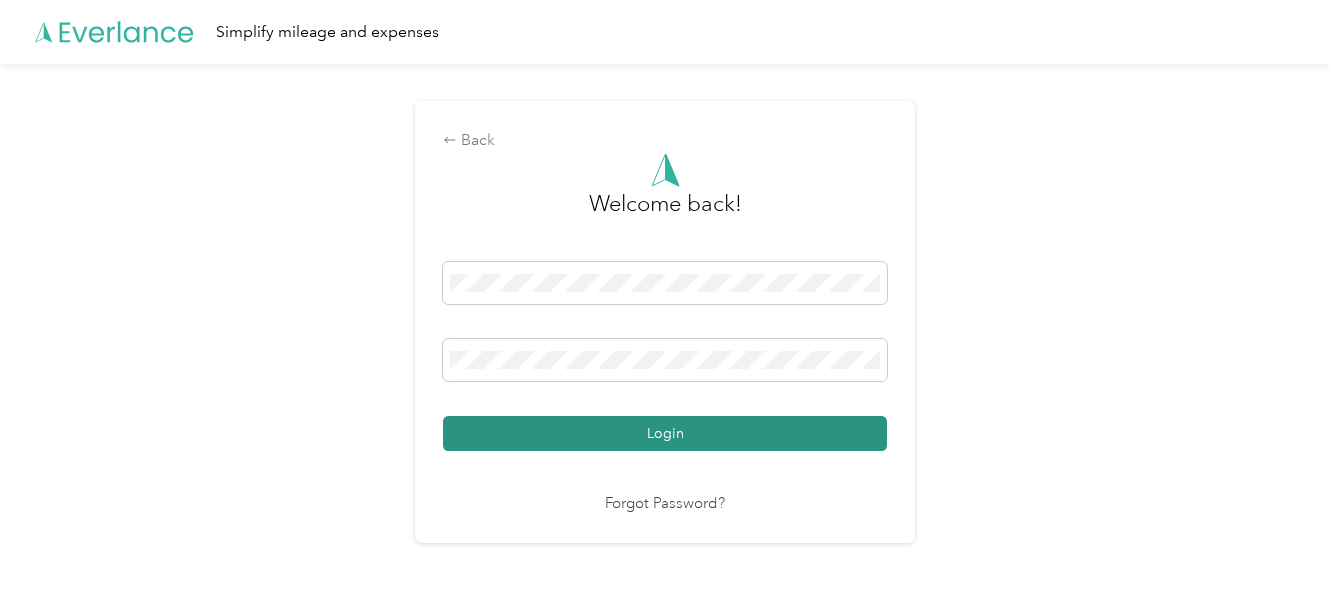 click on "Login" at bounding box center (665, 433) 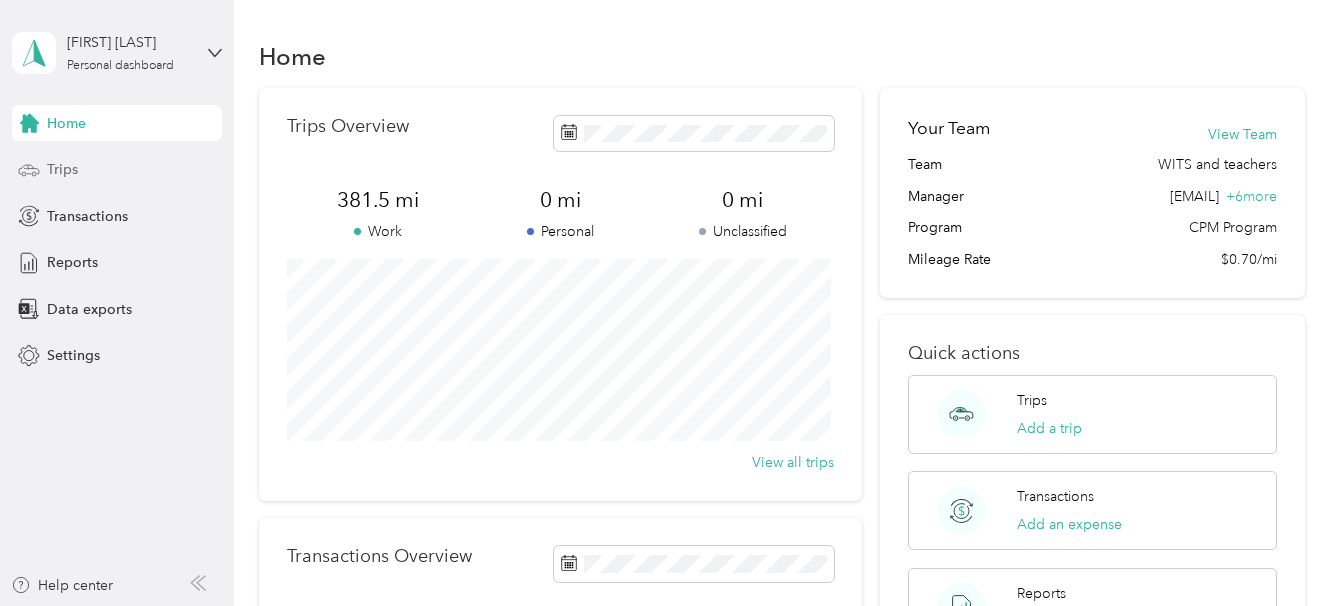 click on "Trips" at bounding box center [62, 169] 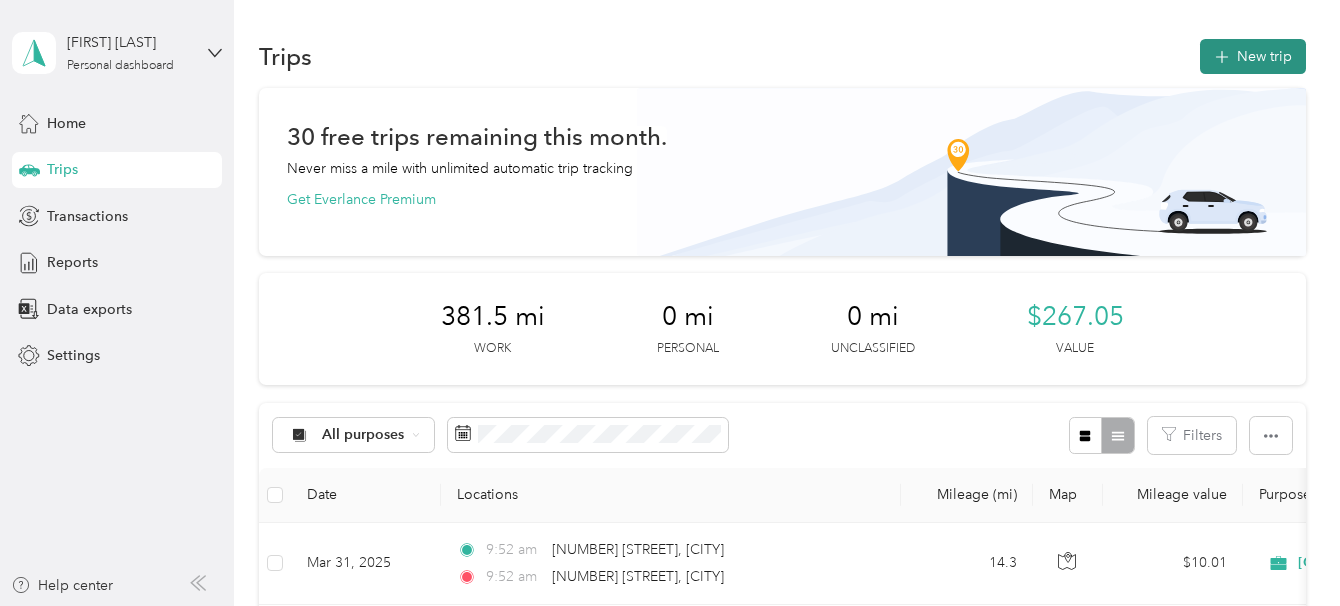 click 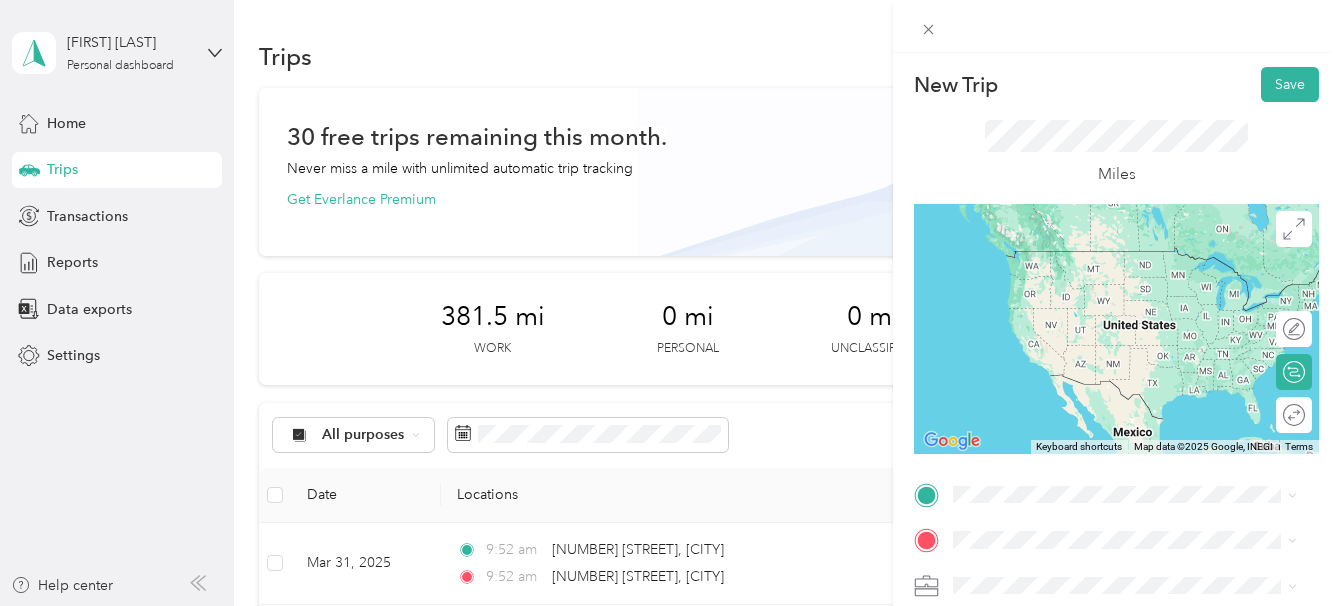 click on "[NUMBER] [STREET]
[CITY], [STATE] [POSTAL_CODE], [COUNTRY]" at bounding box center [1135, 249] 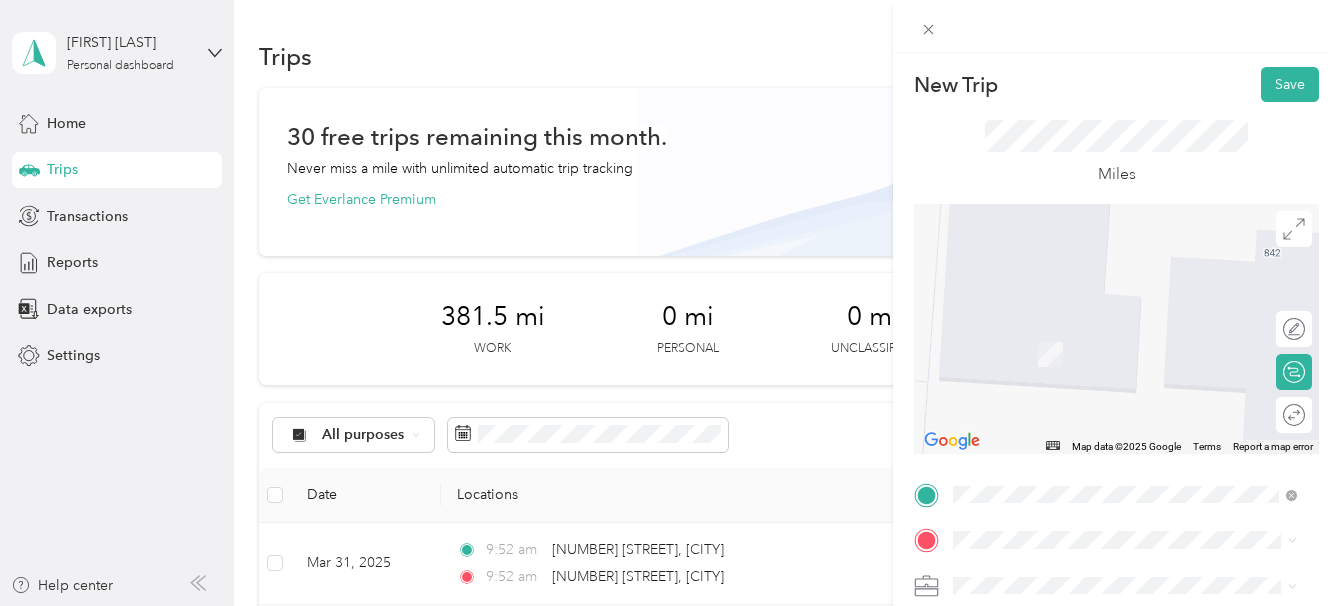 click on "[NUMBER] [STREET]
[CITY], [STATE] [POSTAL_CODE], [COUNTRY]" at bounding box center (1135, 301) 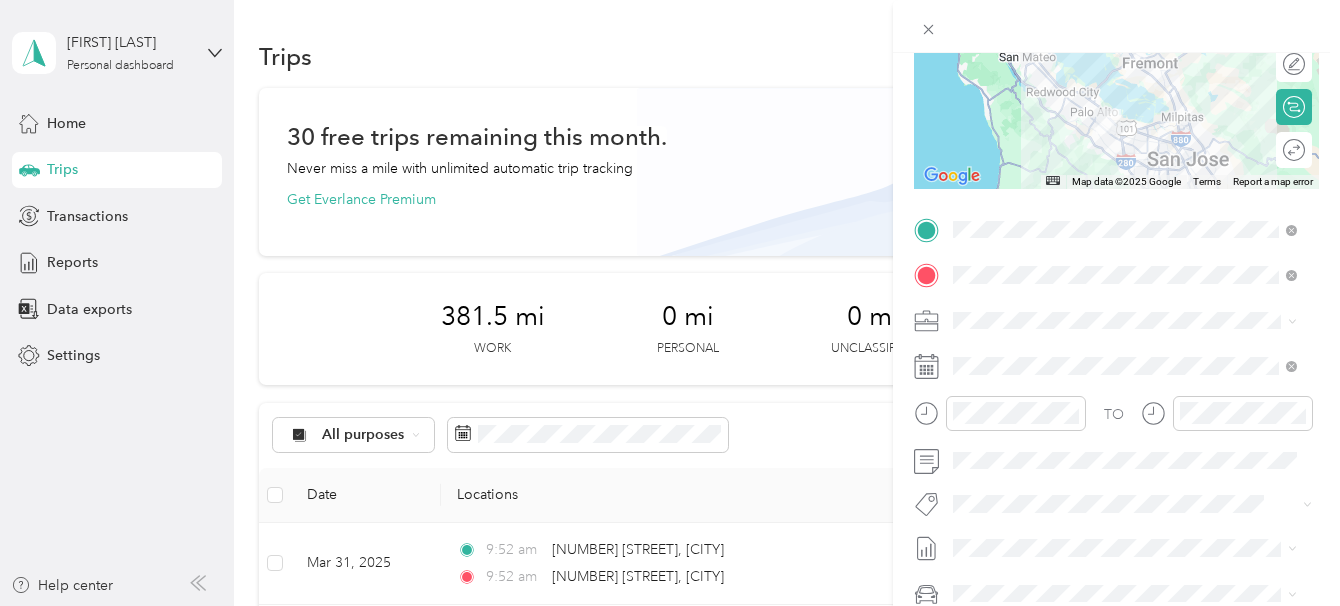 scroll, scrollTop: 300, scrollLeft: 0, axis: vertical 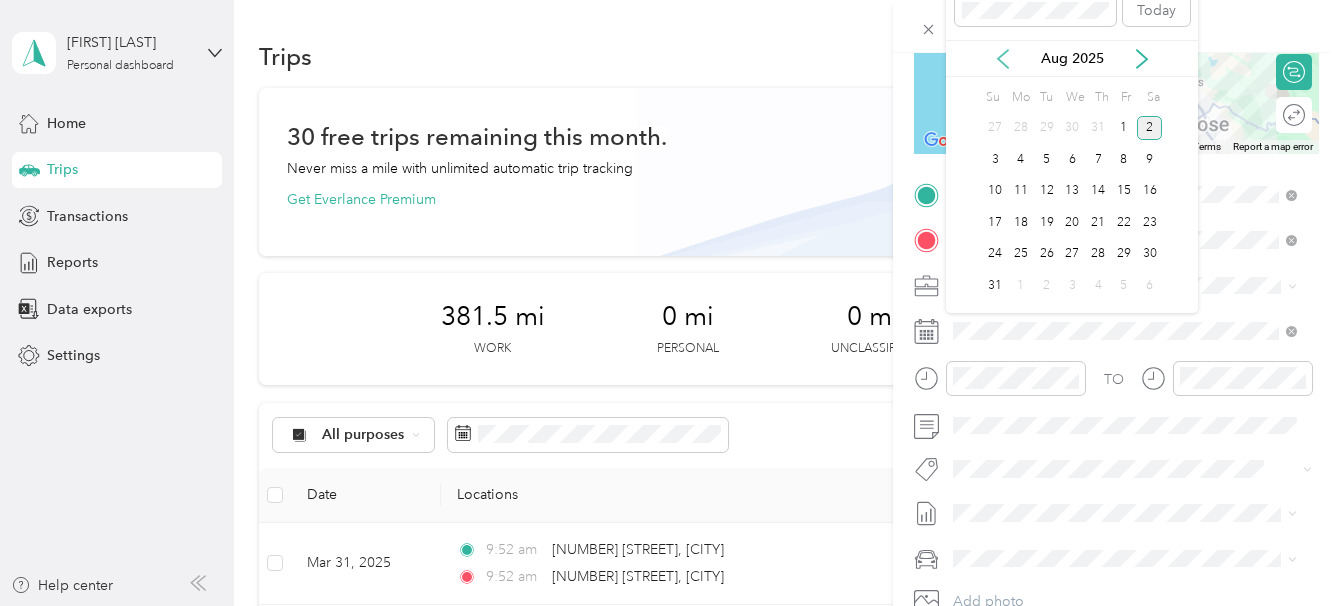 click 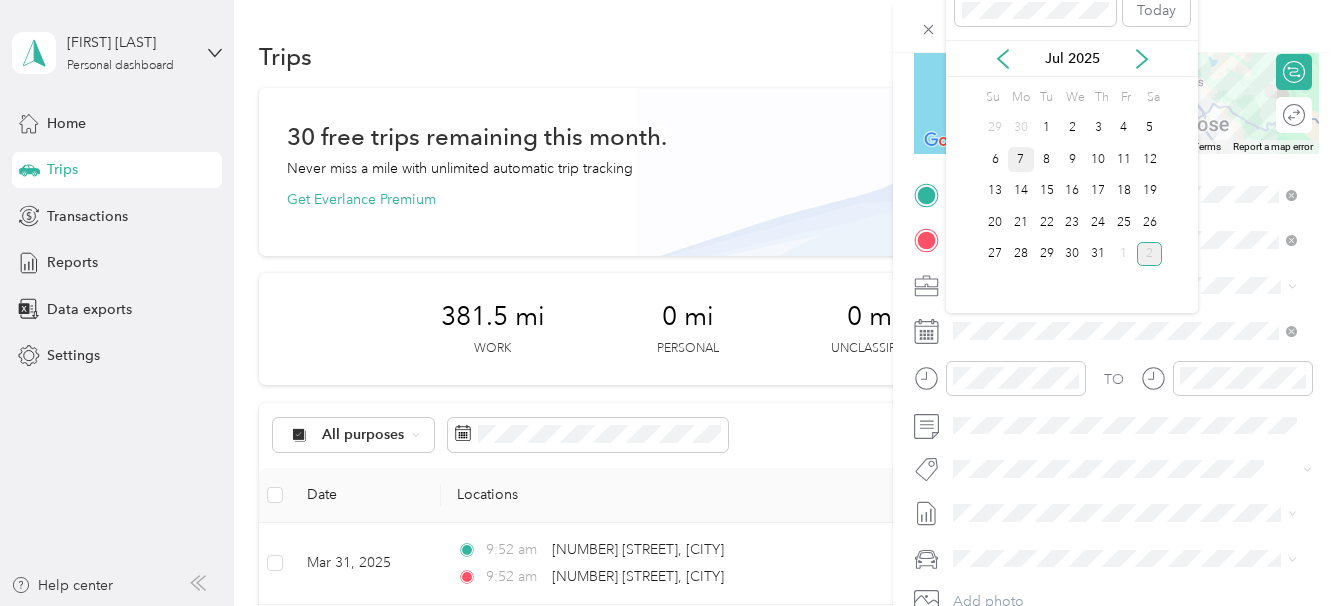 click on "7" at bounding box center (1021, 159) 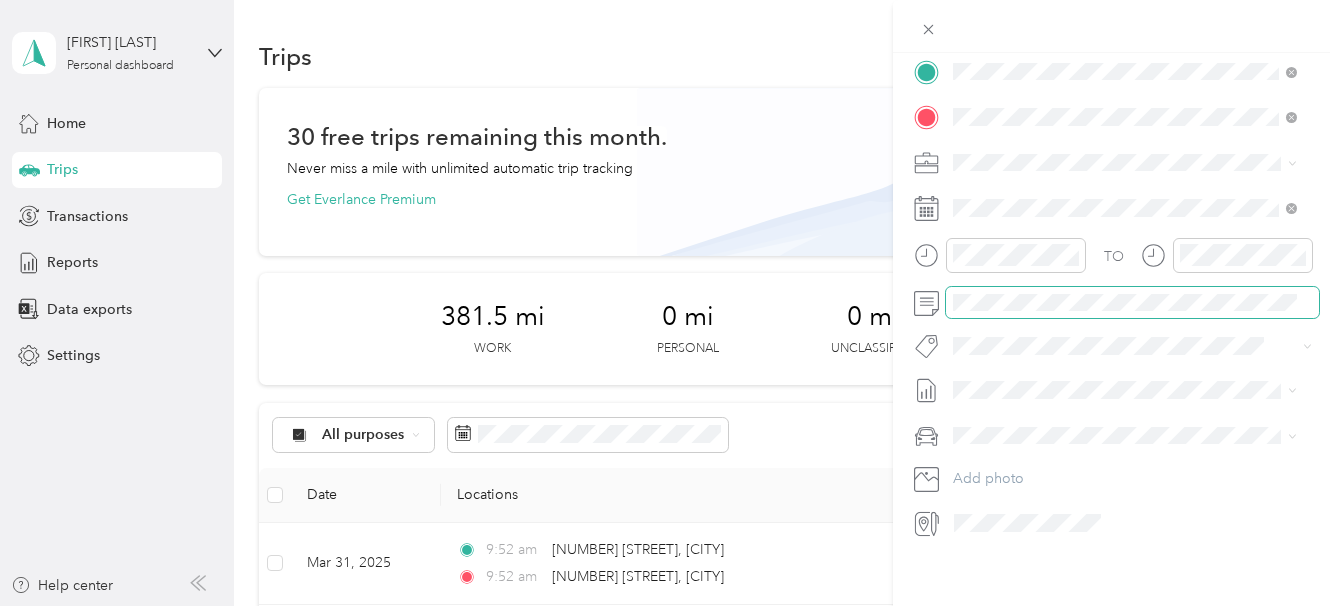 scroll, scrollTop: 444, scrollLeft: 0, axis: vertical 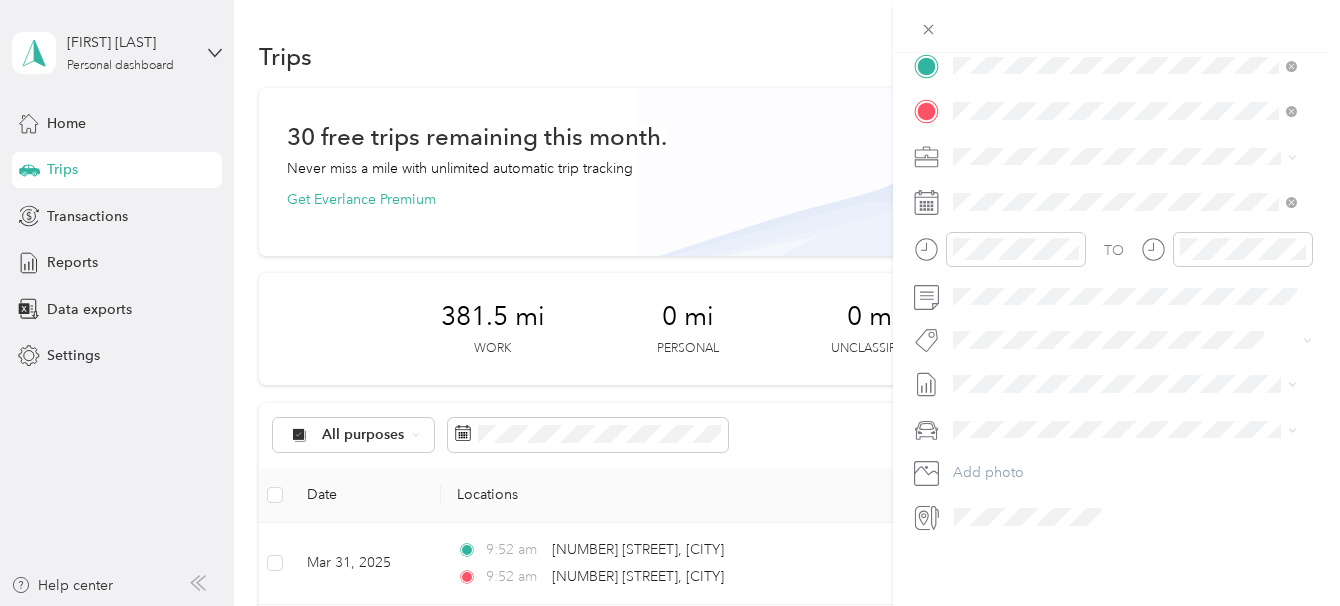 click on "[COMPANY_NAME]" at bounding box center [1125, 208] 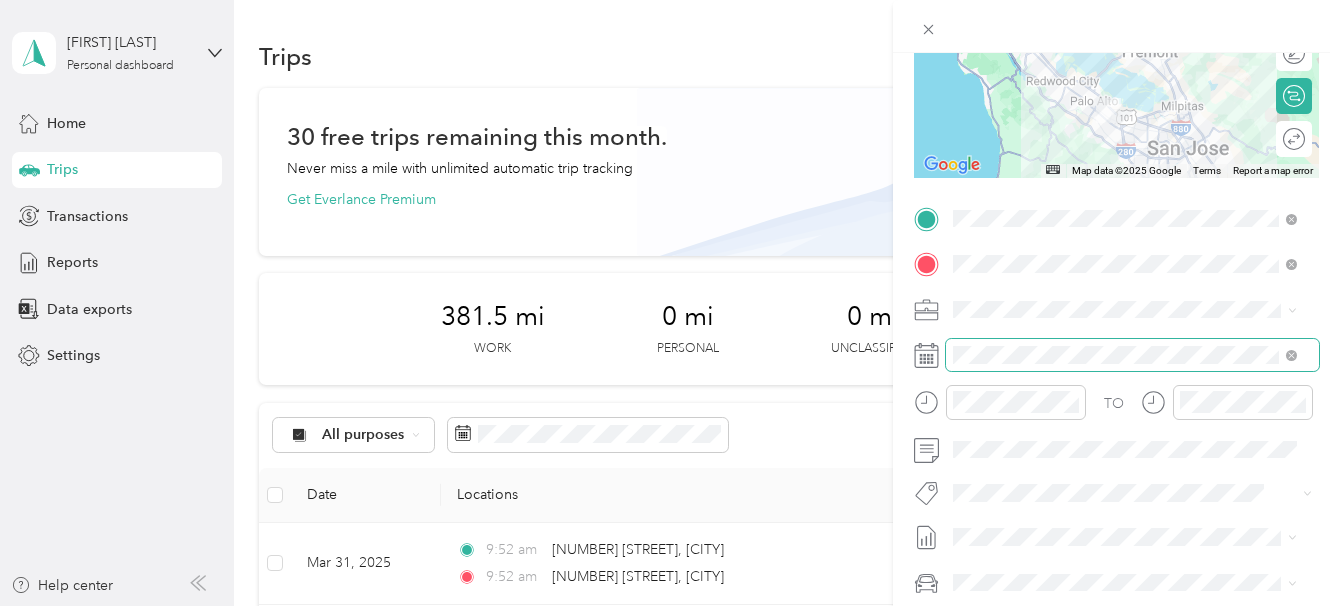 scroll, scrollTop: 244, scrollLeft: 0, axis: vertical 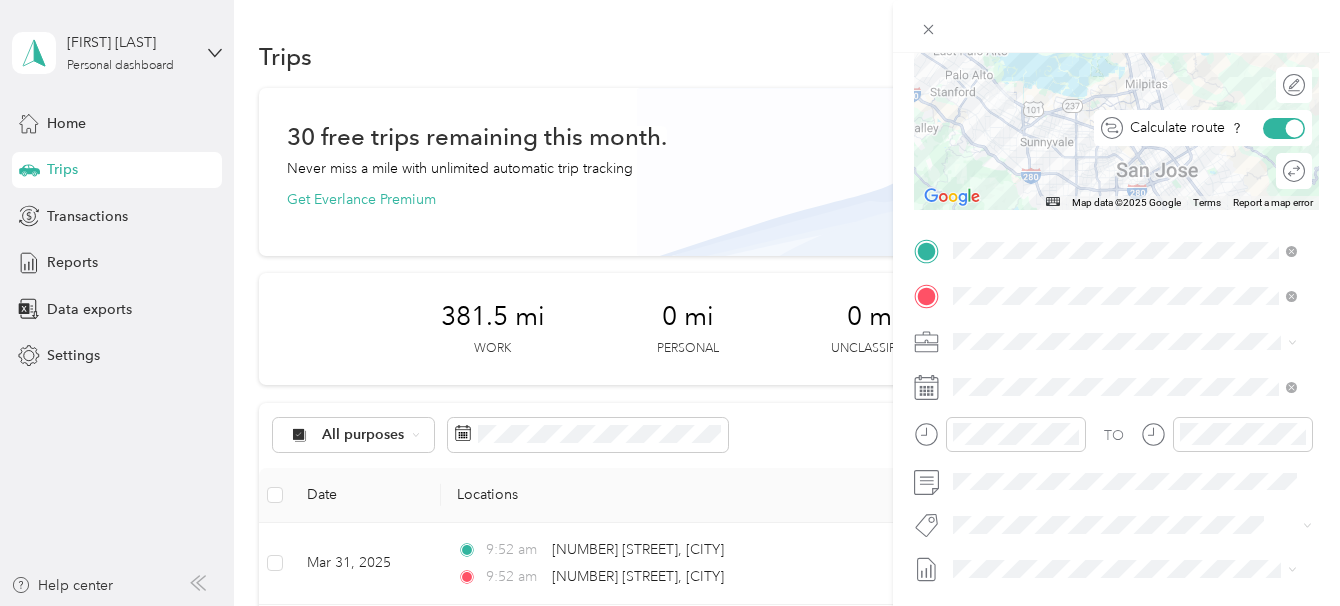click at bounding box center (1284, 128) 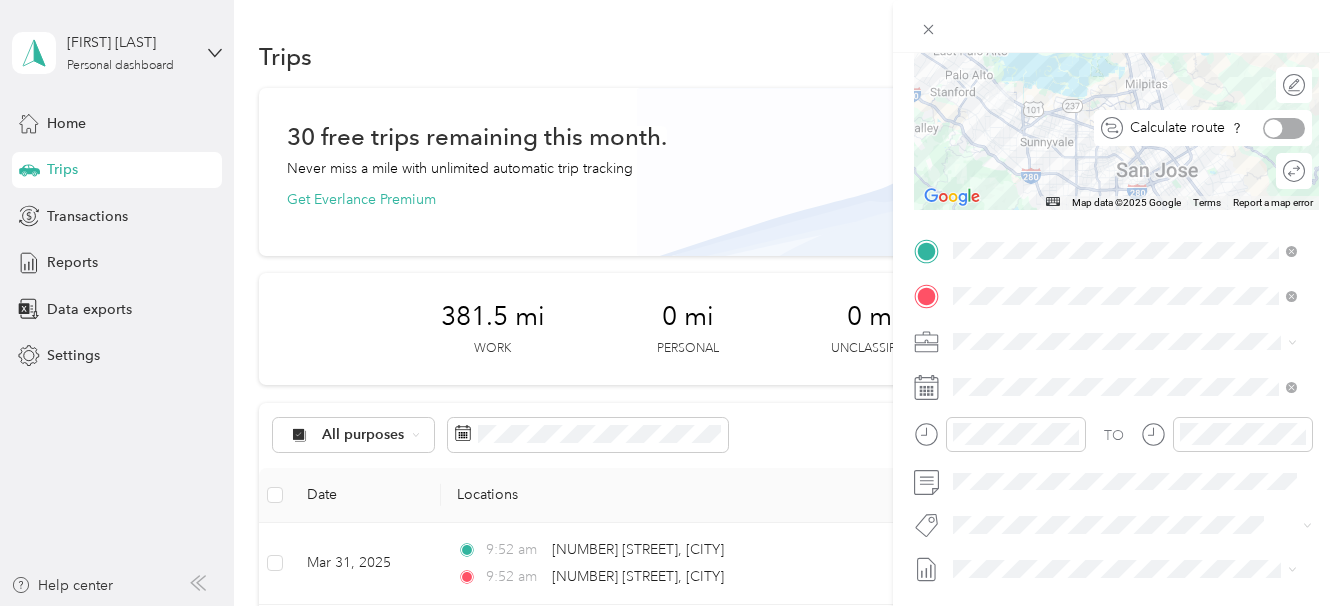 click at bounding box center (1274, 128) 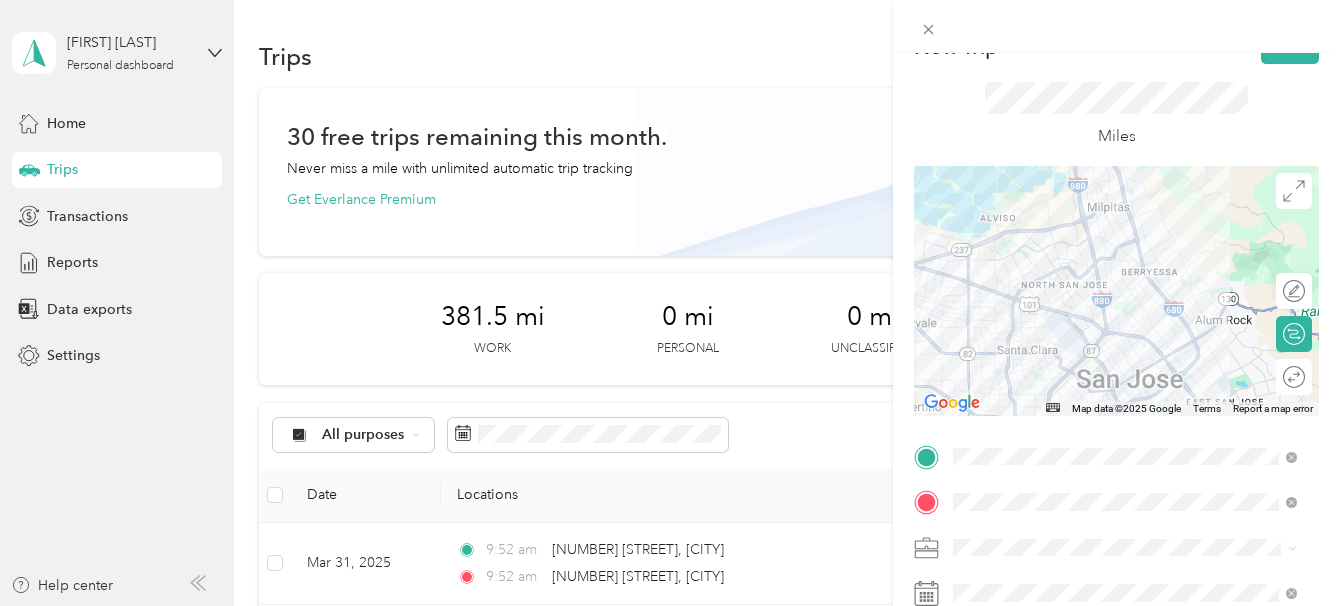 scroll, scrollTop: 0, scrollLeft: 0, axis: both 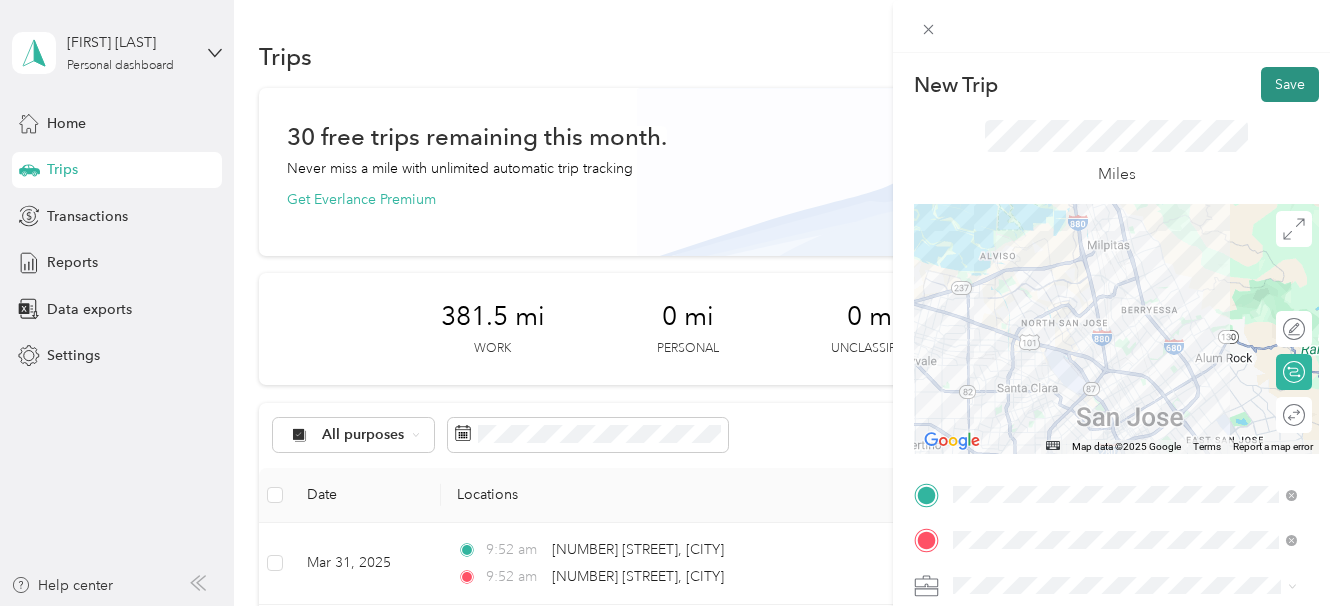 click on "Save" at bounding box center (1290, 84) 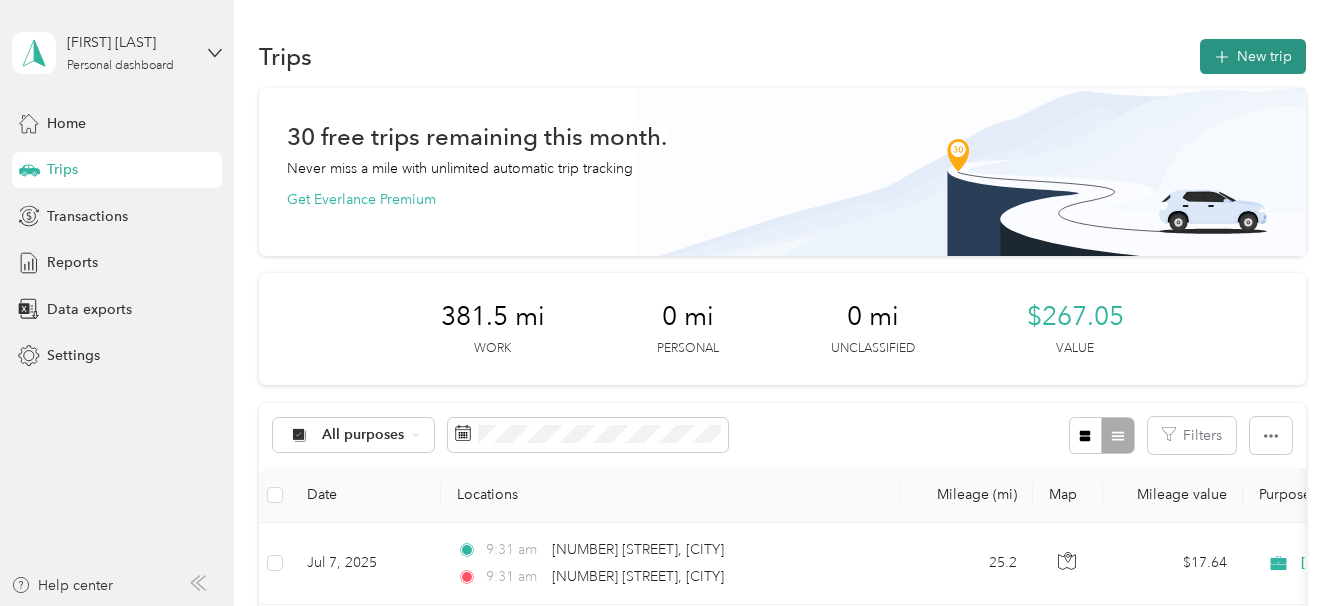 click 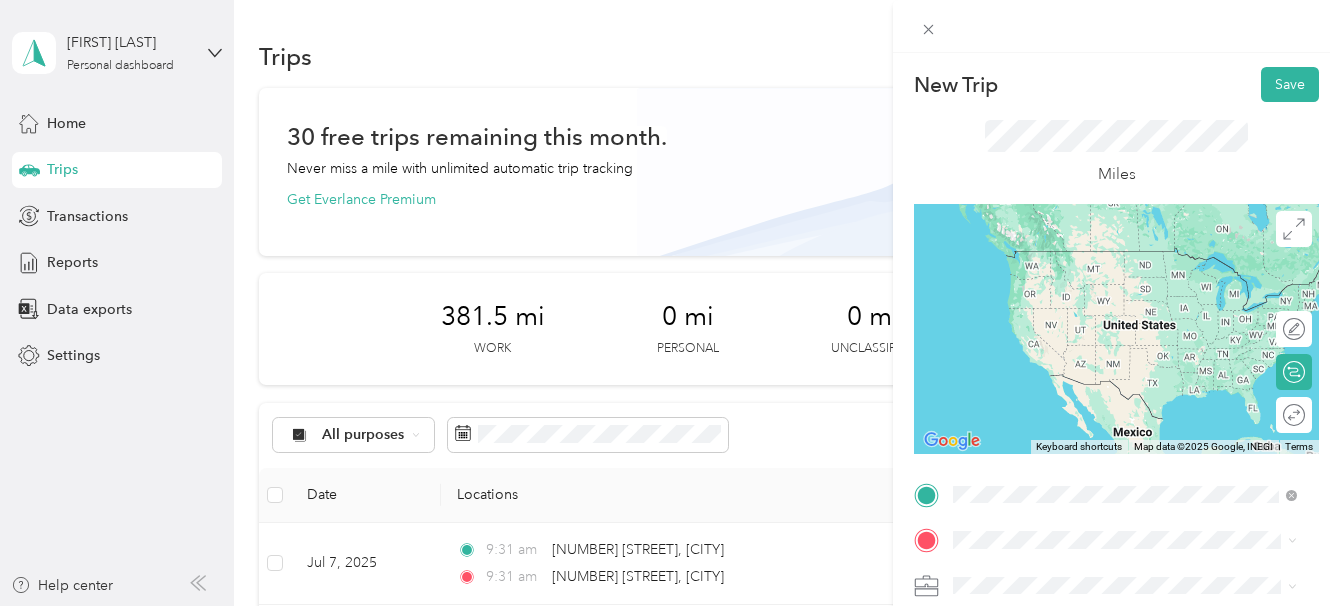 click on "[NUMBER] [STREET]
[CITY], [STATE] [POSTAL_CODE], [COUNTRY]" at bounding box center [1135, 259] 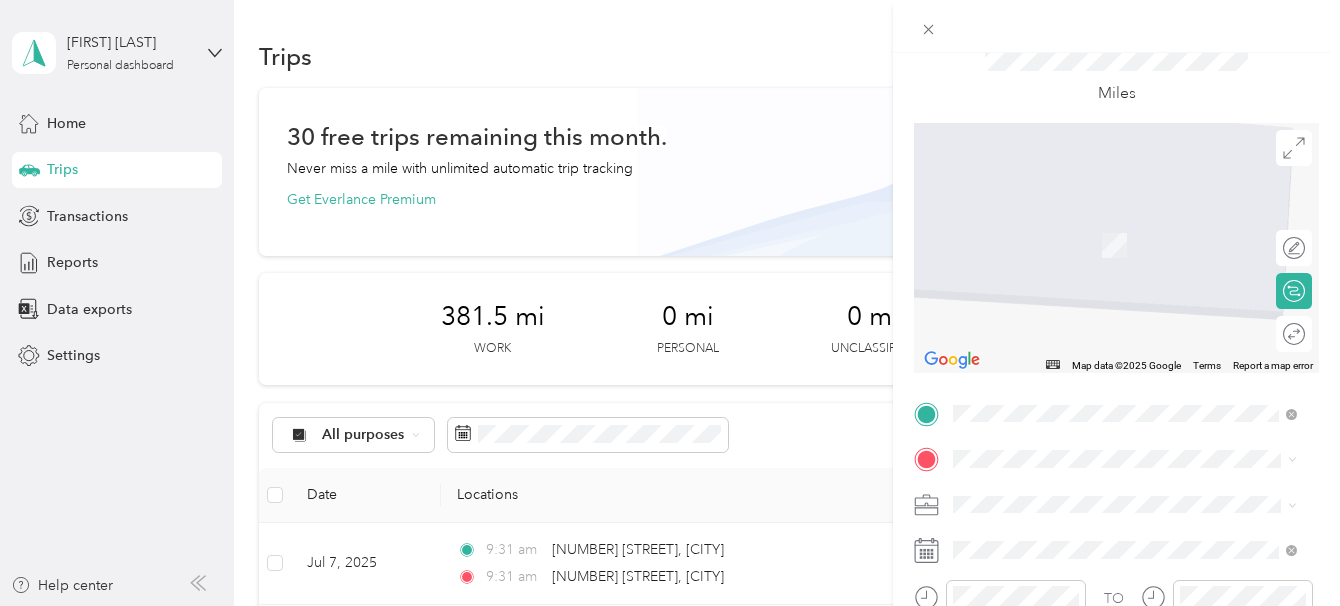 scroll, scrollTop: 100, scrollLeft: 0, axis: vertical 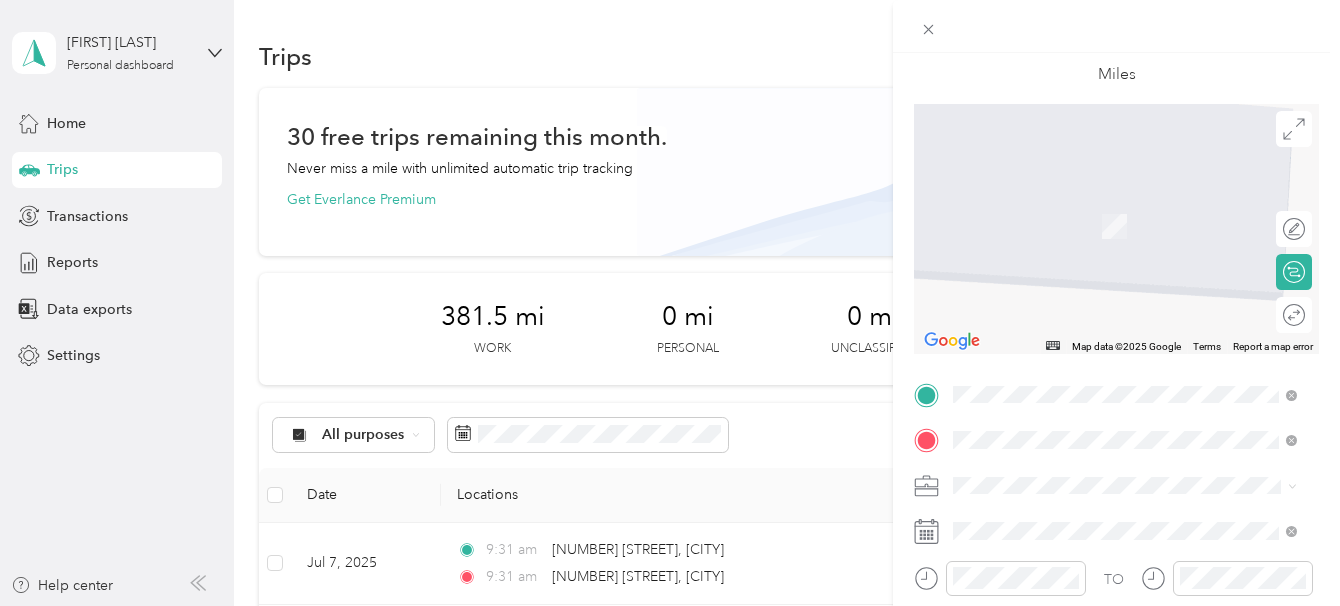click on "[NUMBER] [STREET]
[CITY], [STATE] [POSTAL_CODE], [COUNTRY]" at bounding box center (1135, 205) 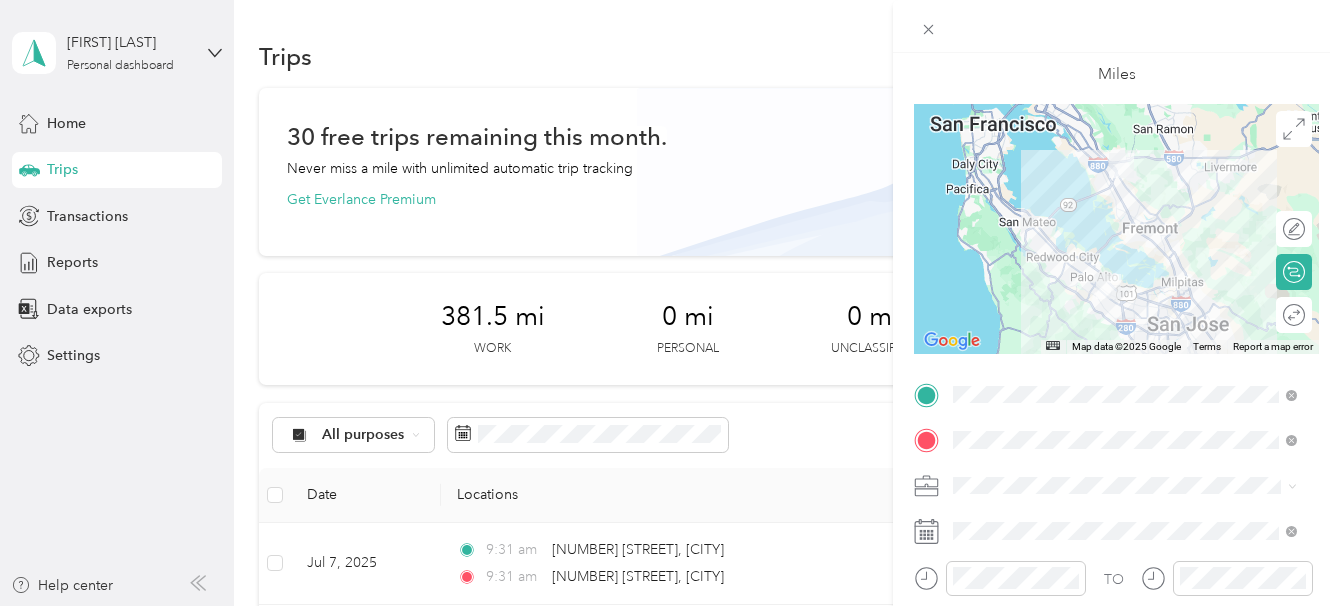 click on "[COMPANY_NAME]" at bounding box center [1023, 410] 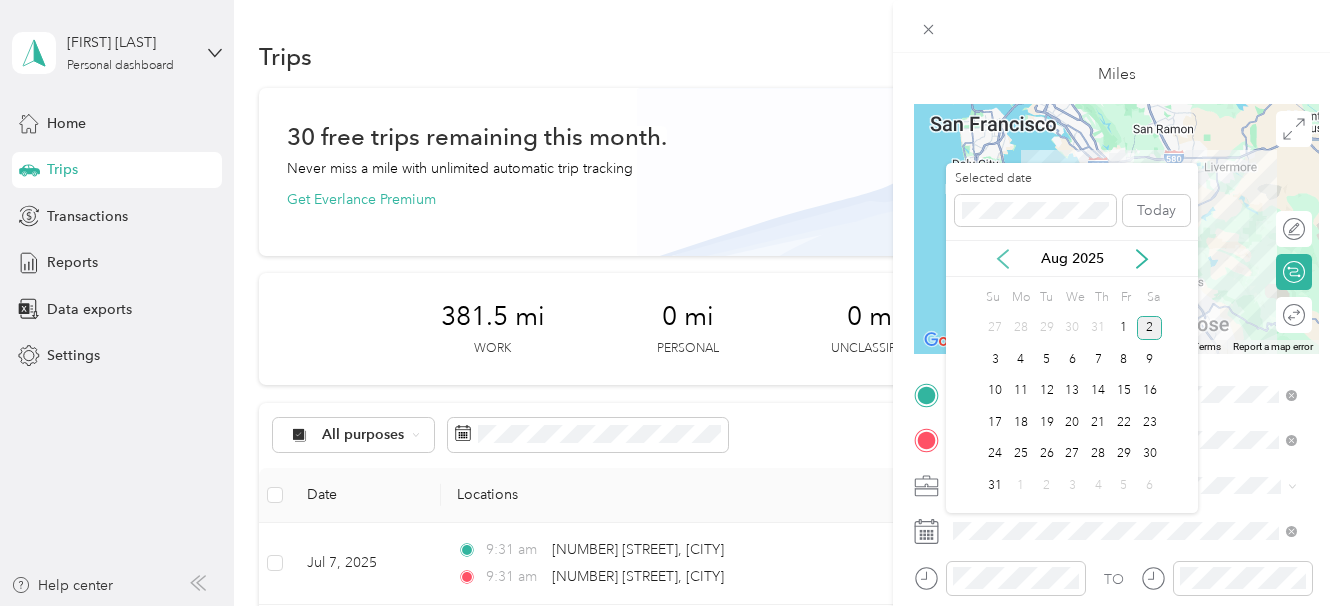 click 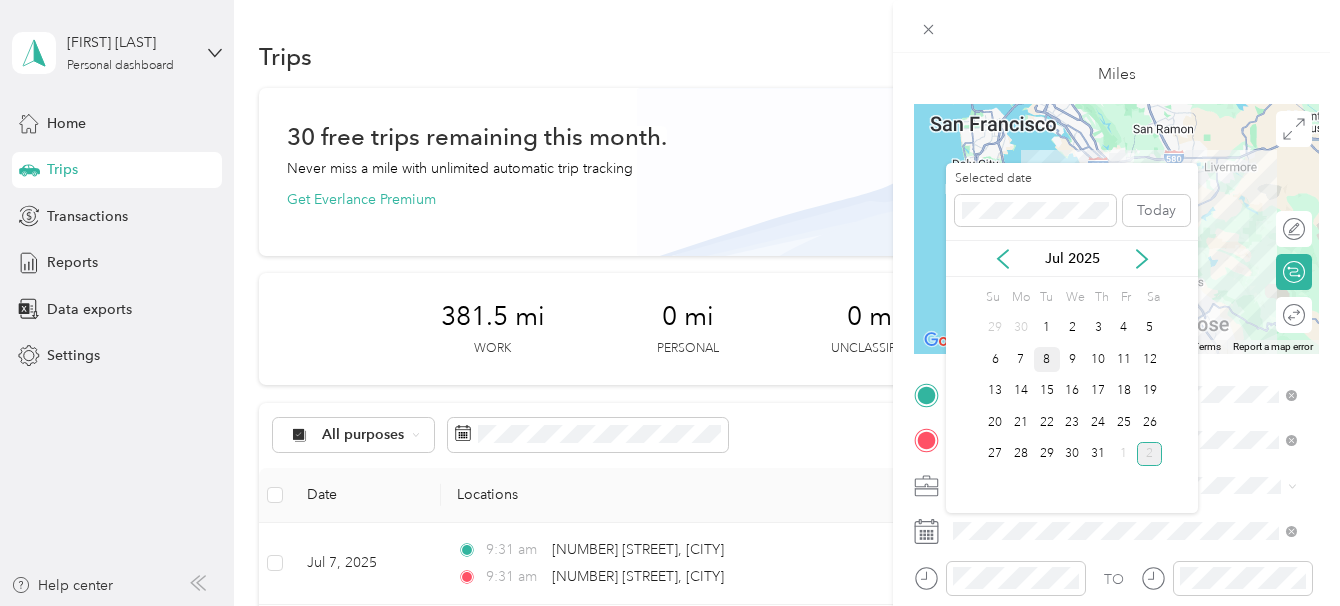 click on "8" at bounding box center [1047, 359] 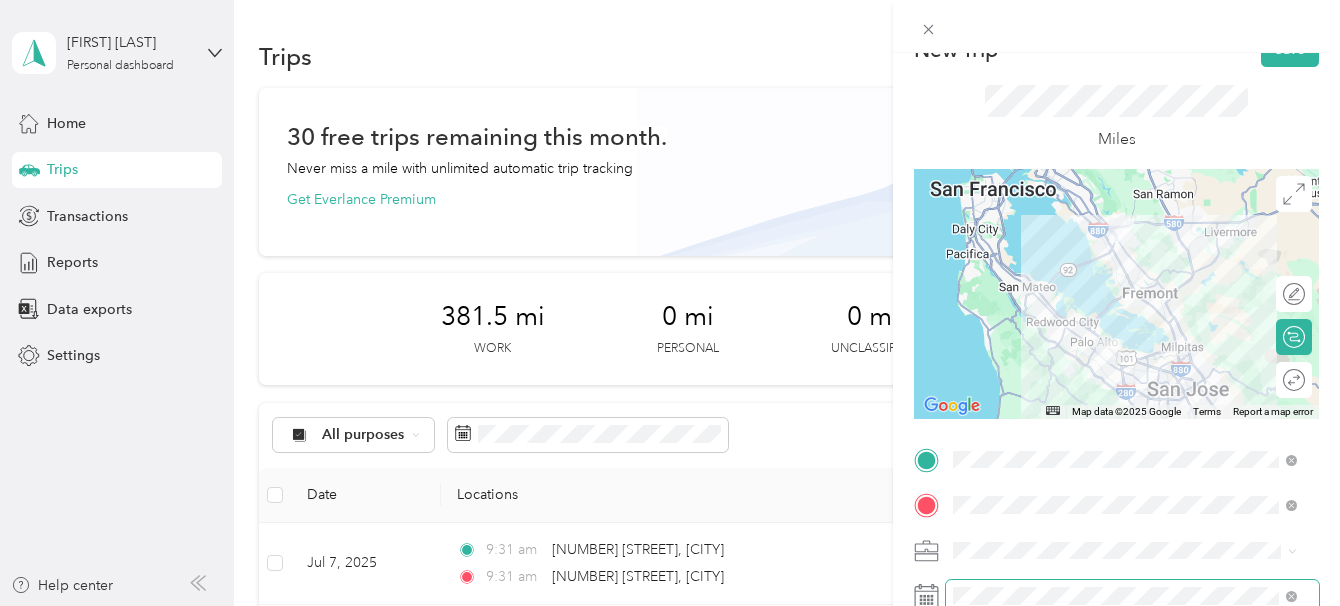 scroll, scrollTop: 0, scrollLeft: 0, axis: both 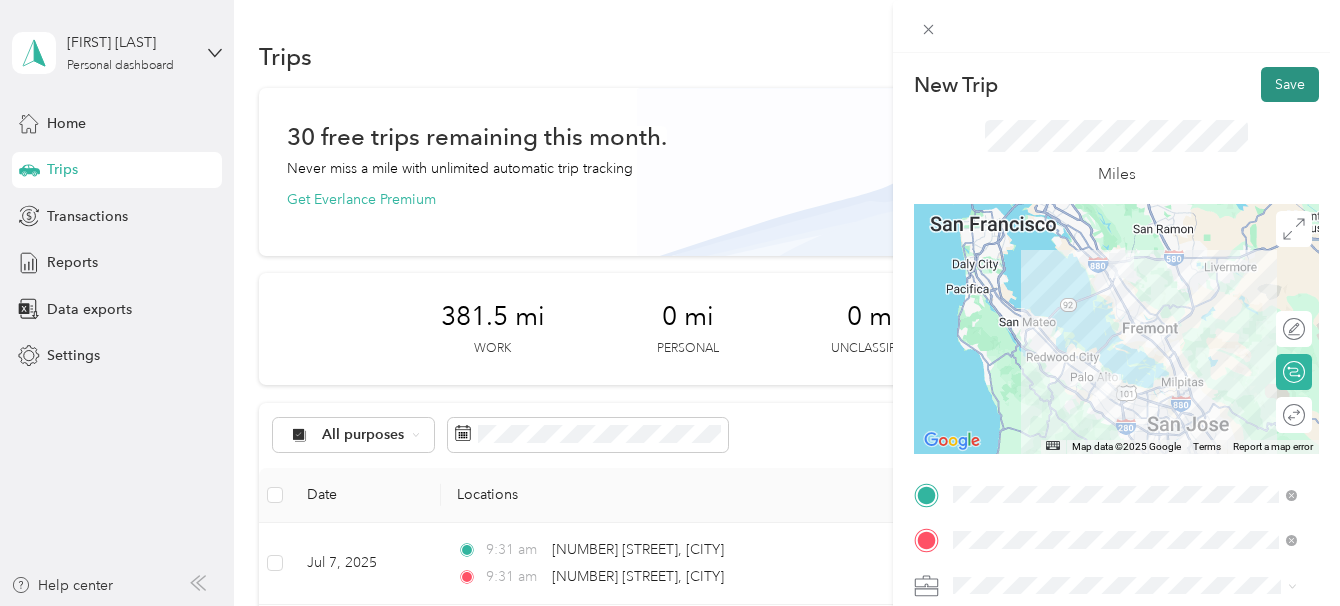 click on "Save" at bounding box center (1290, 84) 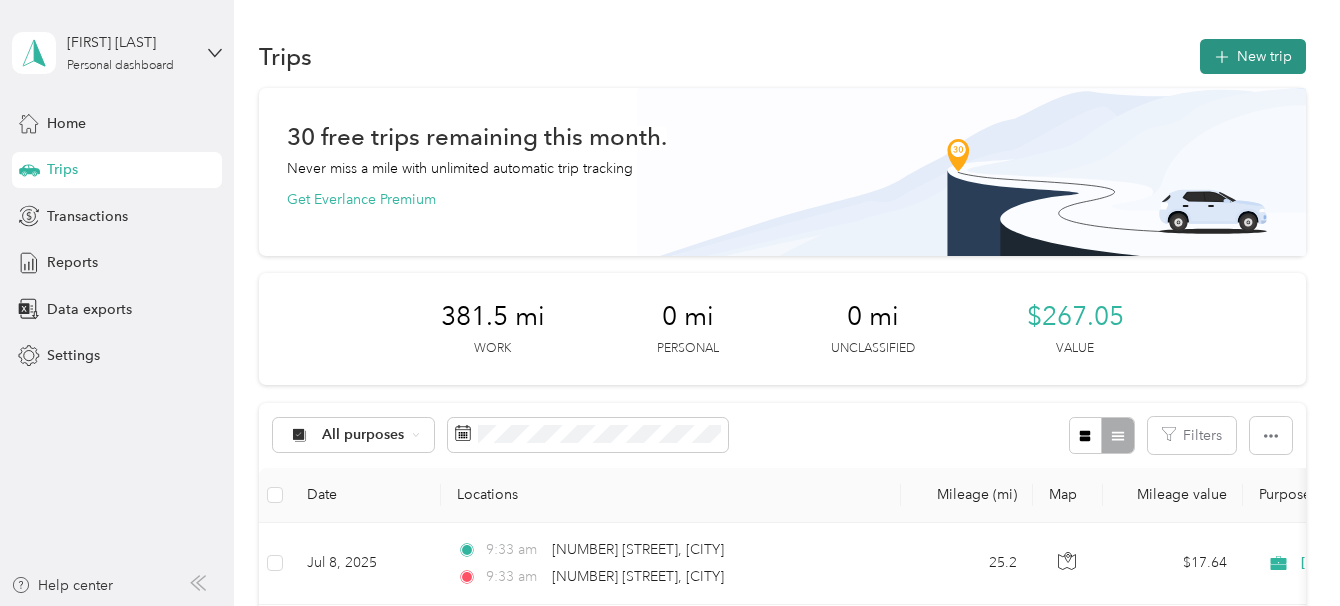 click on "New trip" at bounding box center [1253, 56] 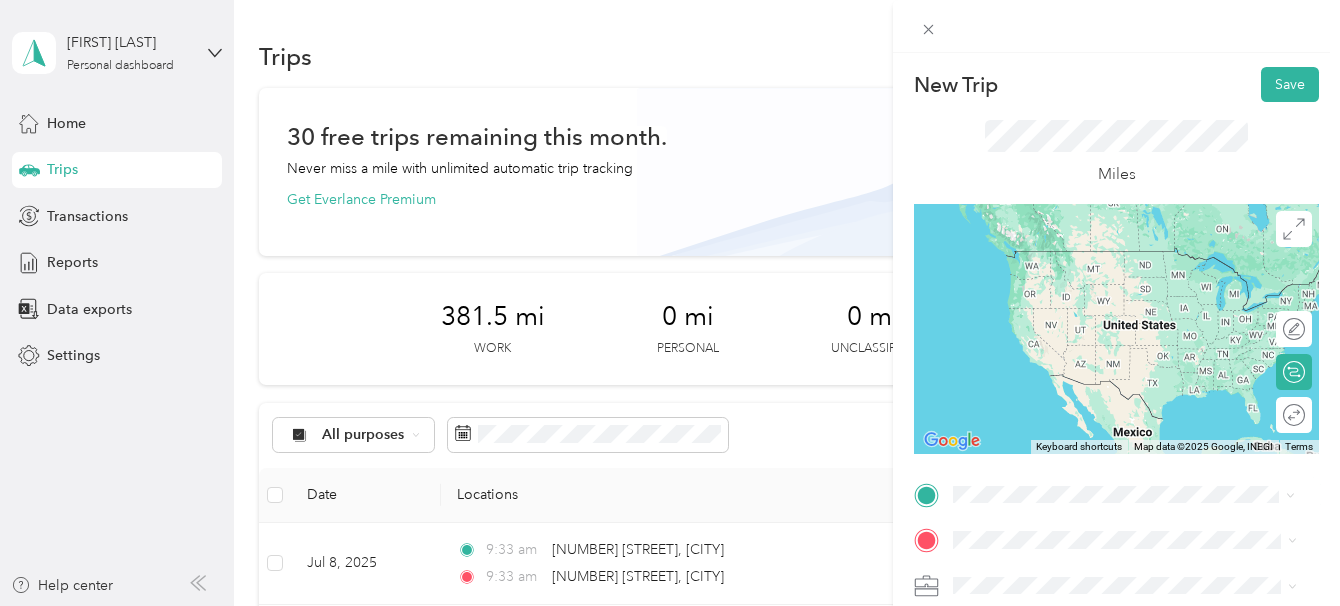 click on "[NUMBER] [STREET]
[CITY], [STATE] [POSTAL_CODE], [COUNTRY]" at bounding box center (1135, 259) 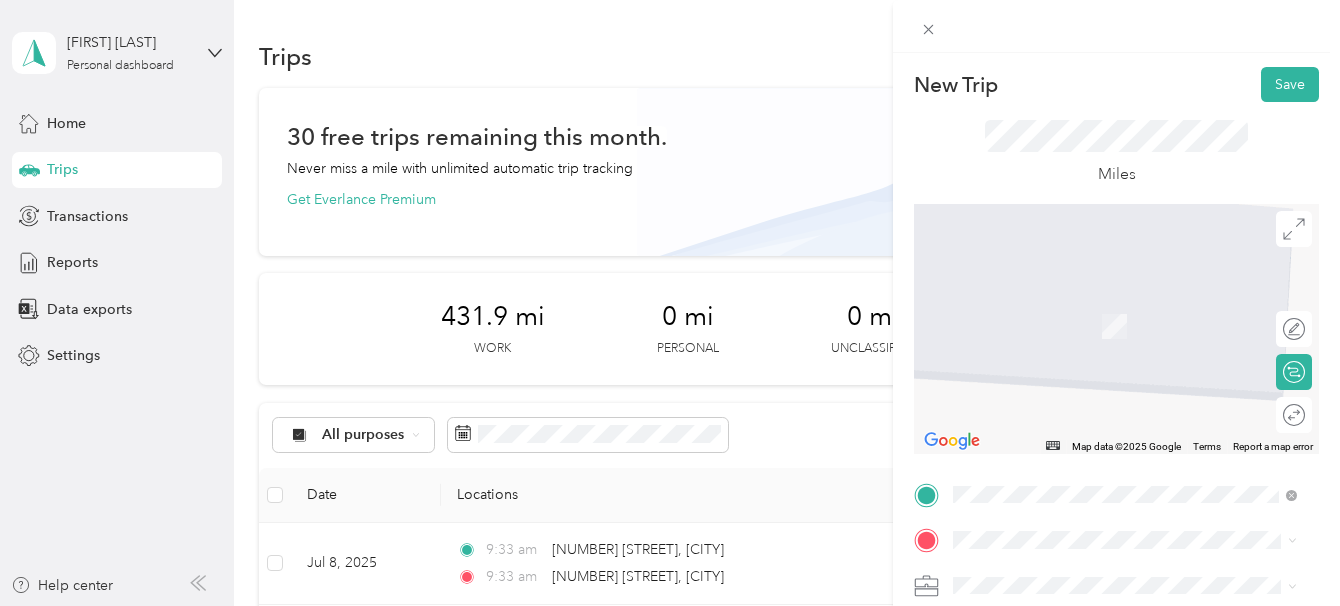 click on "New Trip Save This trip cannot be edited because it is either under review, approved, or paid. Contact your Team Manager to edit it. Miles ← Move left → Move right ↑ Move up ↓ Move down + Zoom in - Zoom out Home Jump left by 75% End Jump right by 75% Page Up Jump up by 75% Page Down Jump down by 75% Map Data Map data ©[YEAR] Google Map data ©[YEAR] Google [NUMBER]  Click to toggle between metric and imperial units Terms Report a map error Edit route Calculate route Round trip TO Add photo" at bounding box center (670, 303) 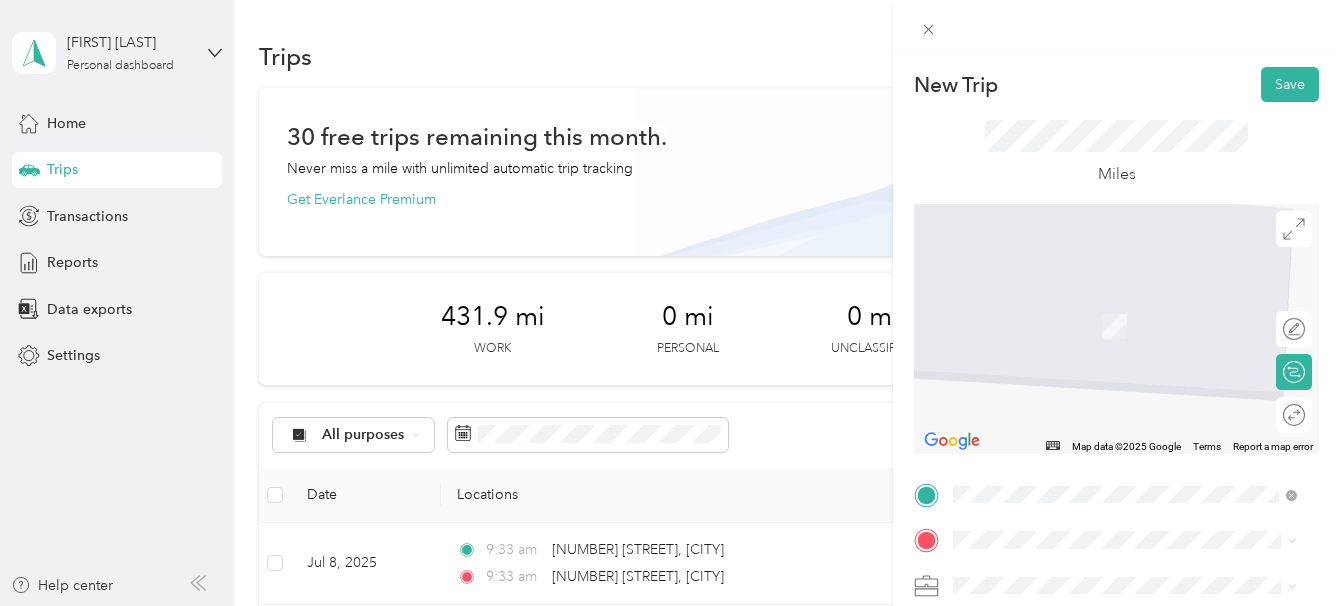 click on "[FIRST] [LAST] Personal dashboard Home Trips Transactions Reports Data exports Settings   Help center Trips New trip [NUMBER] free trips remaining this month. Never miss a mile with unlimited automatic trip tracking Get Everlance Premium [NUMBER]
mi Work [NUMBER]
mi Personal [NUMBER]
mi Unclassified [CURRENCY][AMOUNT] Value All purposes Filters Date Locations Mileage (mi) Map Mileage value Purpose Track Method Report                     [MONTH] [DAY], [YEAR] [TIME] [NUMBER] [STREET], [CITY] [TIME] [NUMBER] [STREET], [CITY] [NUMBER] [CURRENCY][AMOUNT] [COMPANY_NAME] Manual [MONTH] - [DAY], [YEAR] [MONTH] [DAY], [YEAR] [TIME] [NUMBER] [STREET], [CITY] [TIME] [NUMBER] [STREET], [CITY] [NUMBER] [CURRENCY][AMOUNT] [COMPANY_NAME] Manual [MONTH] - [DAY], [YEAR] [MONTH] [DAY], [YEAR] [TIME] [NUMBER] [STREET], [CITY] [TIME] [NUMBER] [STREET], [CITY] [NUMBER] [CURRENCY][AMOUNT] [COMPANY_NAME] Manual [MONTH] - [DAY], [YEAR] [MONTH] [DAY], [YEAR] [TIME] [NUMBER] [STREET], [CITY] [TIME] [NUMBER] [STREET], [CITY] [NUMBER] [CURRENCY][AMOUNT] [COMPANY_NAME] Manual [MONTH] - [DAY], [YEAR] [MONTH] [DAY], [YEAR] [TIME]" at bounding box center [665, 303] 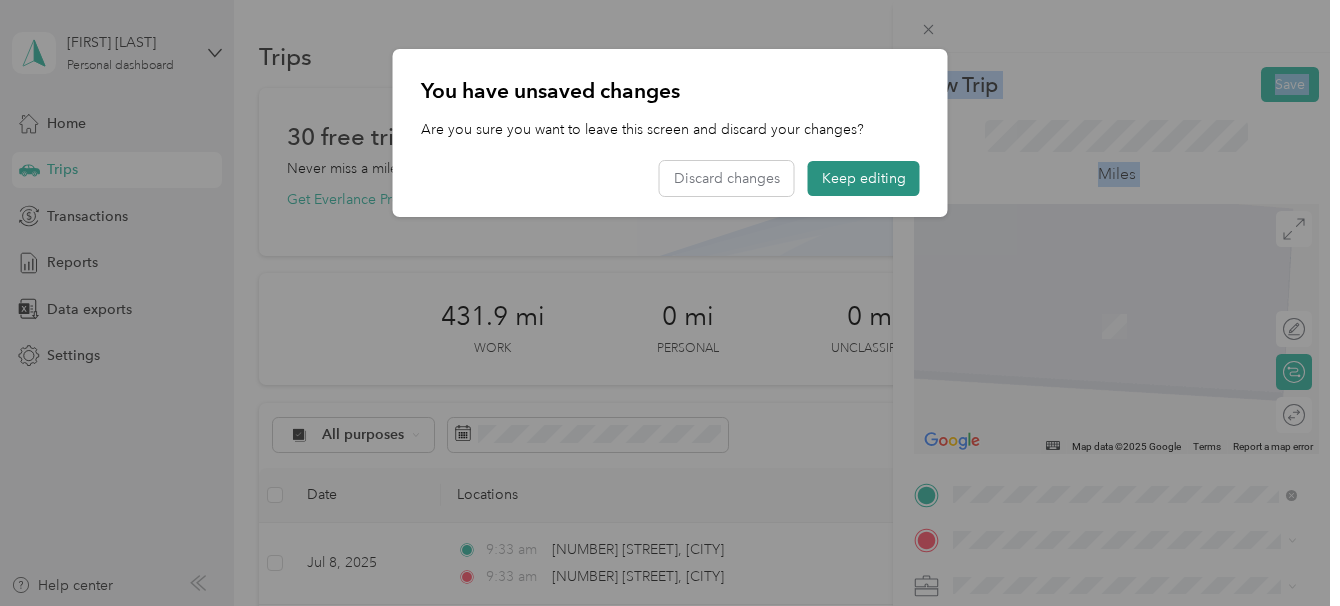 drag, startPoint x: 853, startPoint y: 166, endPoint x: 846, endPoint y: 182, distance: 17.464249 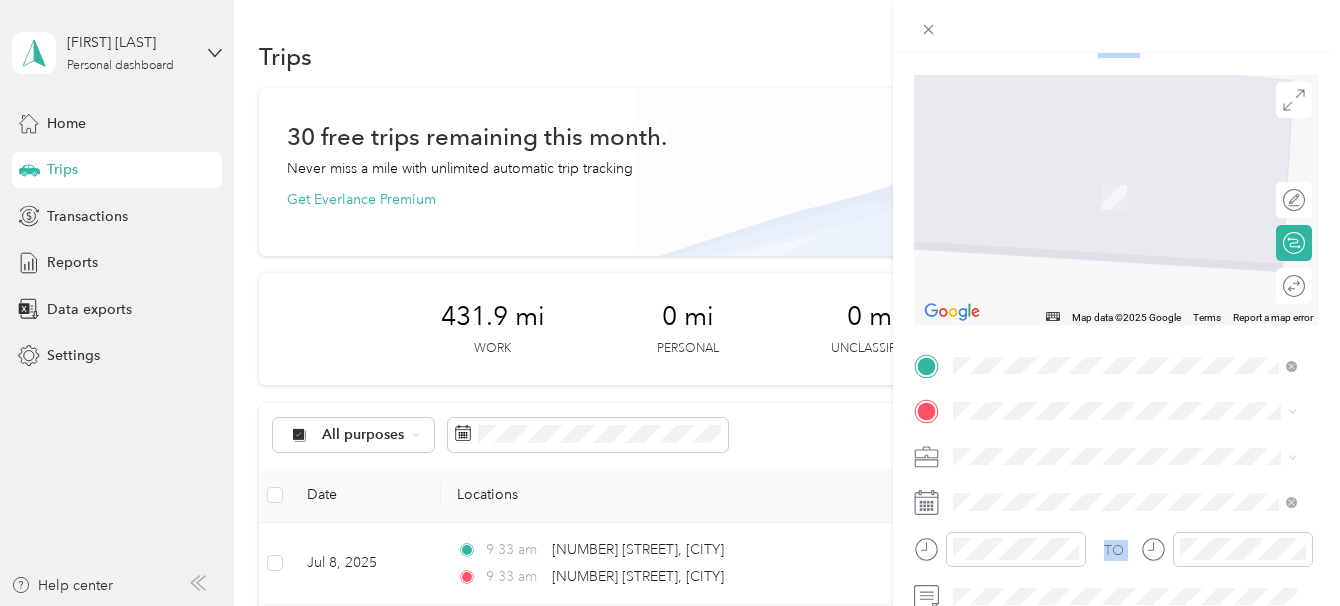scroll, scrollTop: 100, scrollLeft: 0, axis: vertical 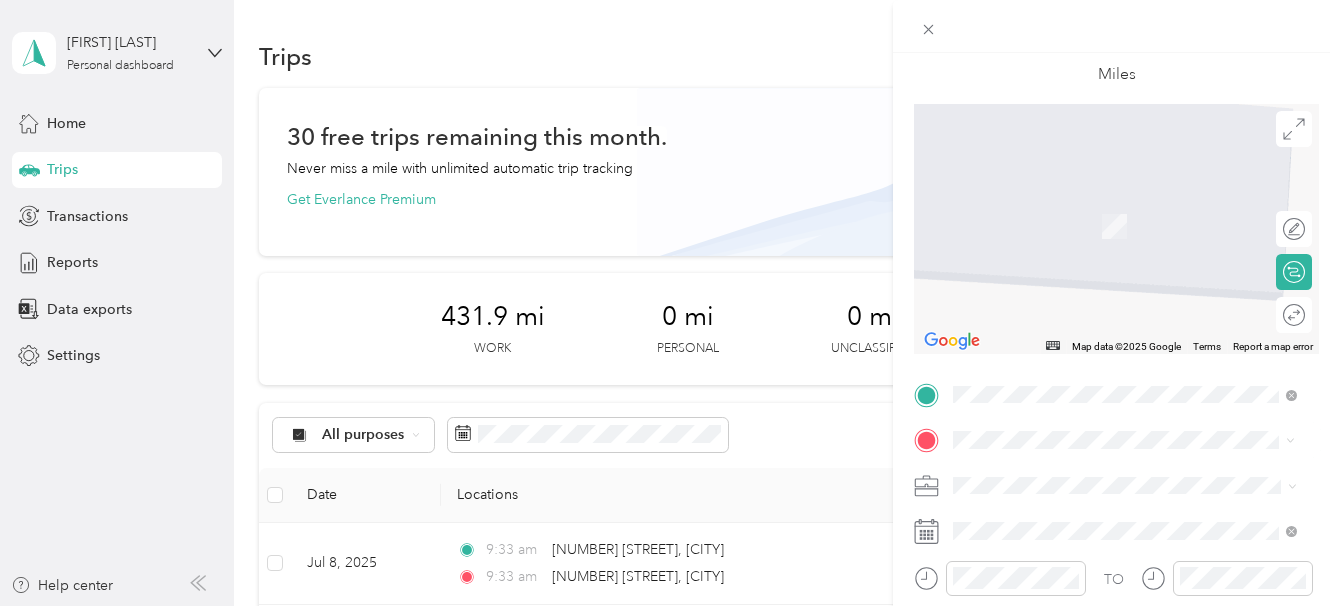 click on "[NUMBER] [STREET]
[CITY], [STATE] [POSTAL_CODE], [COUNTRY]" at bounding box center [1135, 199] 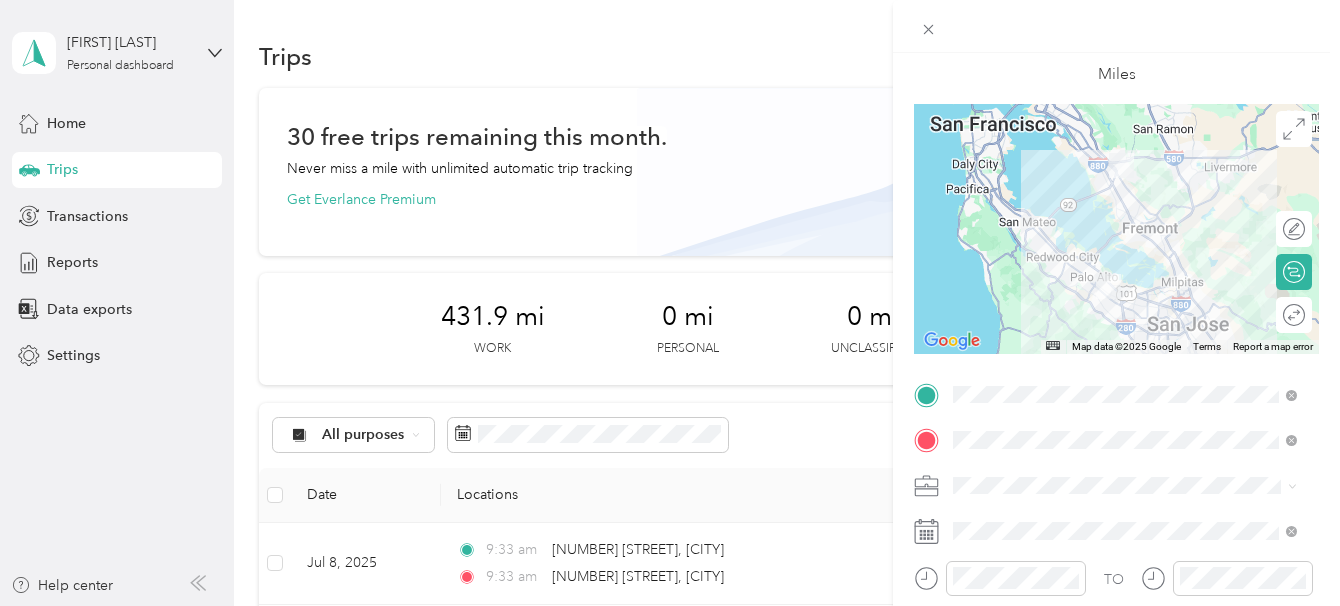 click on "[COMPANY_NAME]" at bounding box center (1125, 413) 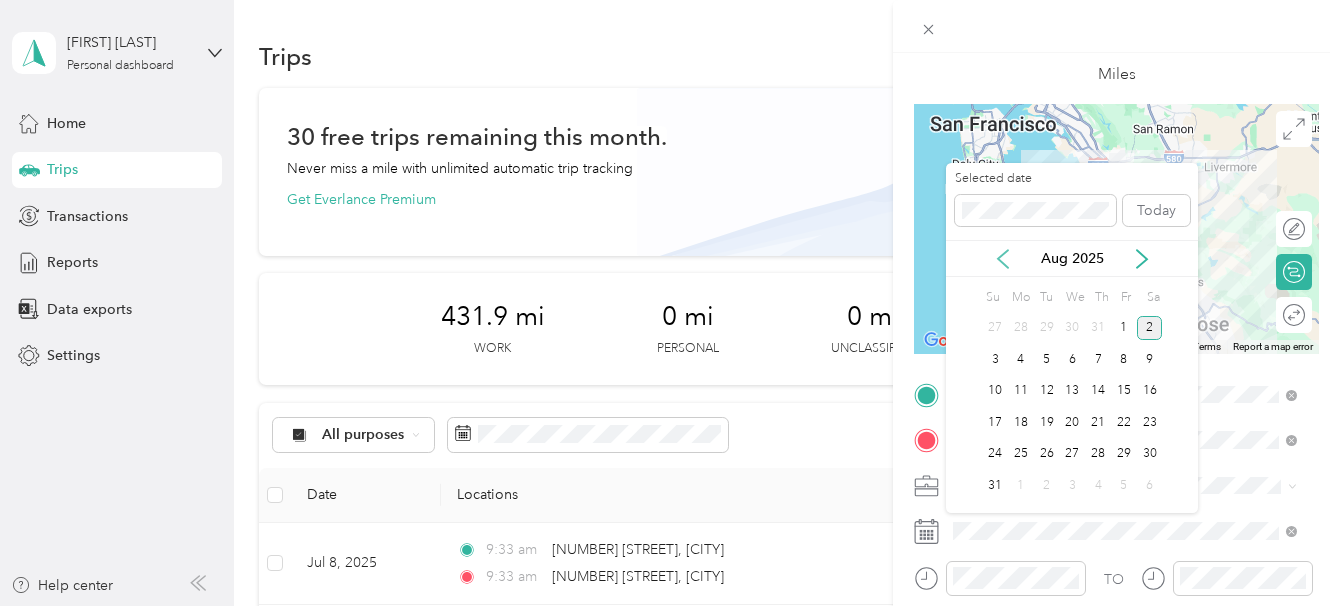 click 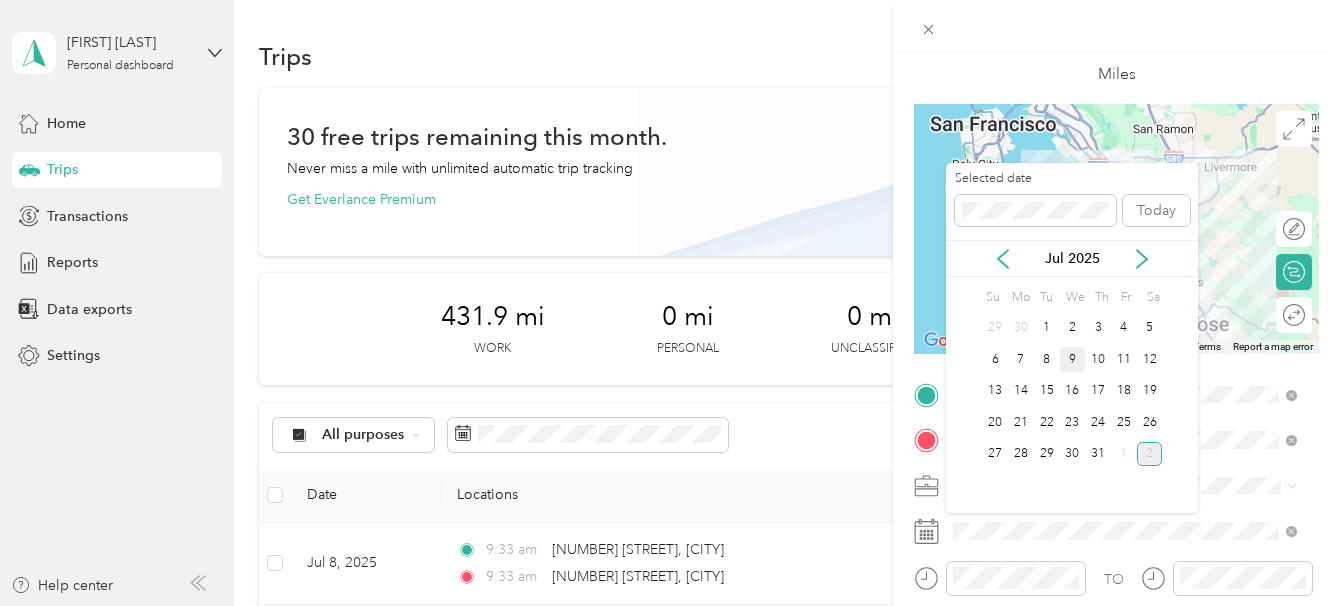click on "9" at bounding box center (1073, 359) 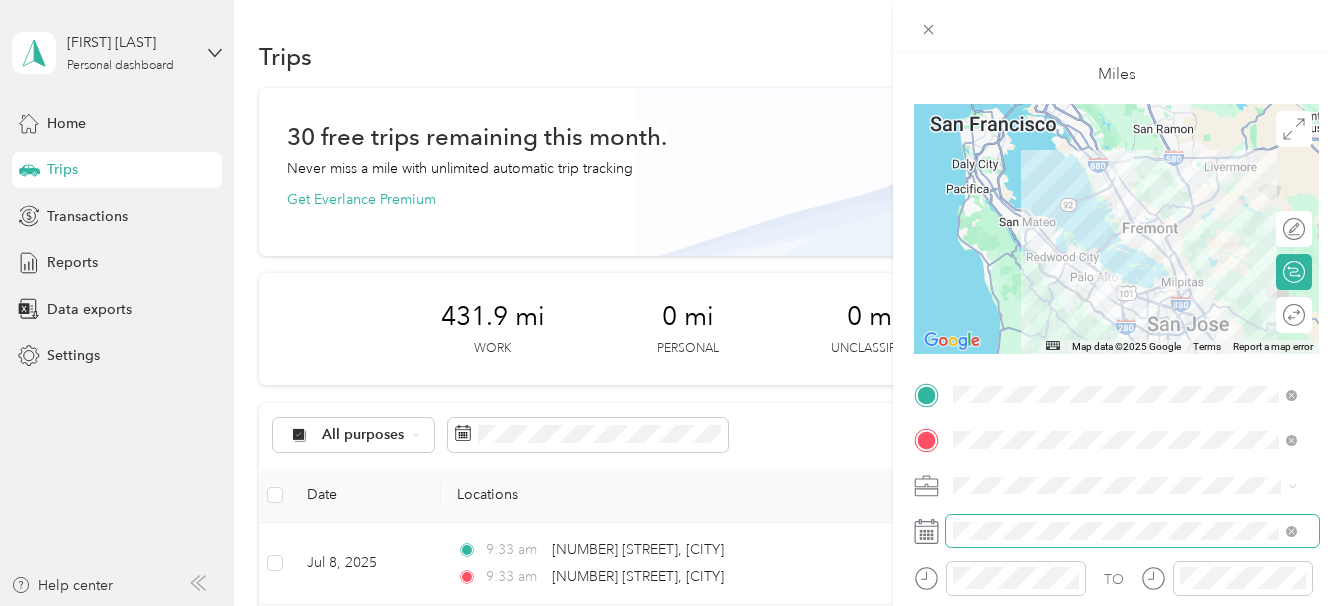 scroll, scrollTop: 0, scrollLeft: 0, axis: both 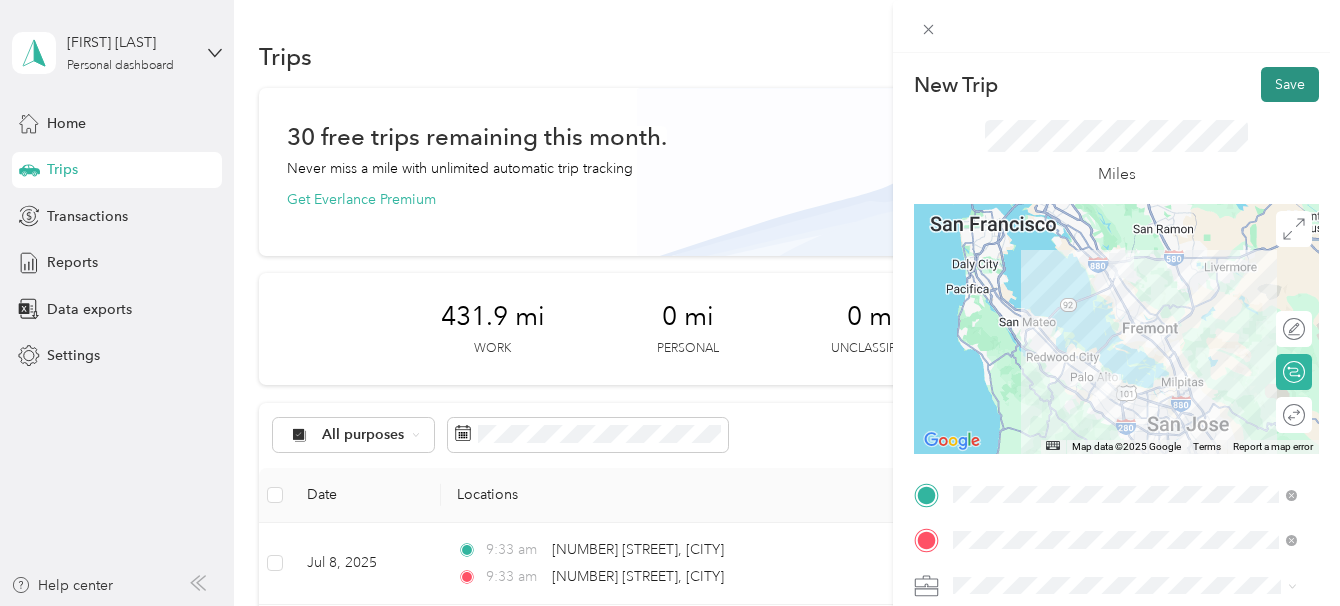 click on "Save" at bounding box center [1290, 84] 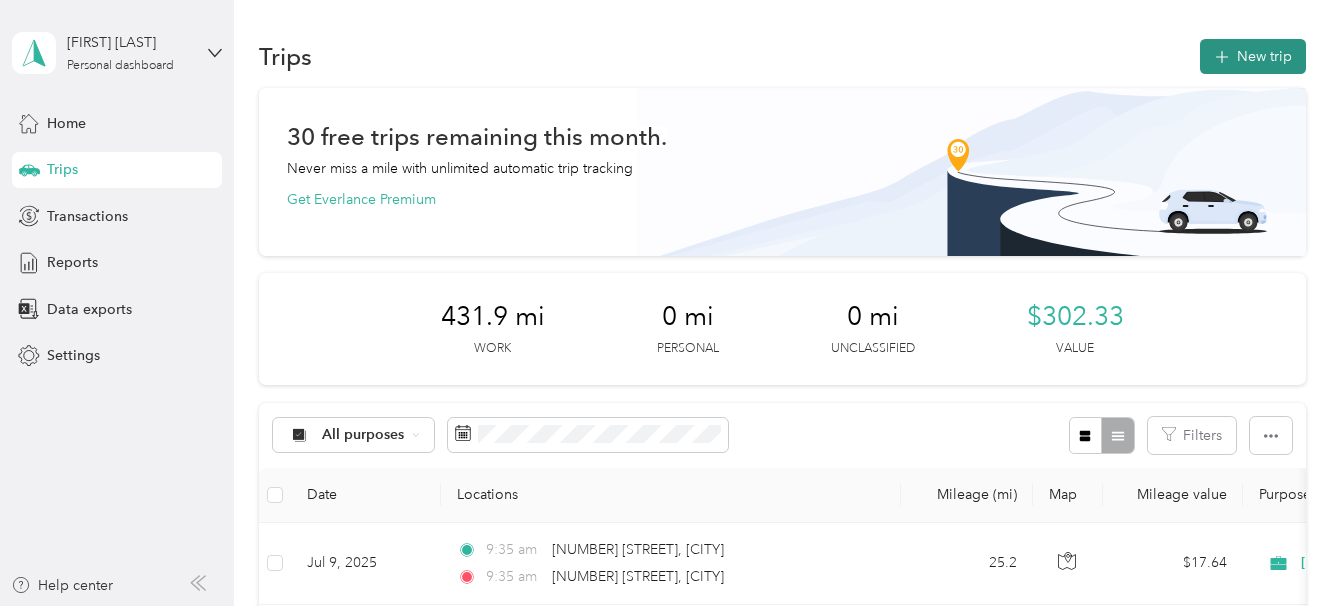 click on "New trip" at bounding box center [1253, 56] 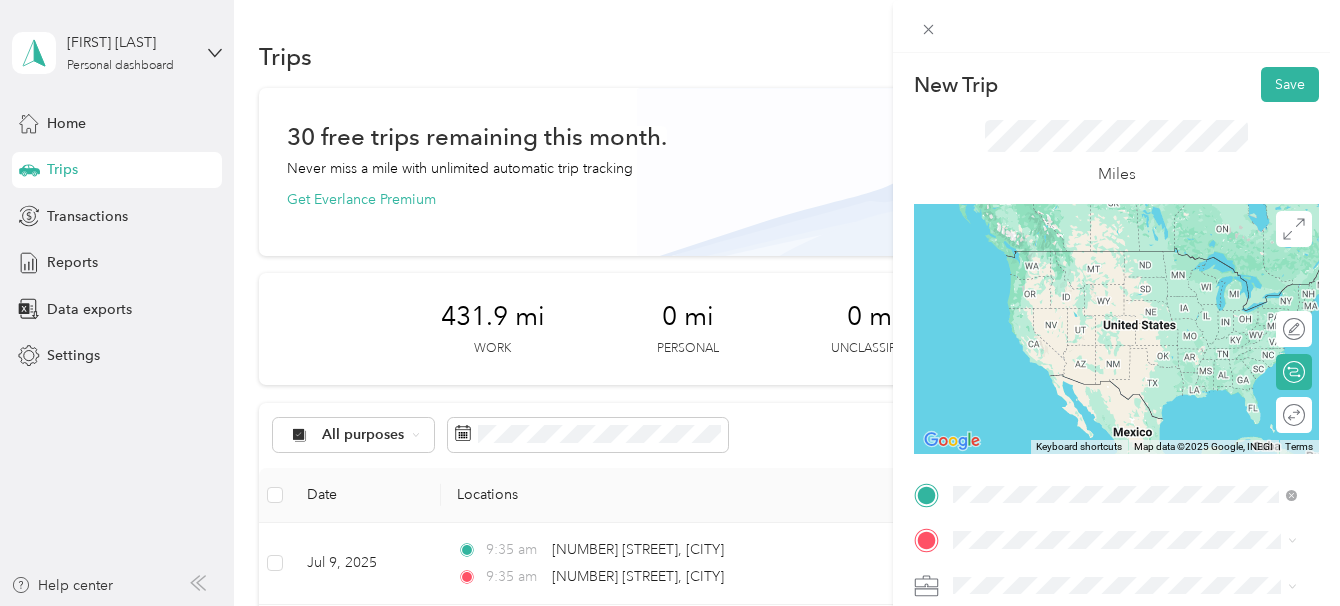 click on "[NUMBER] [STREET]
[CITY], [STATE] [POSTAL_CODE], [COUNTRY]" at bounding box center (1135, 259) 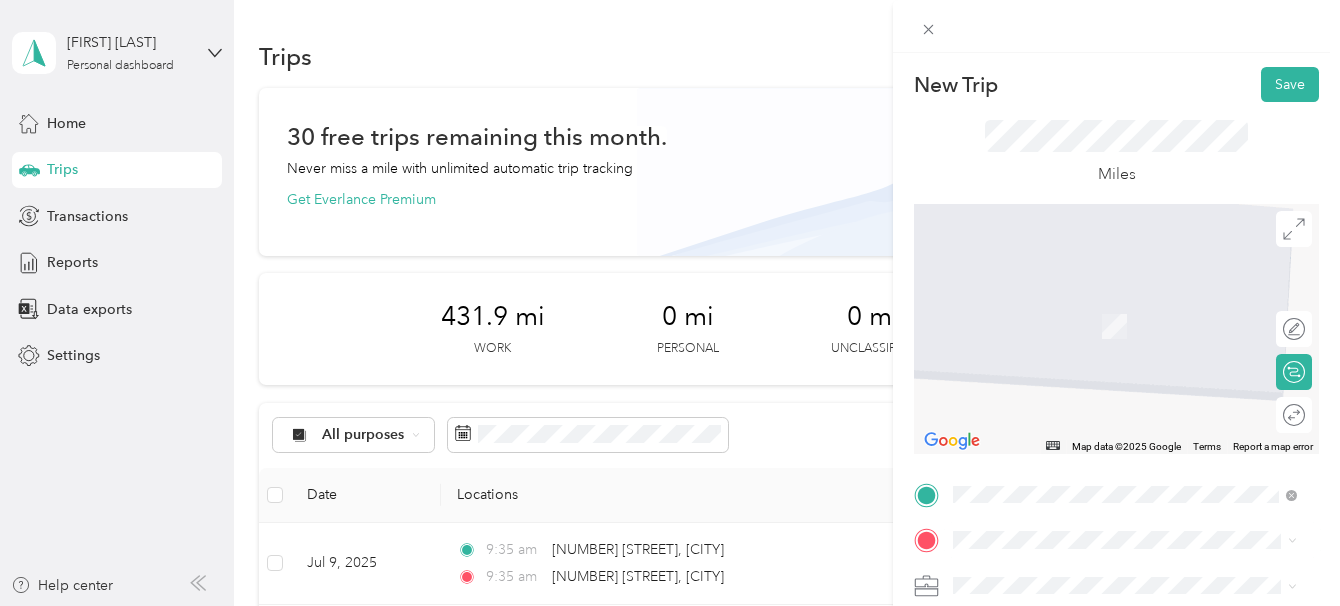 click on "[NUMBER] [STREET]
[CITY], [STATE] [POSTAL_CODE], [COUNTRY]" at bounding box center (1135, 301) 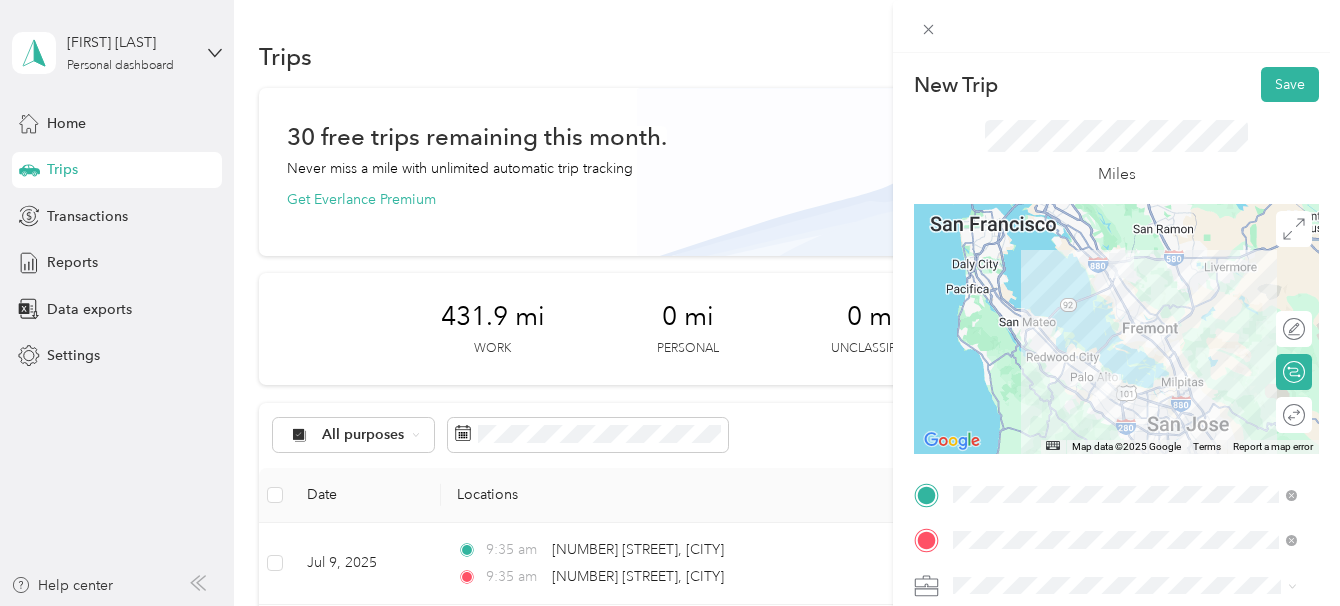 scroll, scrollTop: 100, scrollLeft: 0, axis: vertical 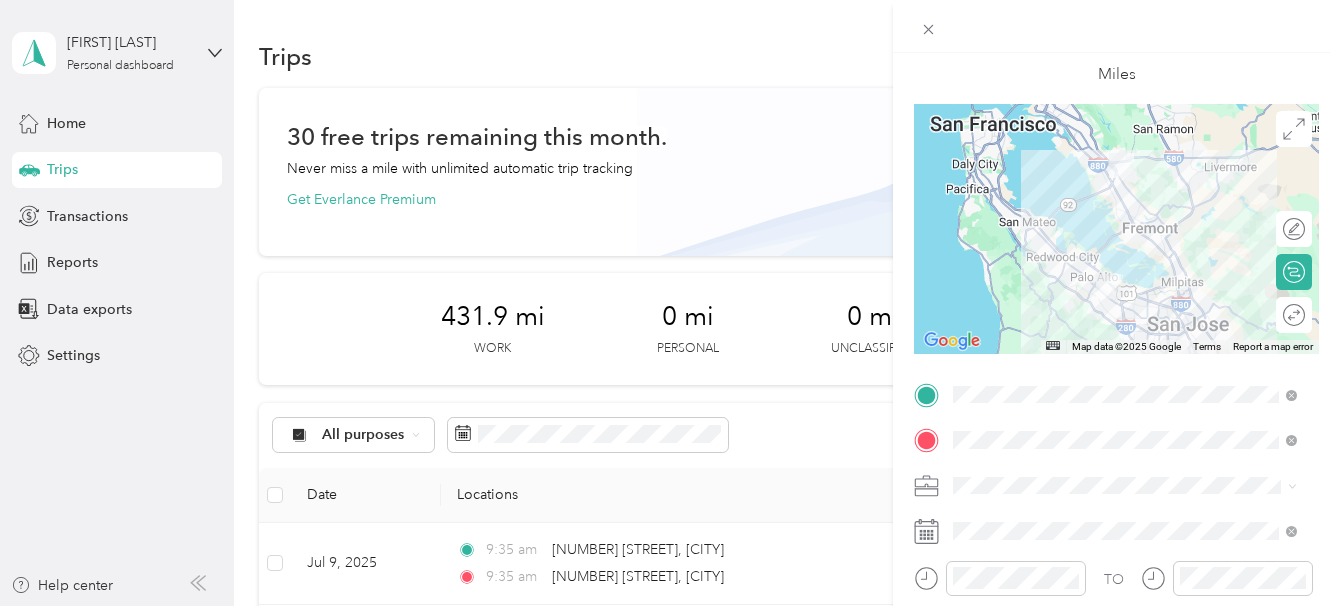 click on "[COMPANY_NAME]" at bounding box center (1023, 411) 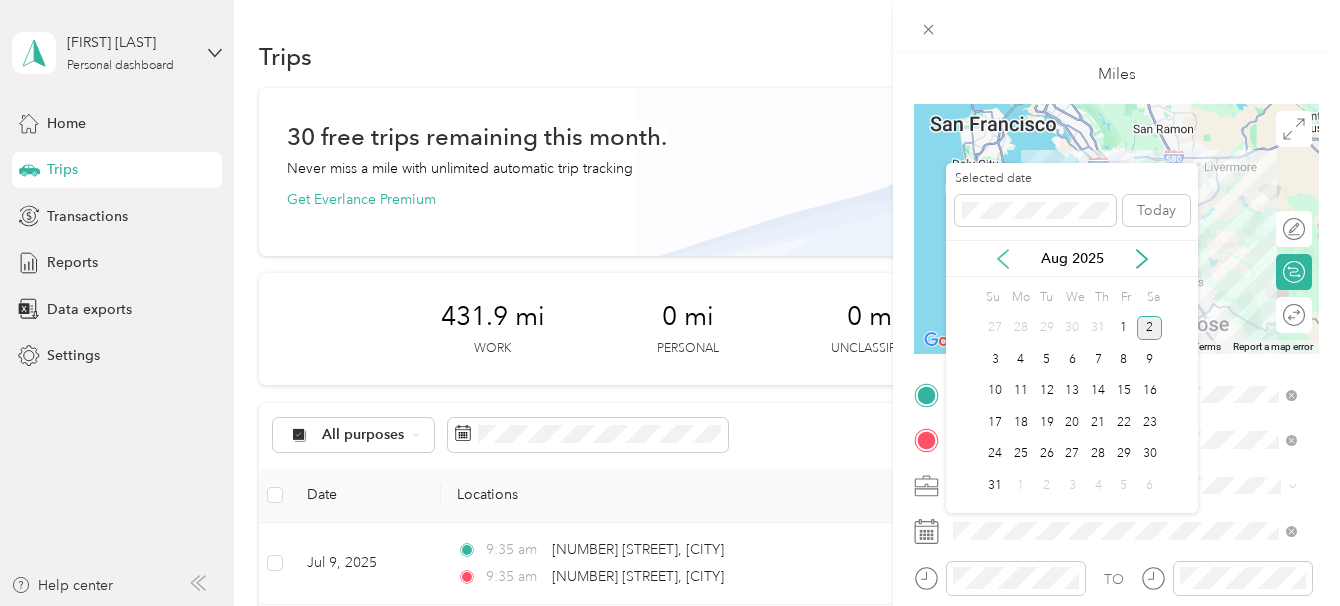 click 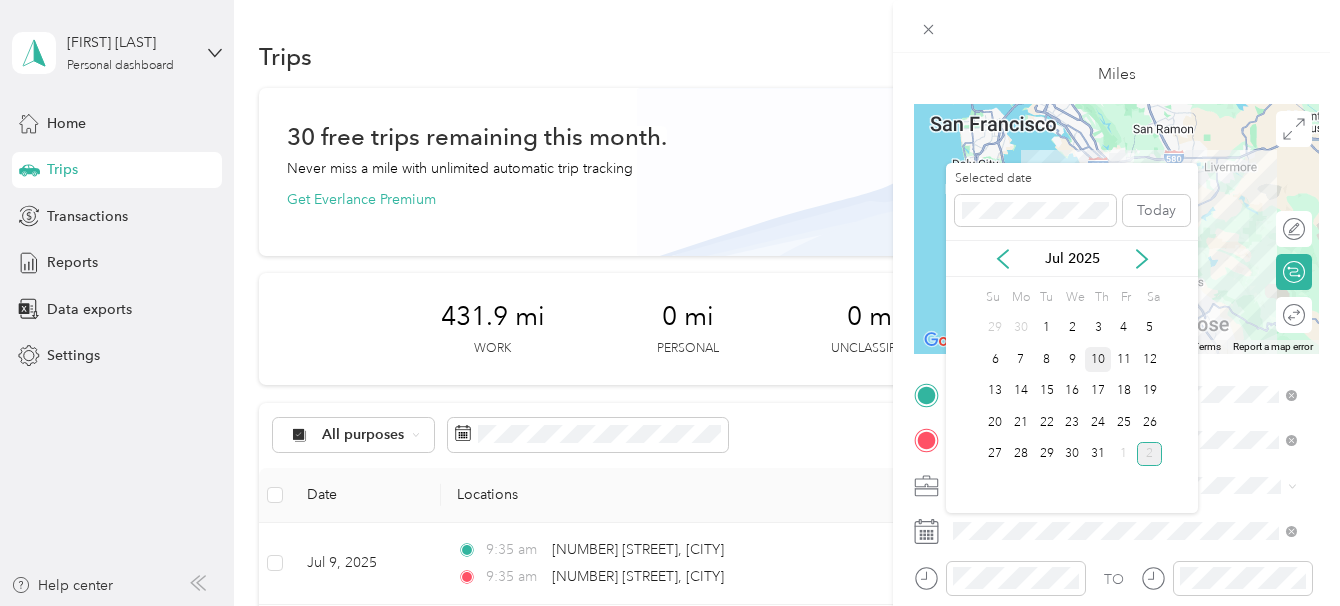 click on "10" at bounding box center [1098, 359] 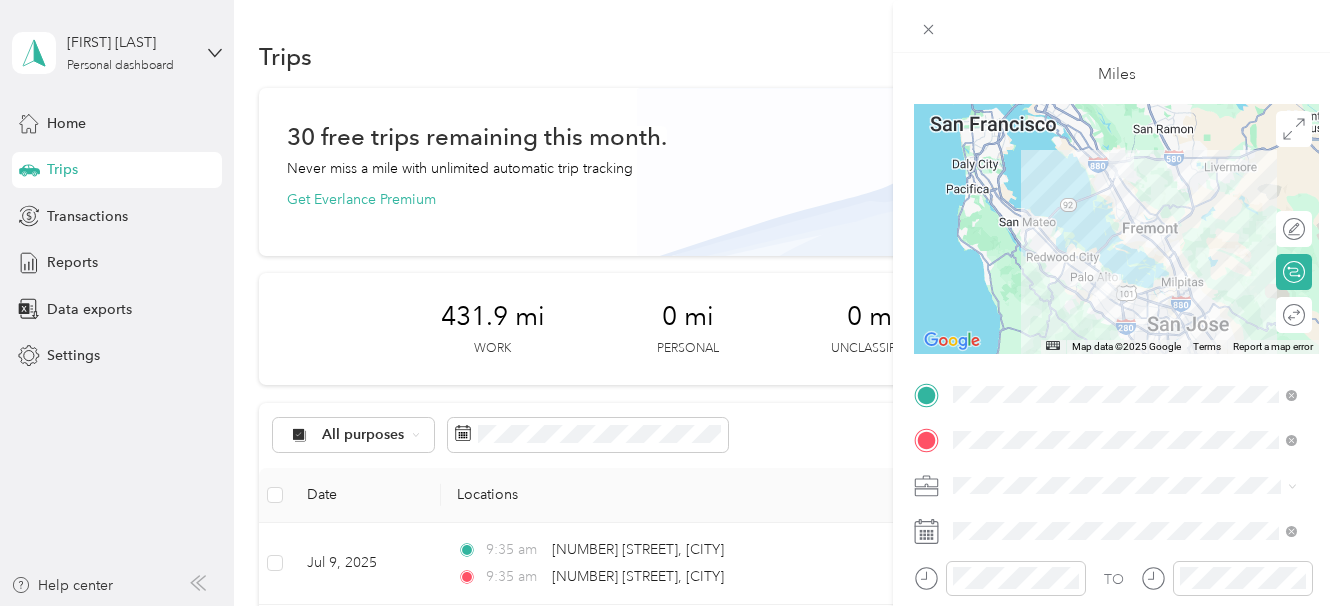 scroll, scrollTop: 0, scrollLeft: 0, axis: both 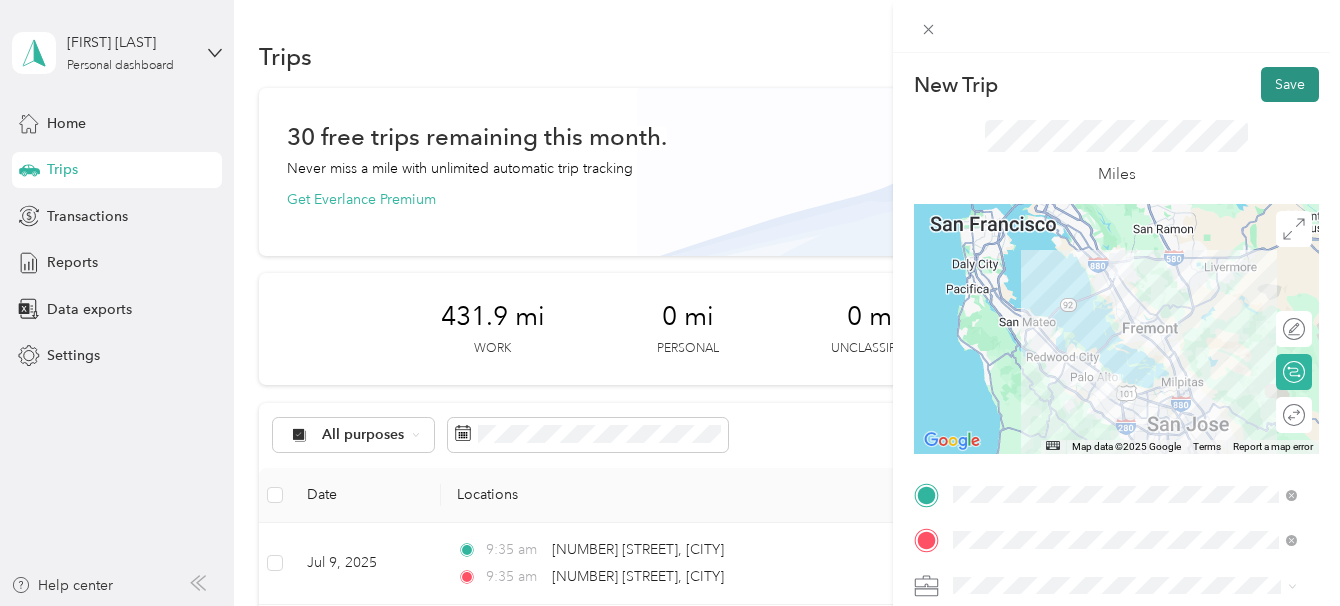click on "Save" at bounding box center [1290, 84] 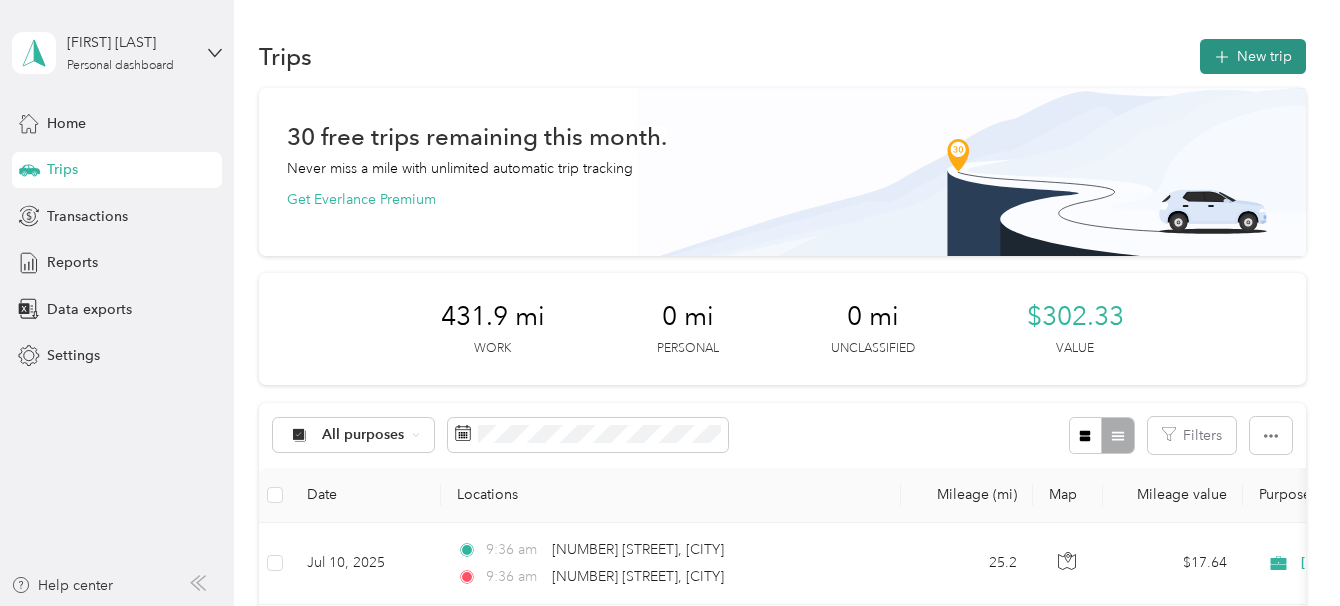 click on "New trip" at bounding box center (1253, 56) 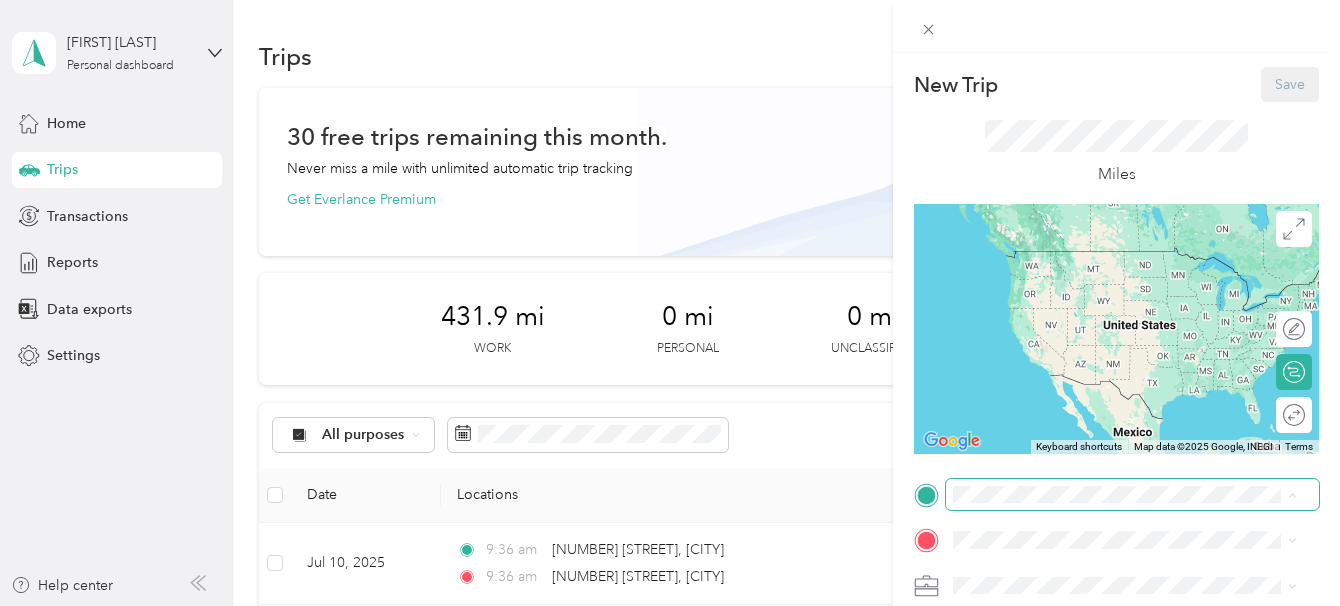 click at bounding box center [1132, 495] 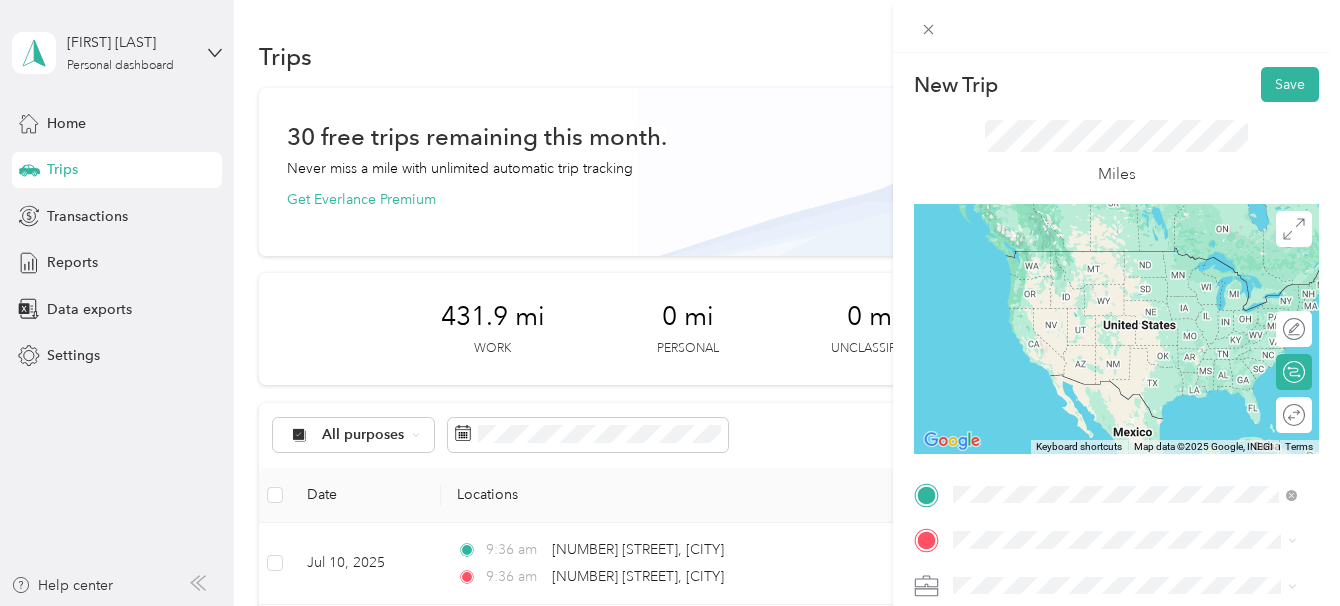 click on "[NUMBER] [STREET]
[CITY], [STATE] [POSTAL_CODE], [COUNTRY]" at bounding box center [1135, 259] 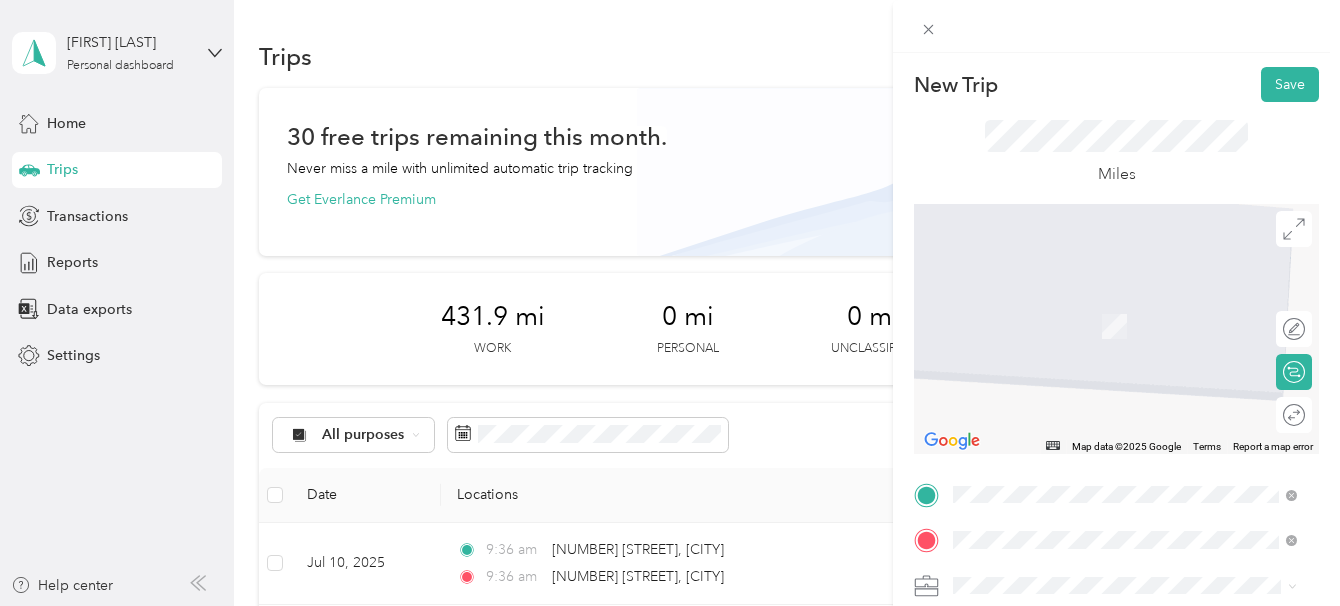 click on "[NUMBER] [STREET]
[CITY], [STATE] [POSTAL_CODE], [COUNTRY]" at bounding box center (1135, 305) 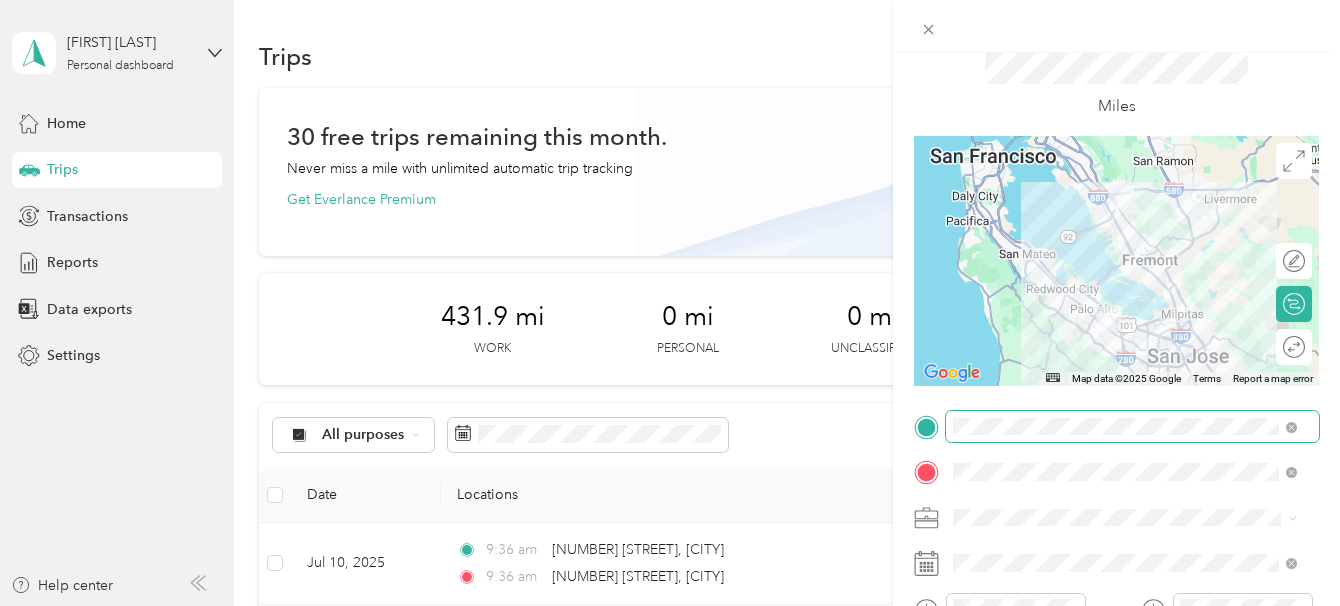scroll, scrollTop: 100, scrollLeft: 0, axis: vertical 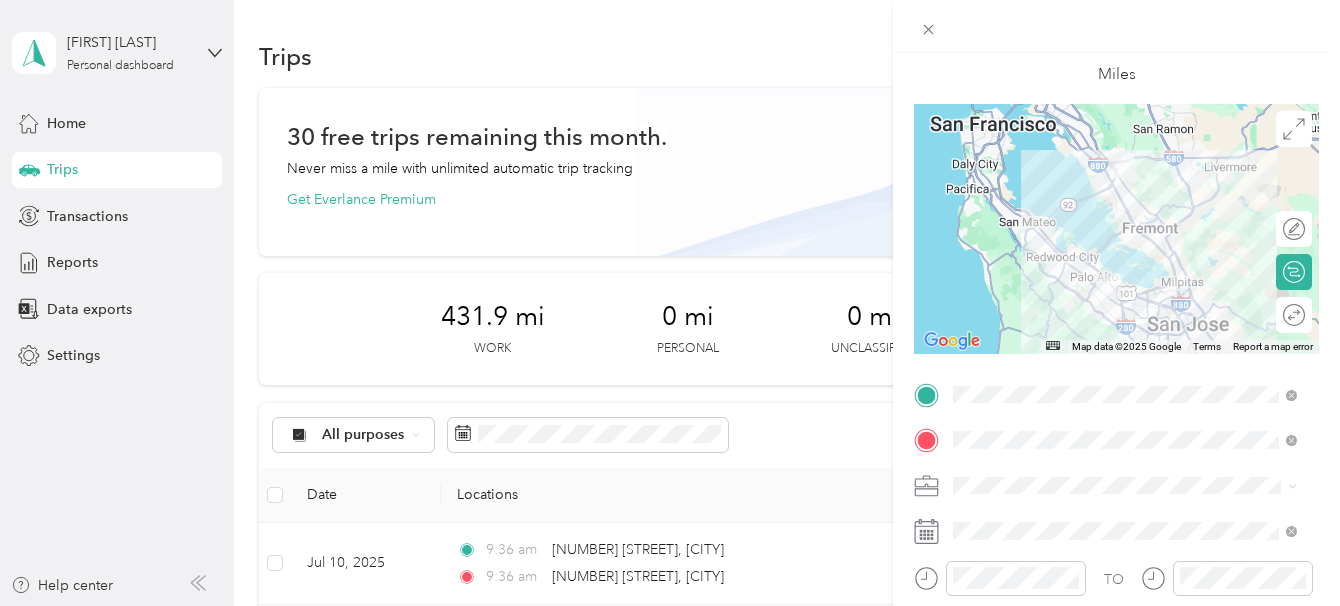 click on "[COMPANY_NAME]" at bounding box center (1023, 407) 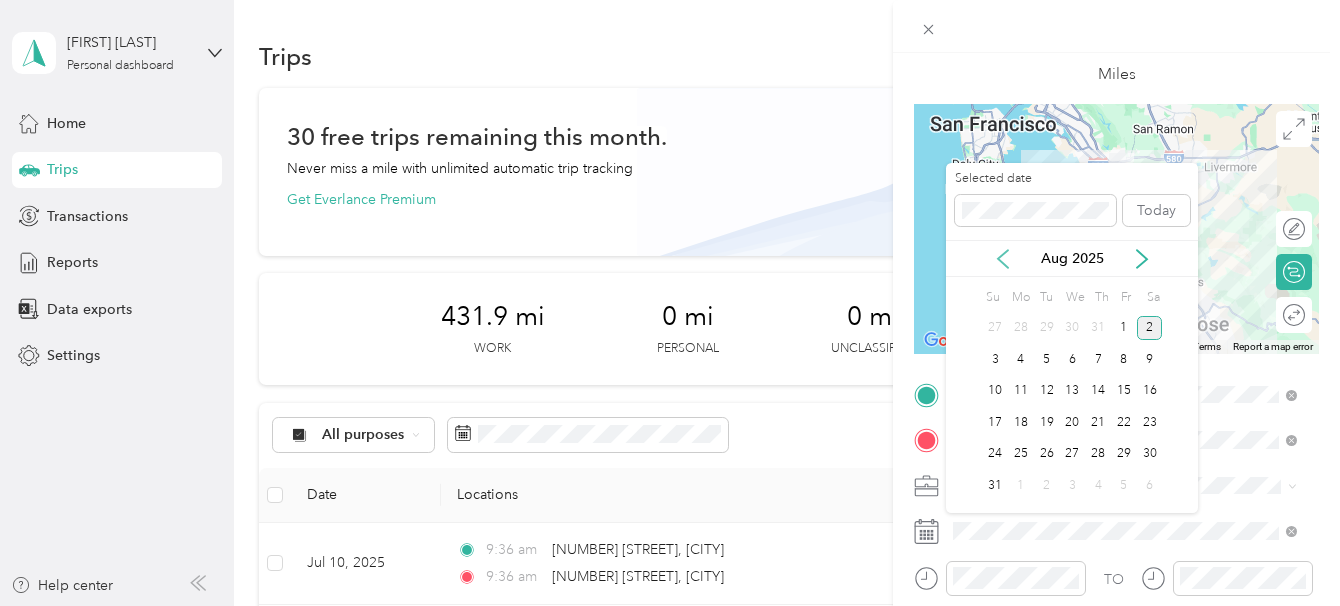 click 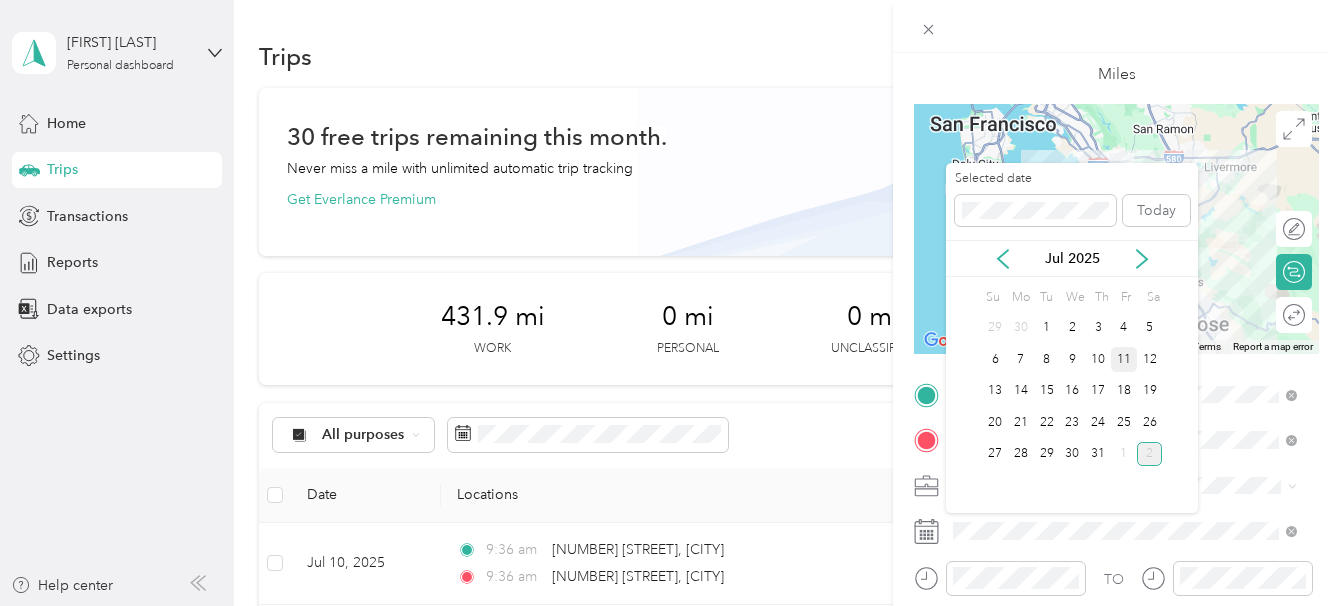 click on "11" at bounding box center (1124, 359) 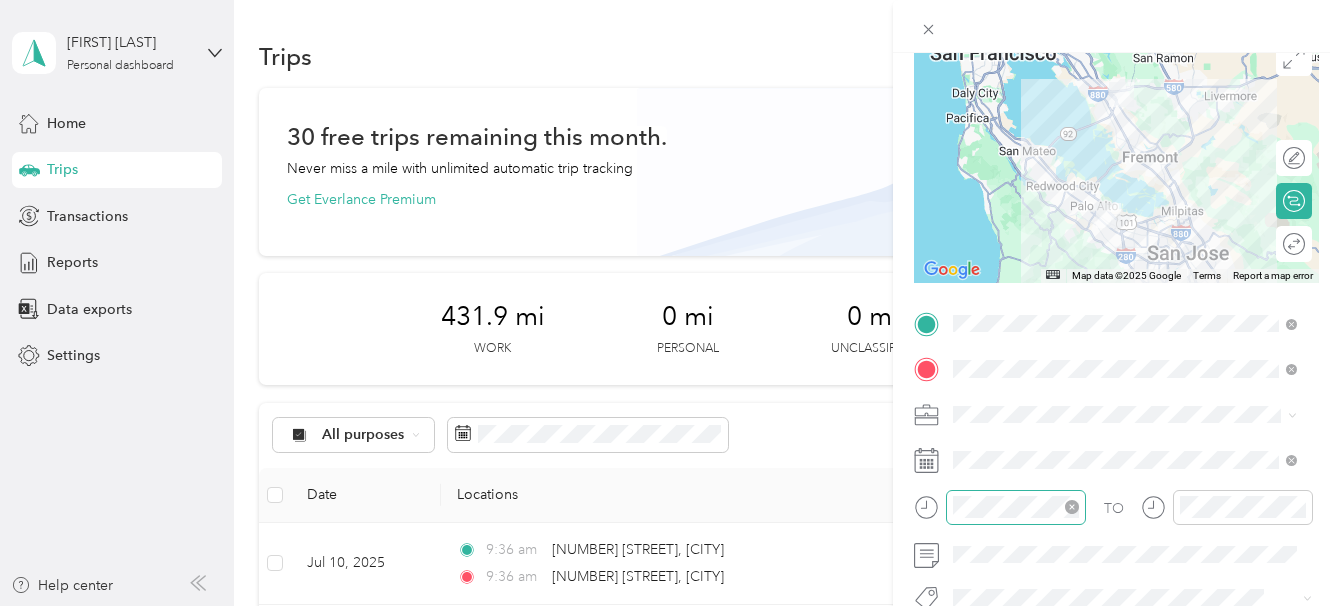 scroll, scrollTop: 200, scrollLeft: 0, axis: vertical 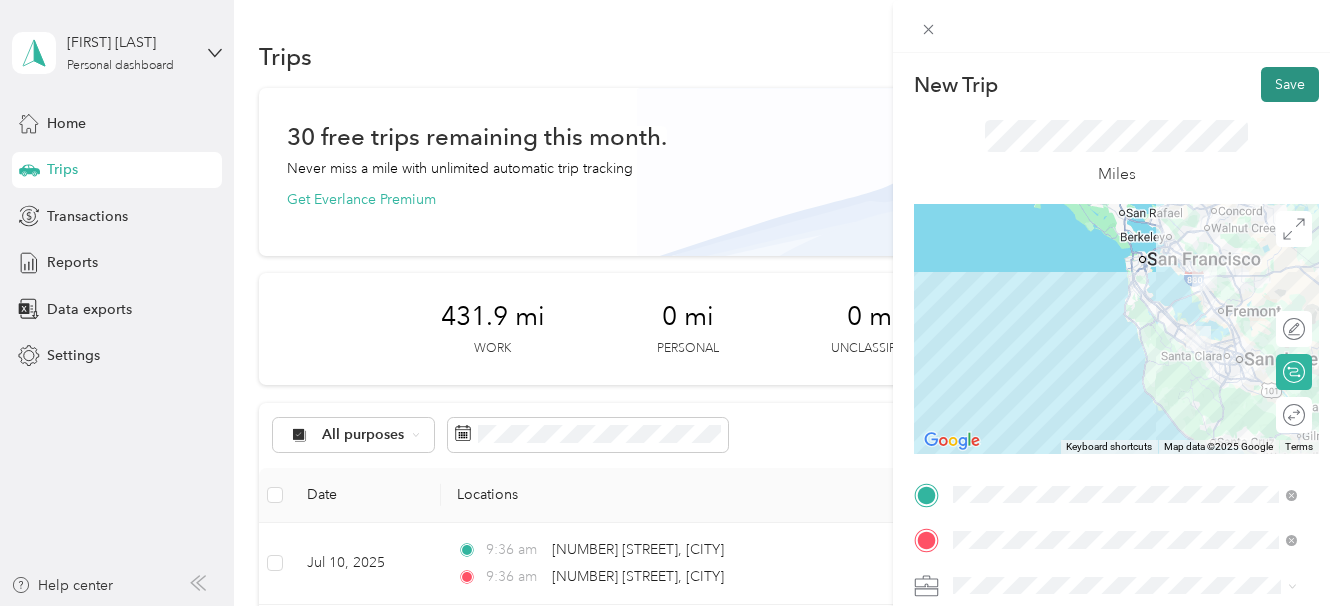 click on "Save" at bounding box center (1290, 84) 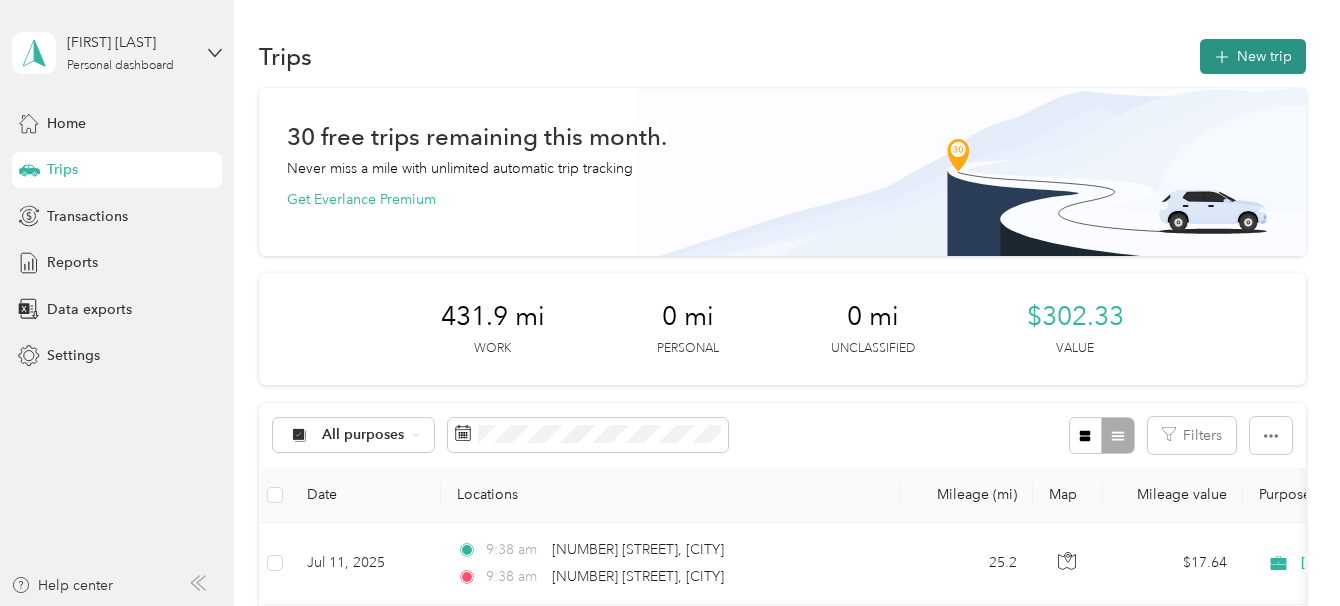 click on "New trip" at bounding box center [1253, 56] 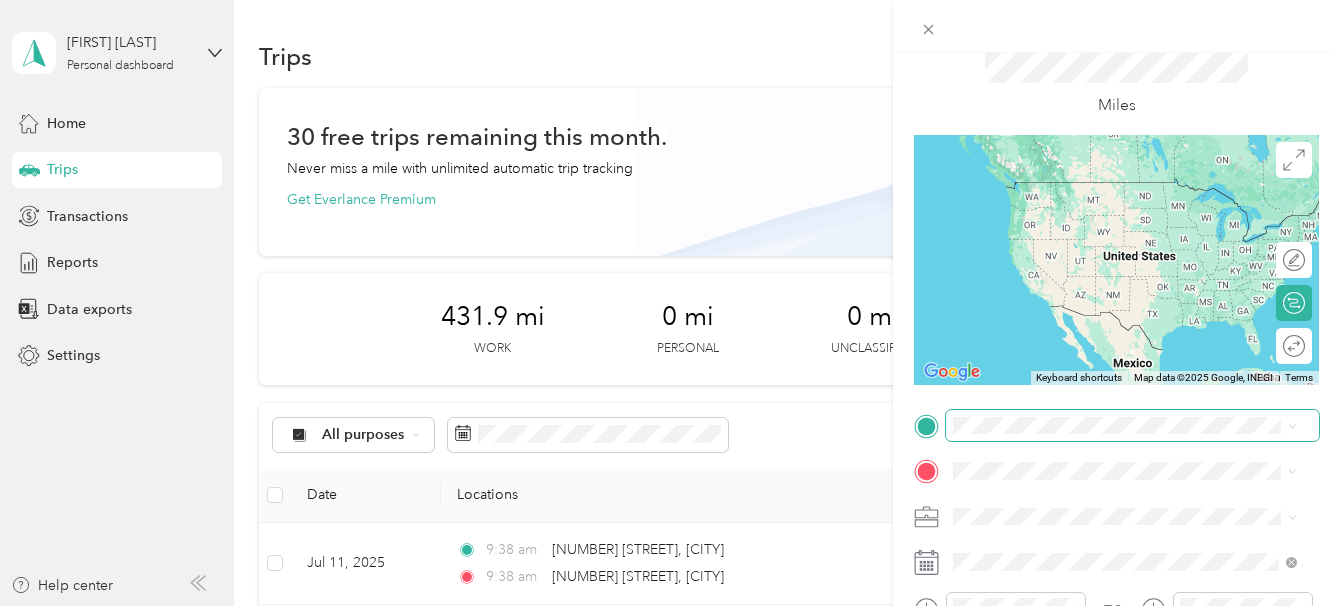 scroll, scrollTop: 100, scrollLeft: 0, axis: vertical 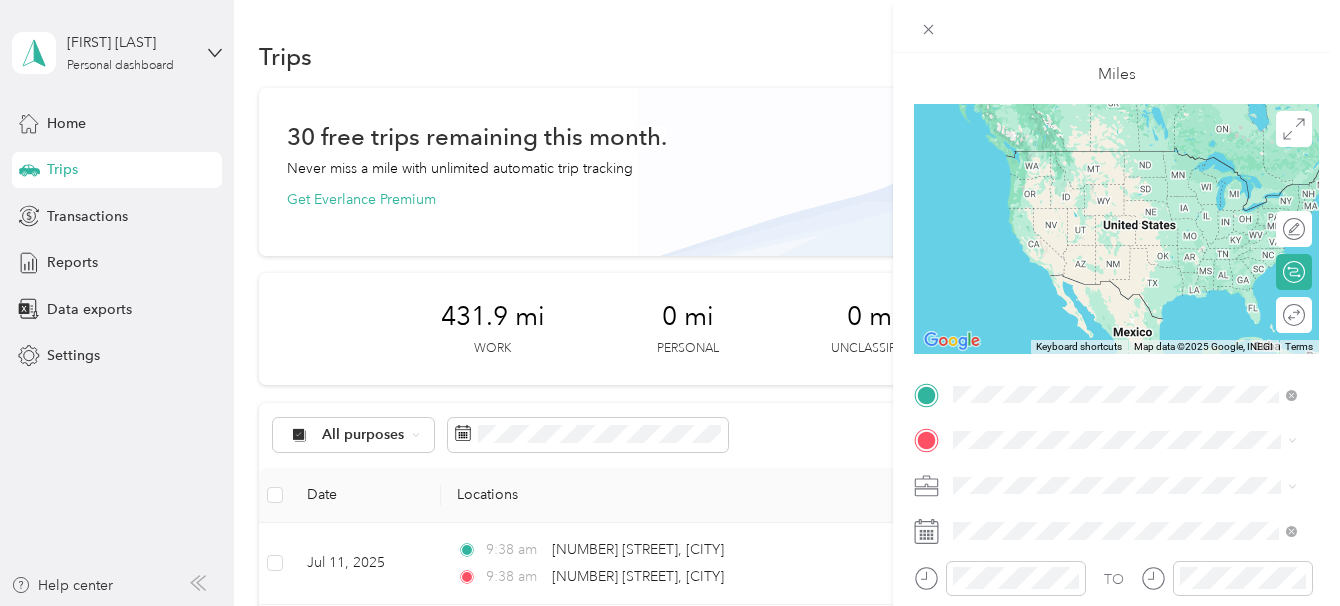 click on "[NUMBER] [STREET]
[CITY], [STATE] [POSTAL_CODE], [COUNTRY]" at bounding box center (1135, 159) 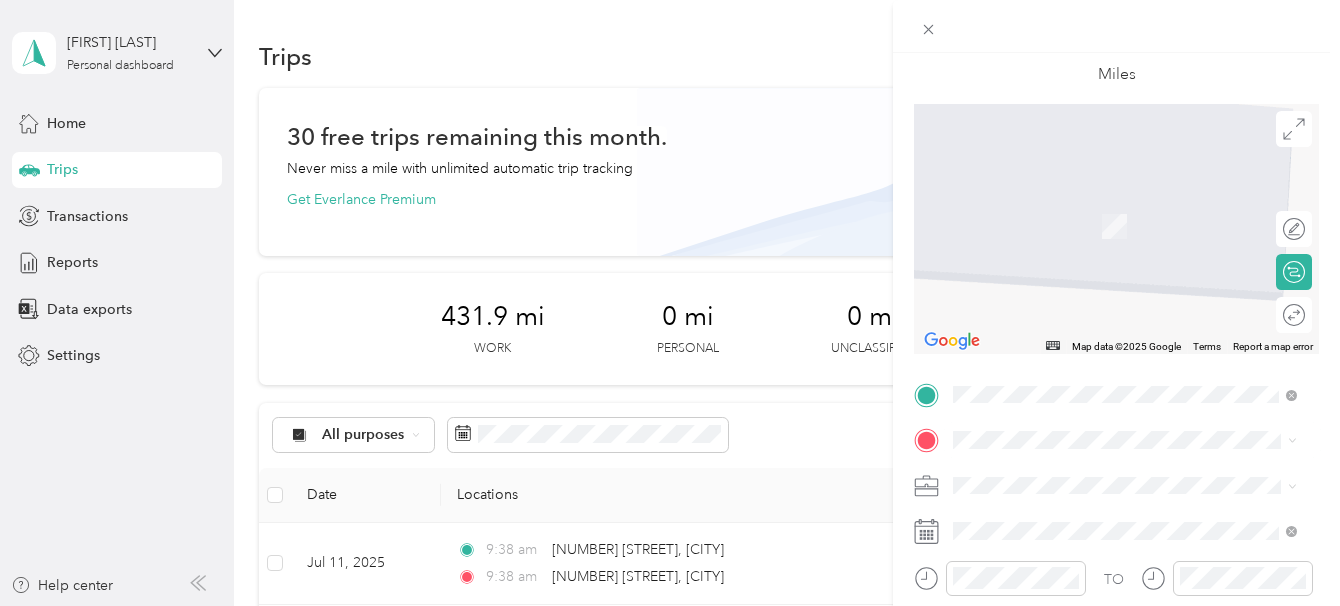 click on "[NUMBER] [STREET]
[CITY], [STATE] [POSTAL_CODE], [COUNTRY]" at bounding box center (1135, 518) 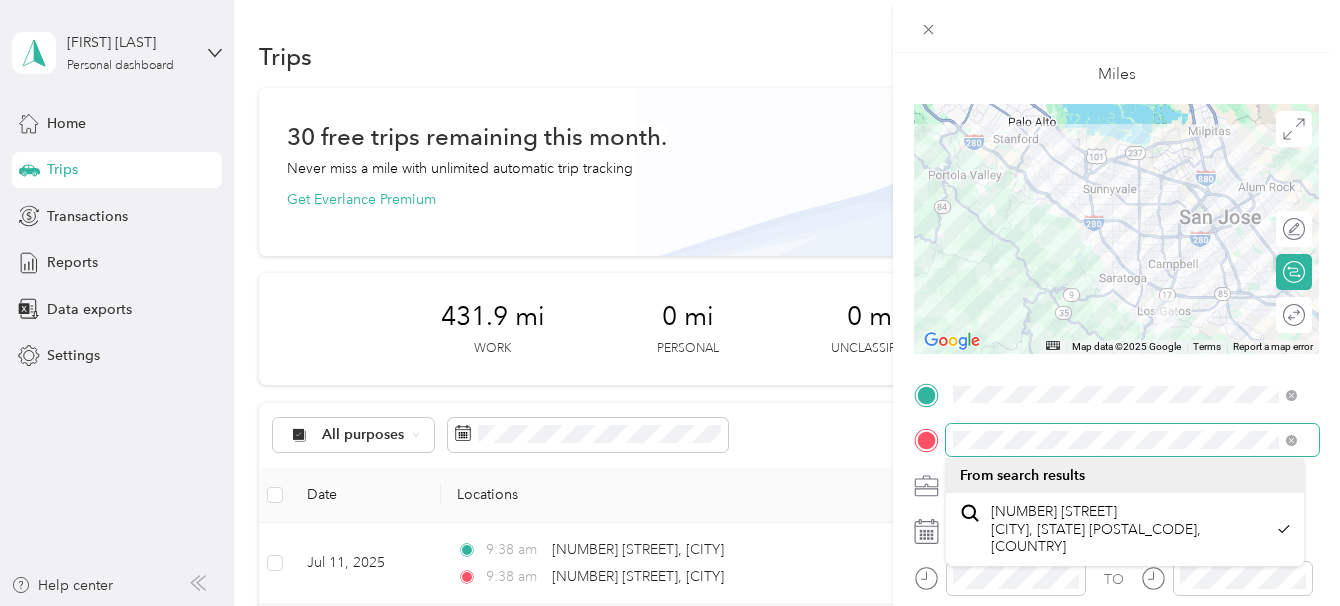 scroll, scrollTop: 0, scrollLeft: 102, axis: horizontal 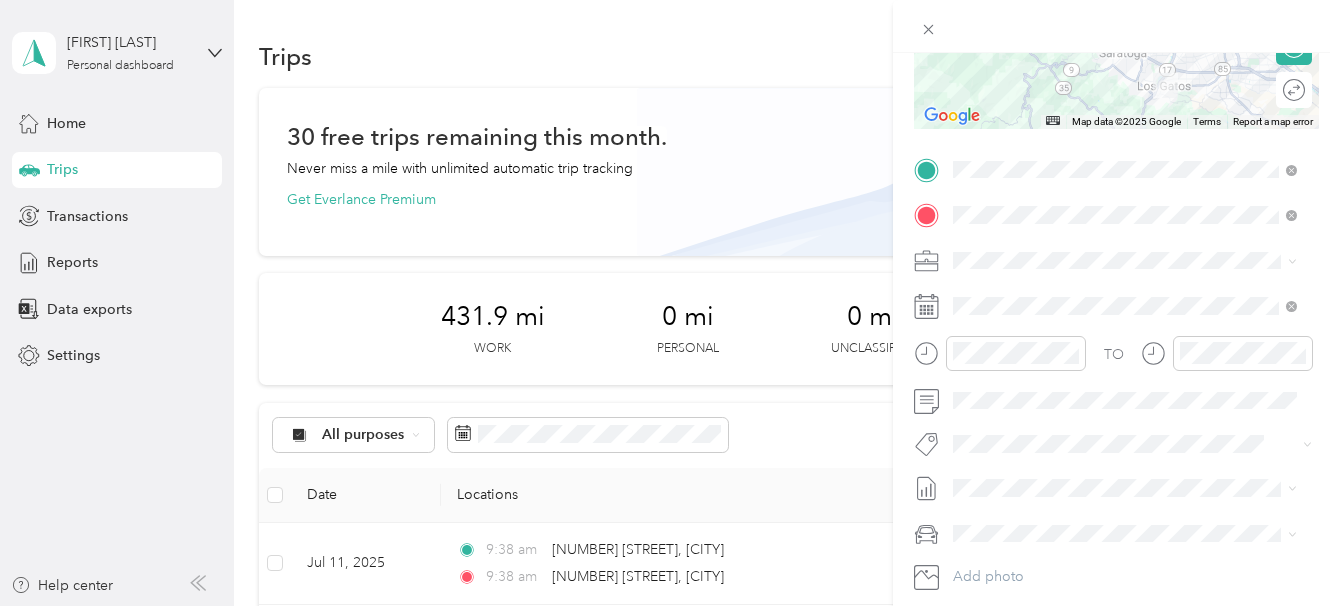 drag, startPoint x: 503, startPoint y: 267, endPoint x: 788, endPoint y: 512, distance: 375.8324 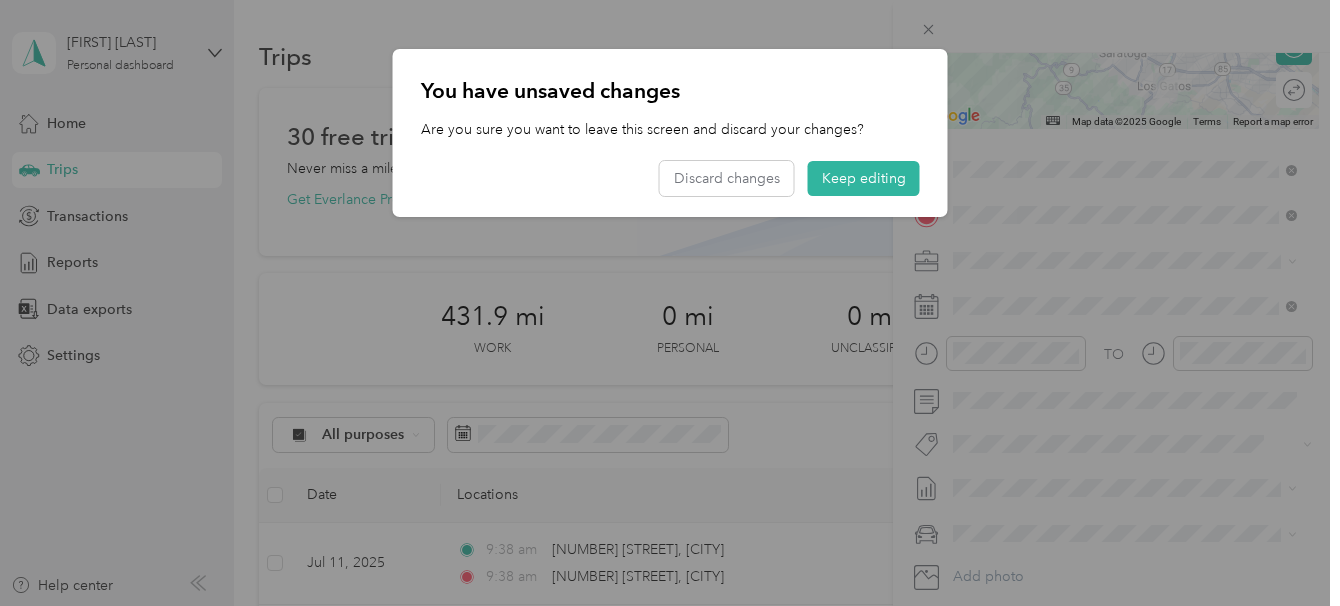 click on "You have unsaved changes Are you sure you want to leave this screen and discard your changes? Discard changes Keep editing" at bounding box center (947, 136) 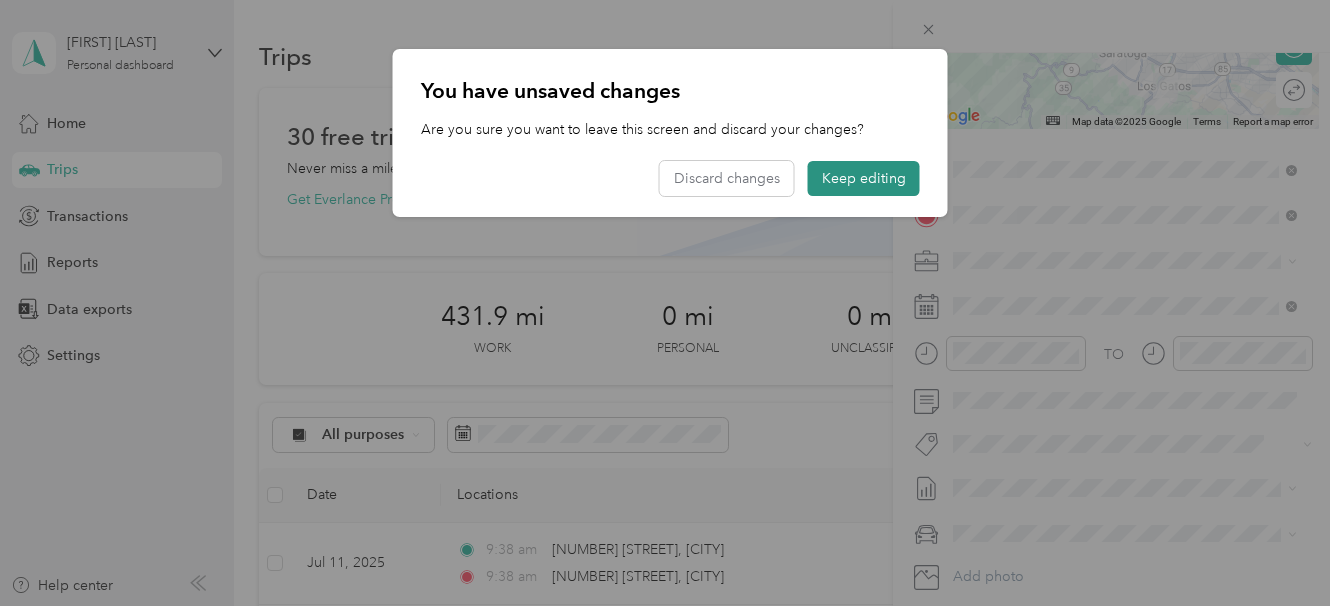 click on "Keep editing" at bounding box center [864, 178] 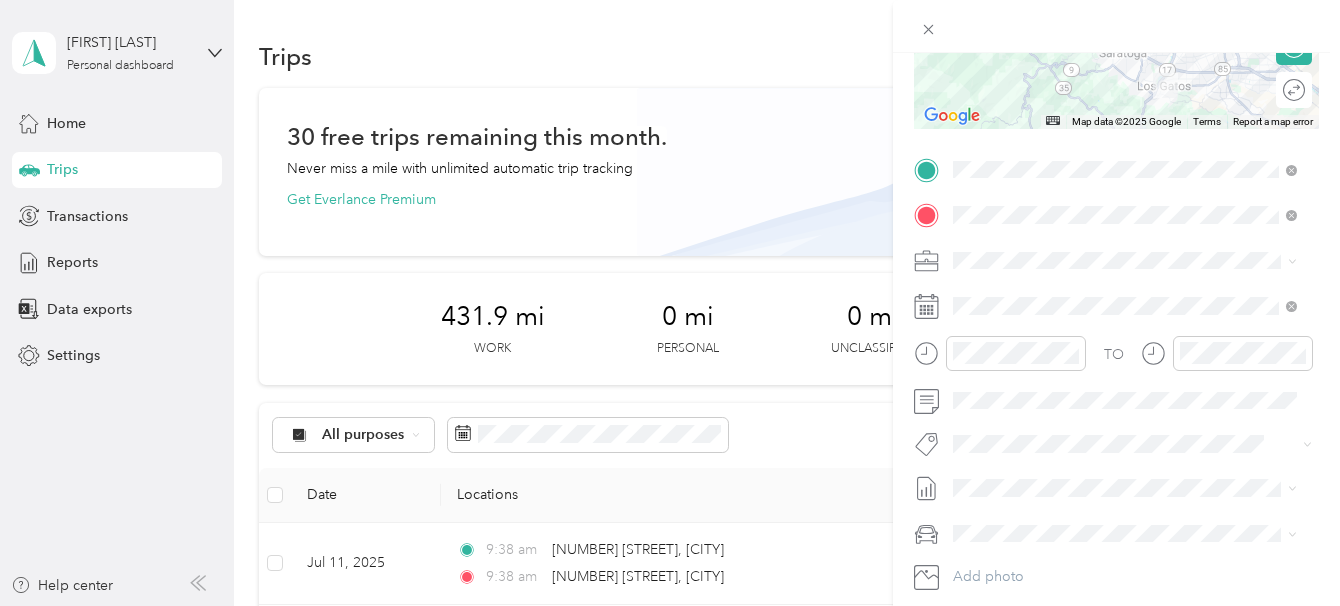 click on "[COMPANY_NAME]" at bounding box center [1125, 321] 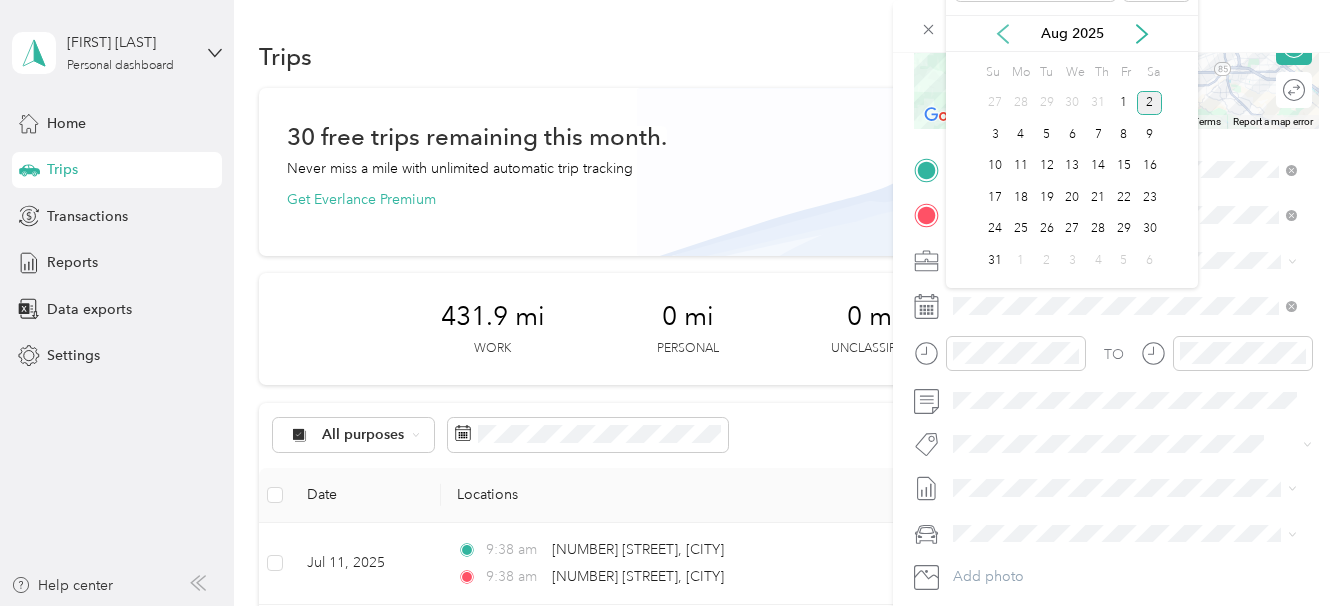 click 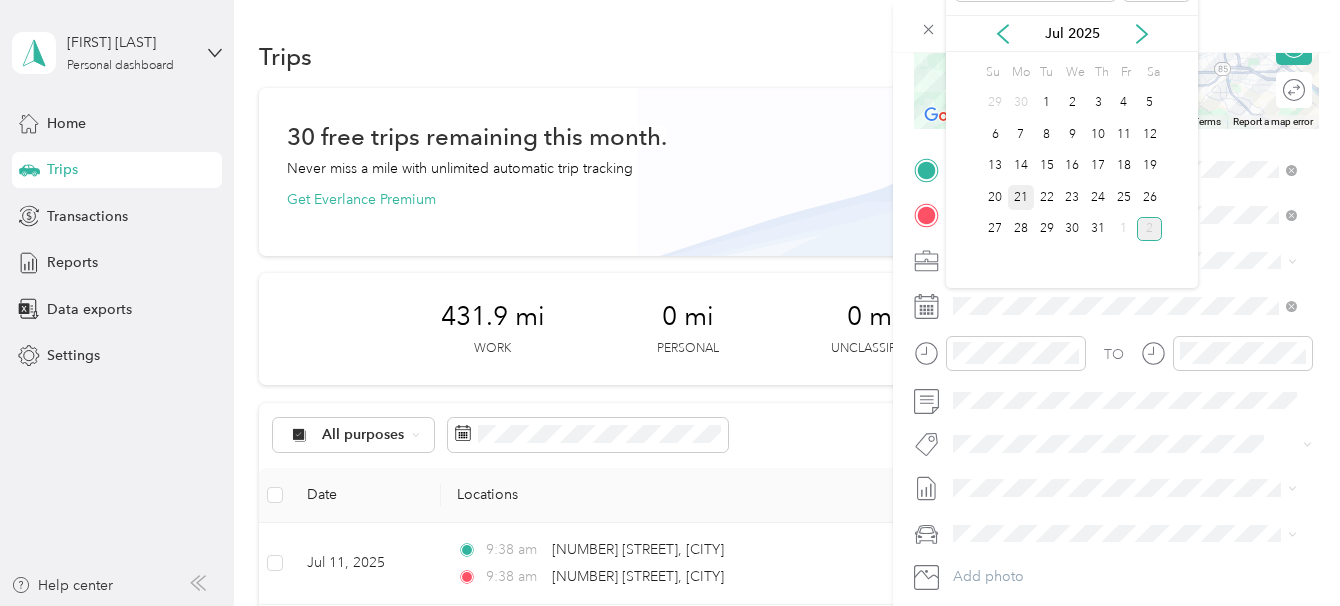 click on "21" at bounding box center [1021, 197] 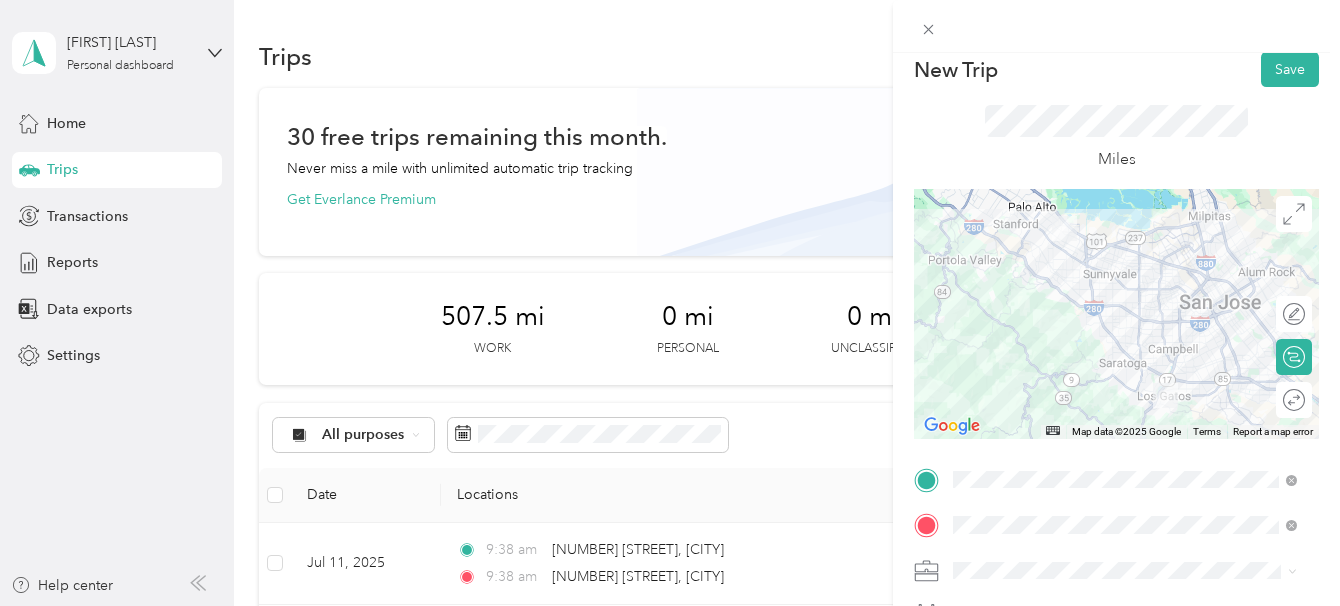 scroll, scrollTop: 0, scrollLeft: 0, axis: both 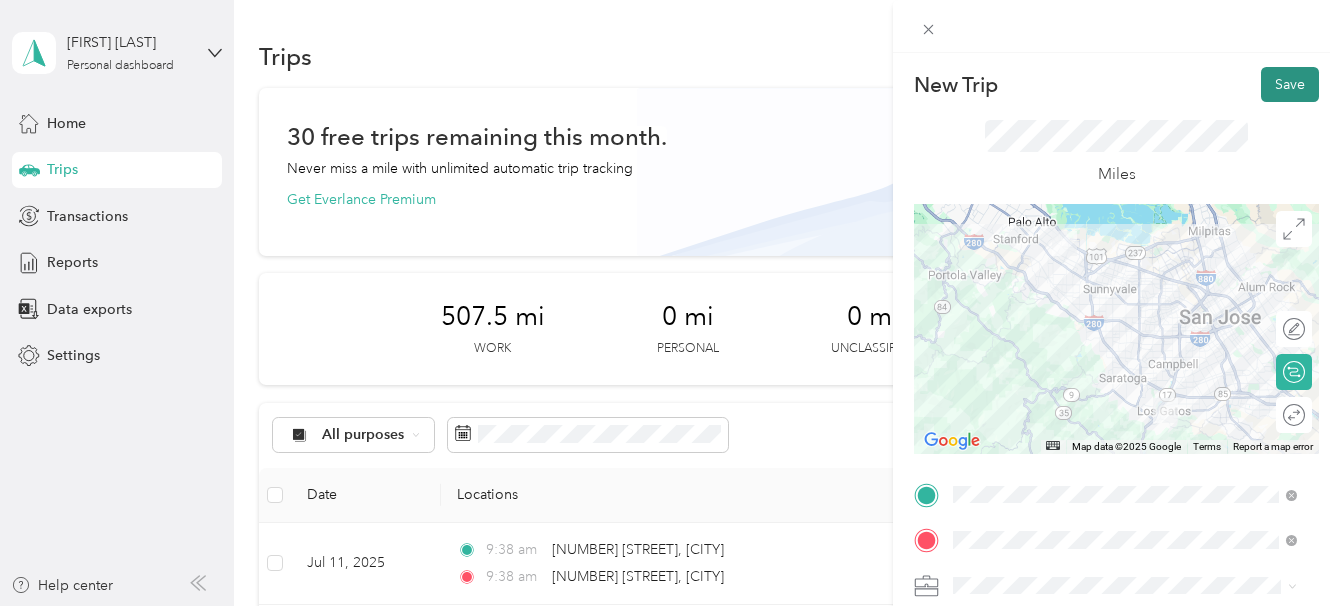 click on "Save" at bounding box center [1290, 84] 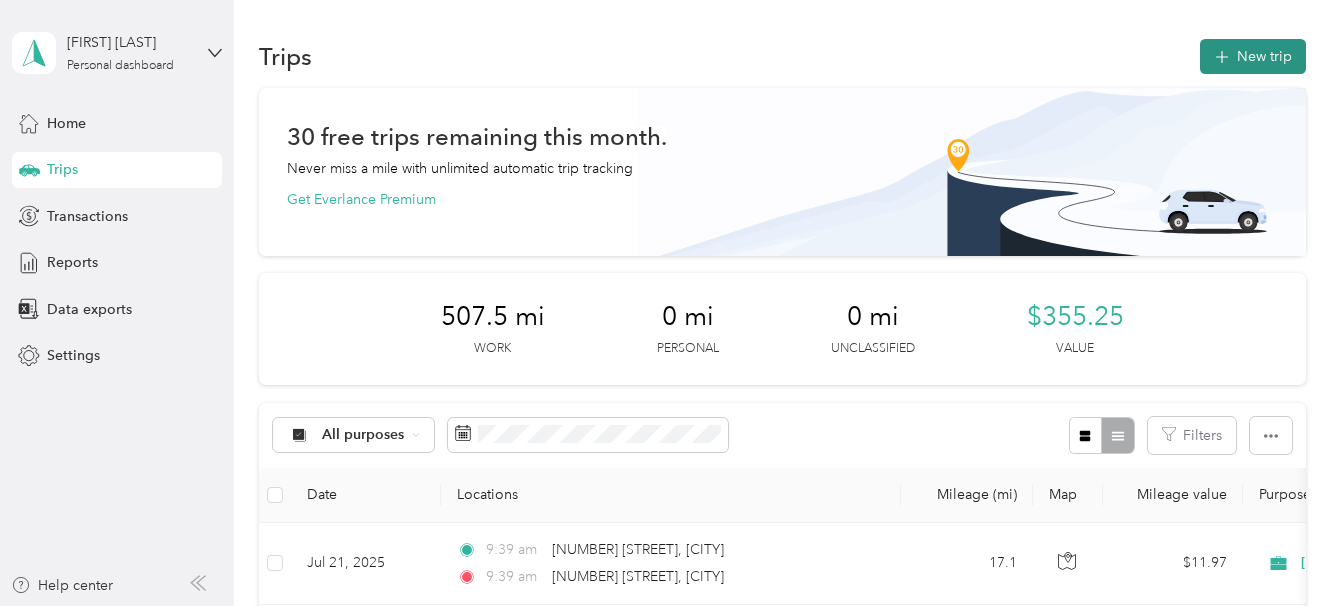 click on "New trip" at bounding box center [1253, 56] 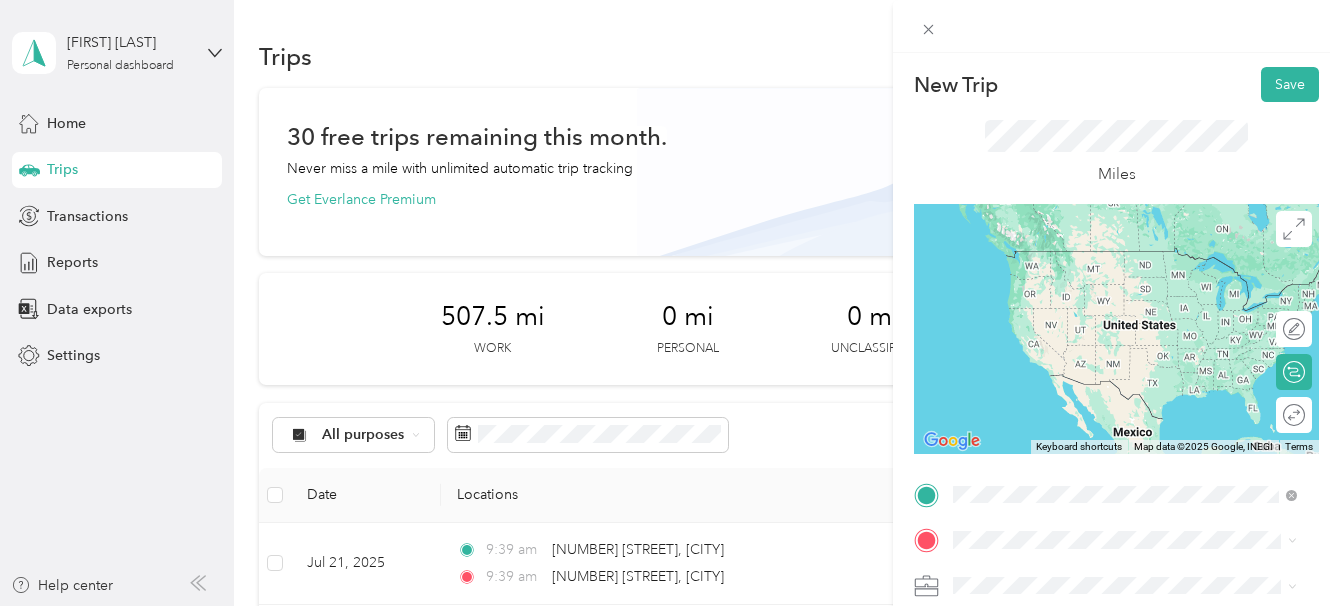 click on "[NUMBER] [STREET]
[CITY], [STATE] [POSTAL_CODE], [COUNTRY]" at bounding box center (1135, 259) 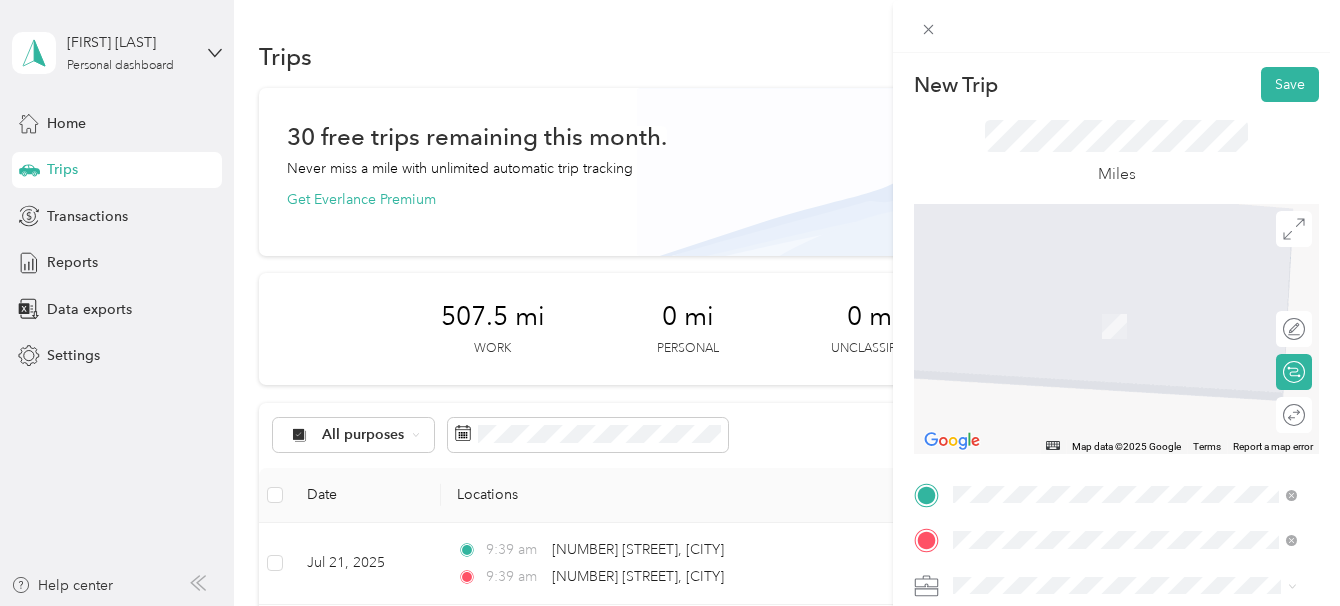 click on "New Trip Save This trip cannot be edited because it is either under review, approved, or paid. Contact your Team Manager to edit it. Miles ← Move left → Move right ↑ Move up ↓ Move down + Zoom in - Zoom out Home Jump left by 75% End Jump right by 75% Page Up Jump up by 75% Page Down Jump down by 75% Map Data Map data ©[YEAR] Google Map data ©[YEAR] Google [NUMBER]  Click to toggle between metric and imperial units Terms Report a map error Edit route Calculate route Round trip TO Add photo From search results [NUMBER] [STREET]
[CITY], [STATE] [POSTAL_CODE] [NUMBER] [STREET]
[CITY], [STATE] [POSTAL_CODE] [NUMBER] [STREET]
[CITY], [STATE] [POSTAL_CODE] [NUMBER] [STREET]
[CITY], [STATE] [POSTAL_CODE] [NUMBER] [STREET]
[CITY], [STATE] [POSTAL_CODE]" at bounding box center [665, 606] 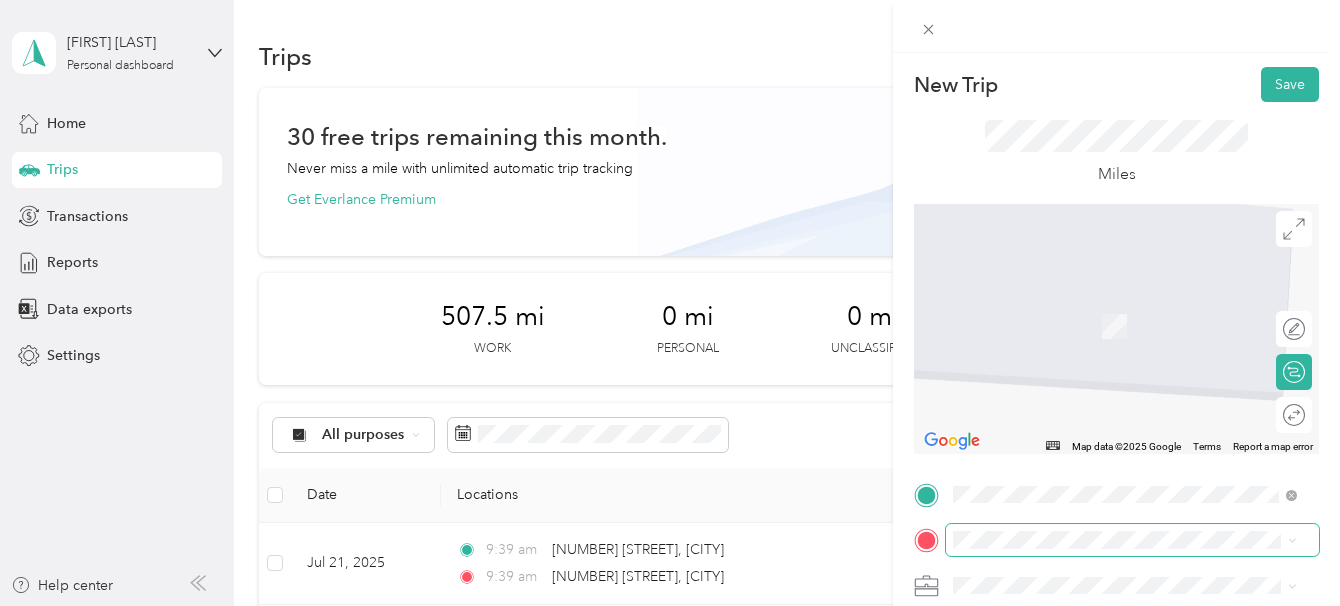 click at bounding box center (1132, 540) 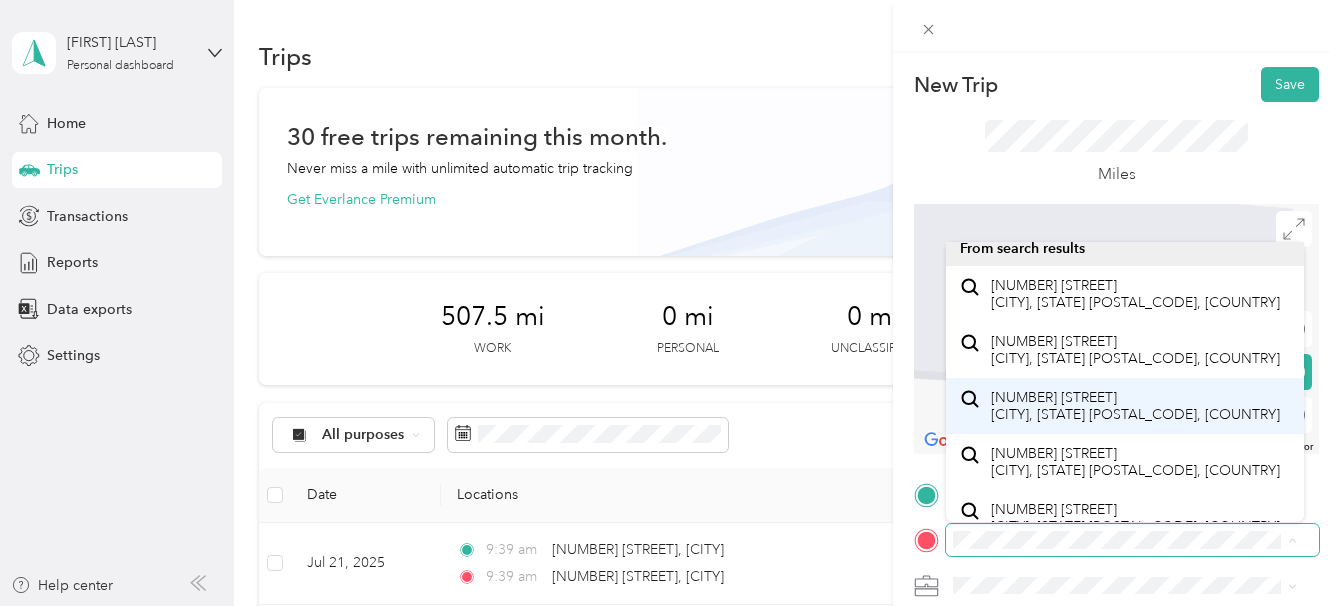 scroll, scrollTop: 0, scrollLeft: 0, axis: both 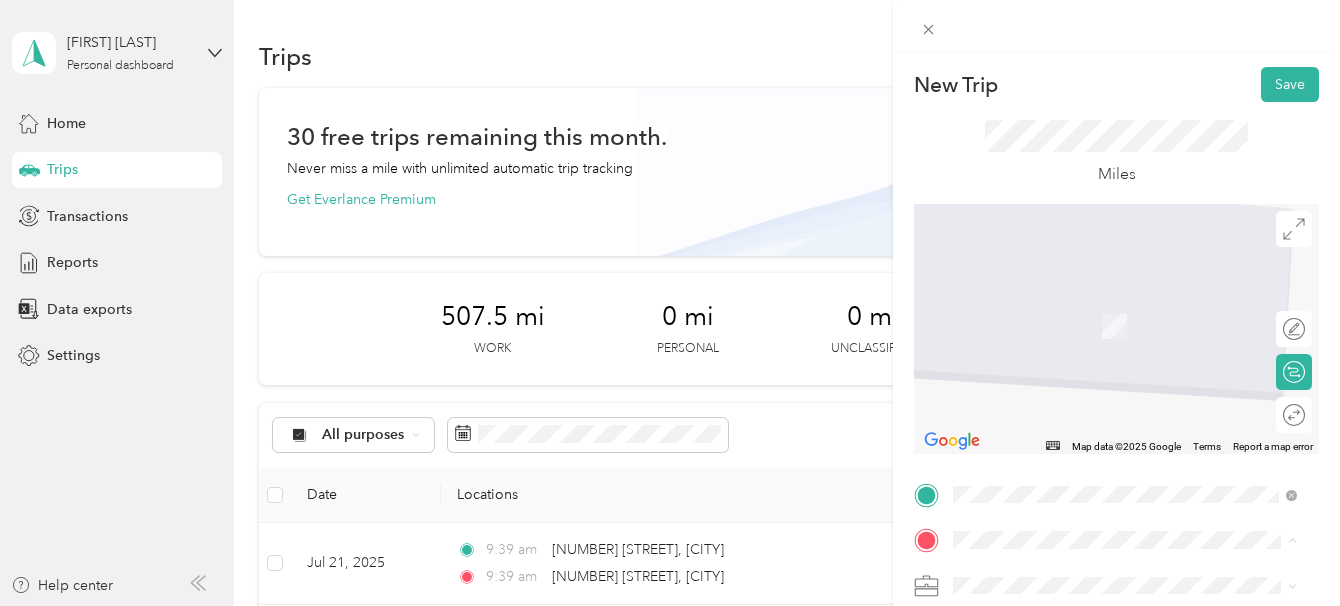 click on "[NUMBER] [STREET]
[CITY], [STATE] [POSTAL_CODE], [COUNTRY]" at bounding box center [1135, 494] 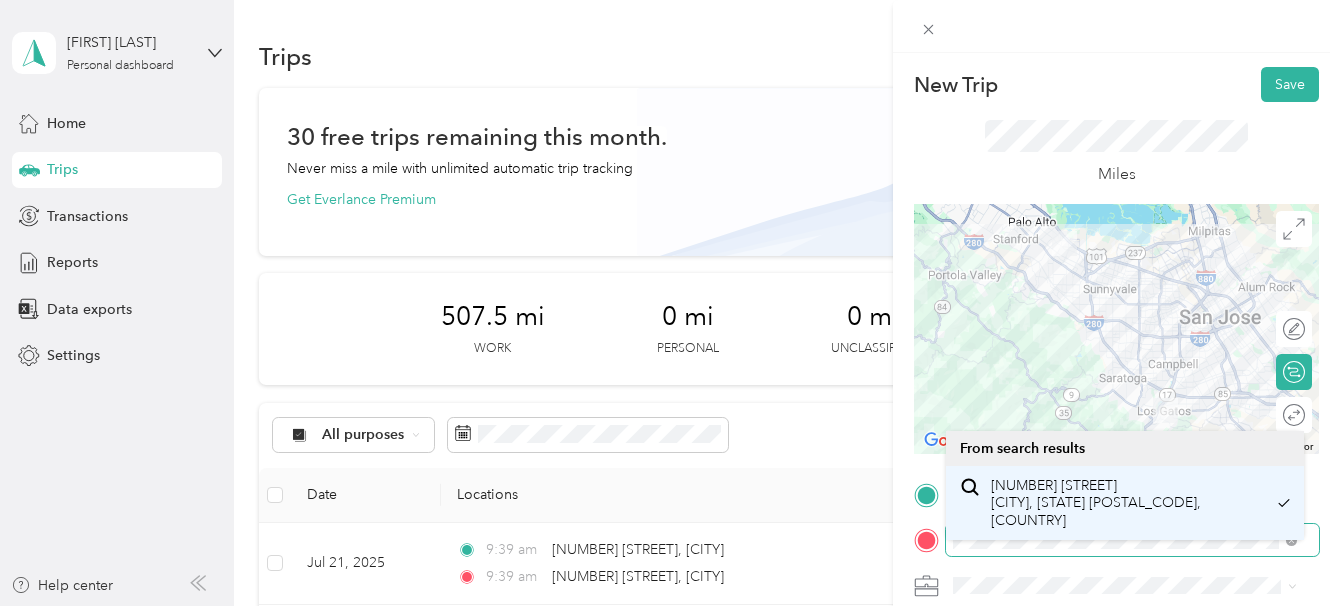 drag, startPoint x: 952, startPoint y: 542, endPoint x: 1135, endPoint y: 521, distance: 184.20097 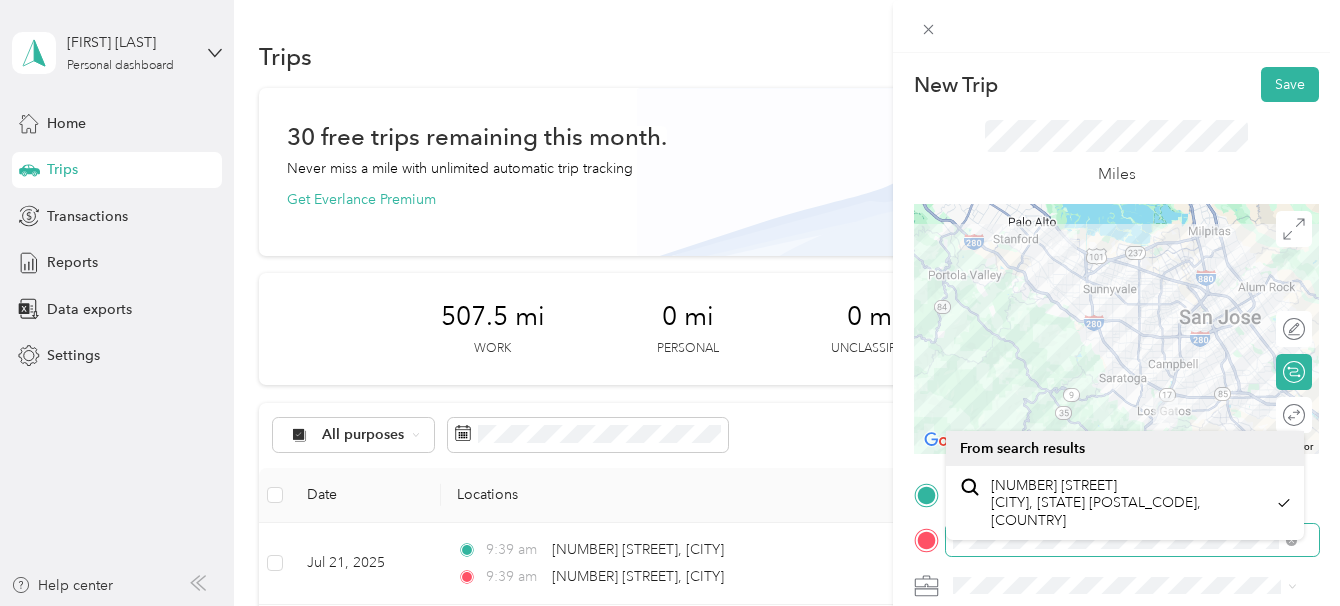 drag, startPoint x: 949, startPoint y: 539, endPoint x: 1229, endPoint y: 539, distance: 280 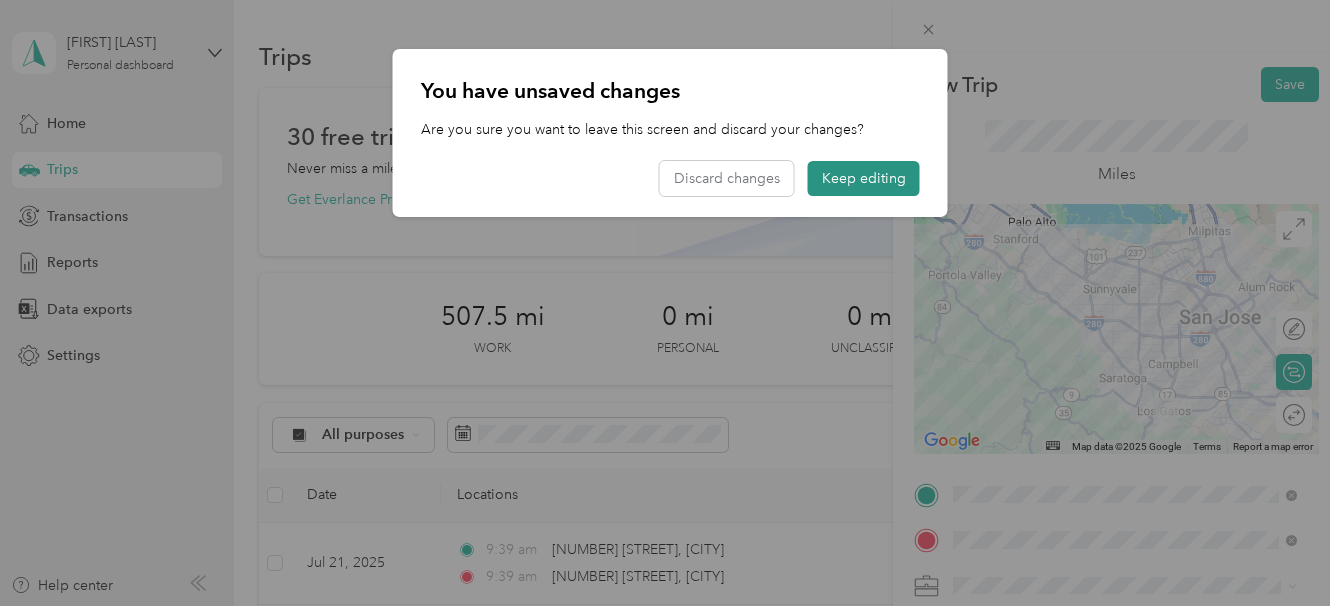 click on "Keep editing" at bounding box center (864, 178) 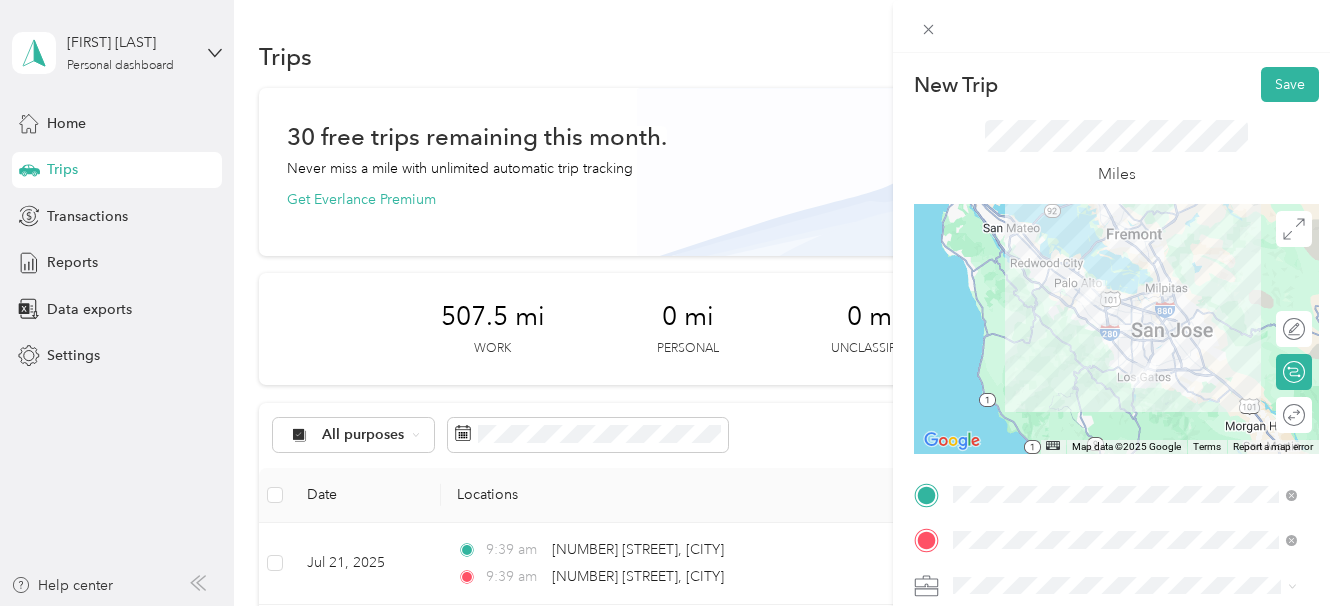 click on "[COMPANY_NAME]" at bounding box center (1023, 507) 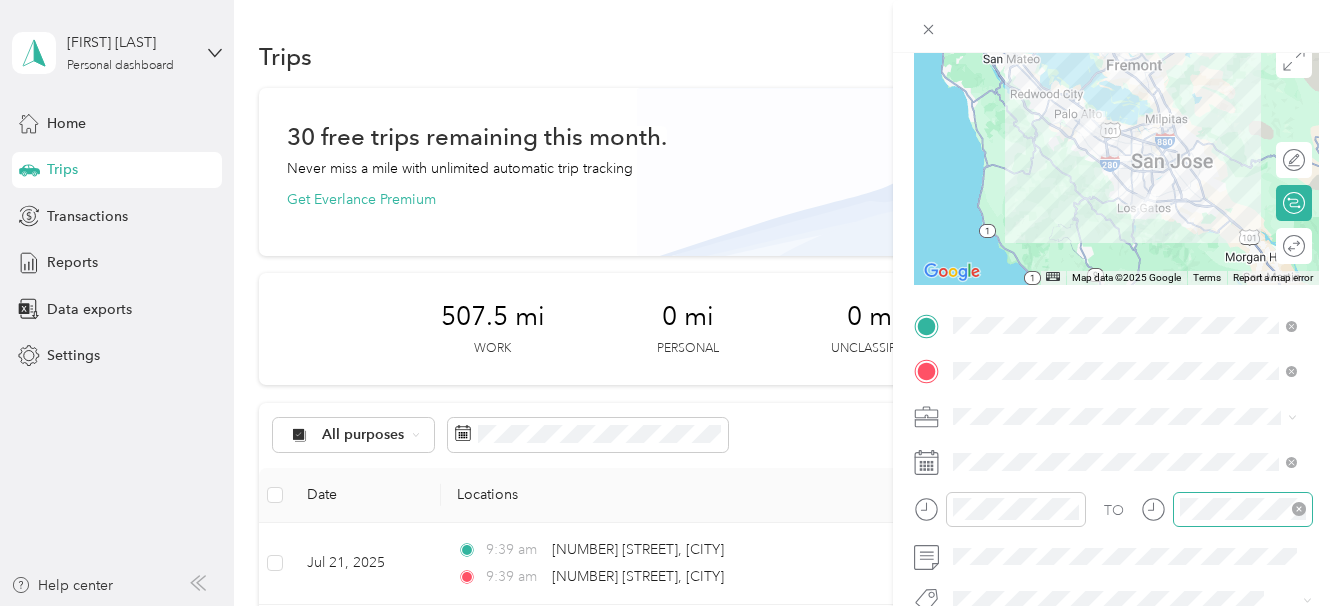 scroll, scrollTop: 300, scrollLeft: 0, axis: vertical 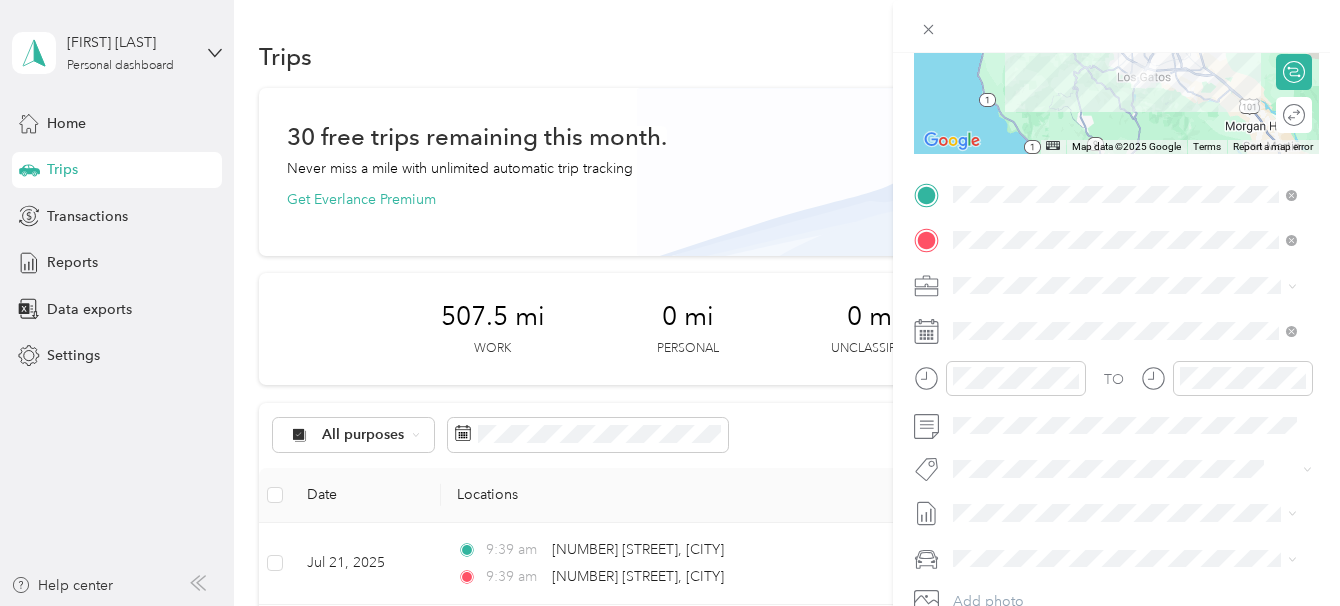 click 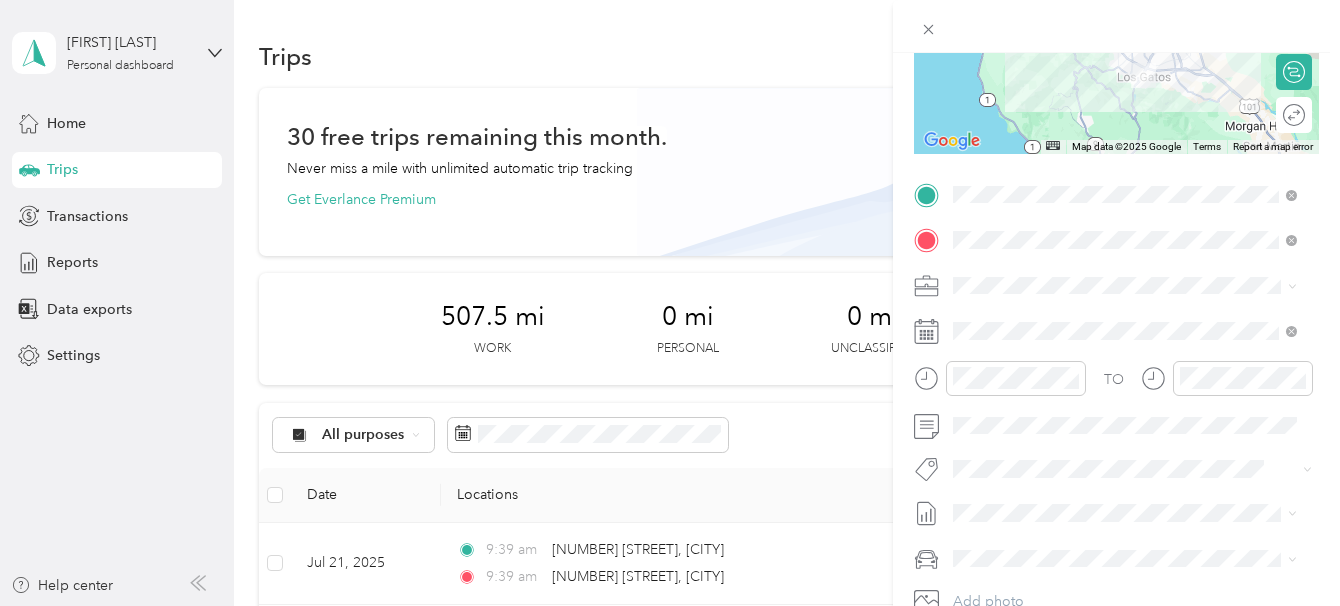 click 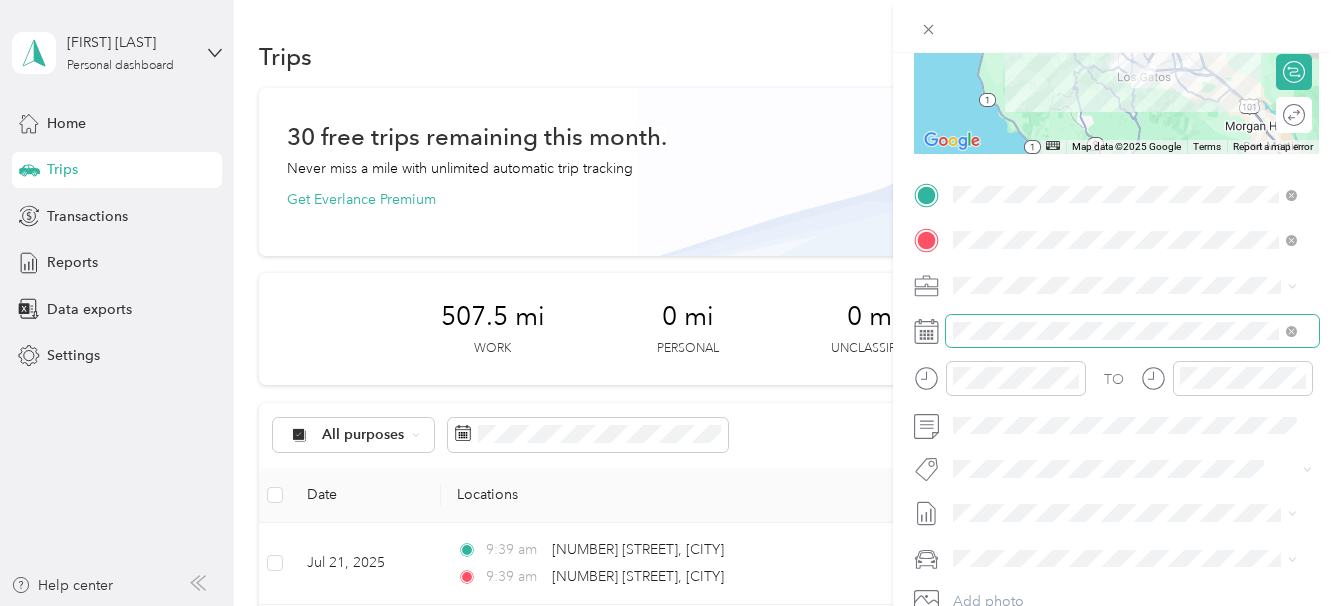 click at bounding box center (1132, 331) 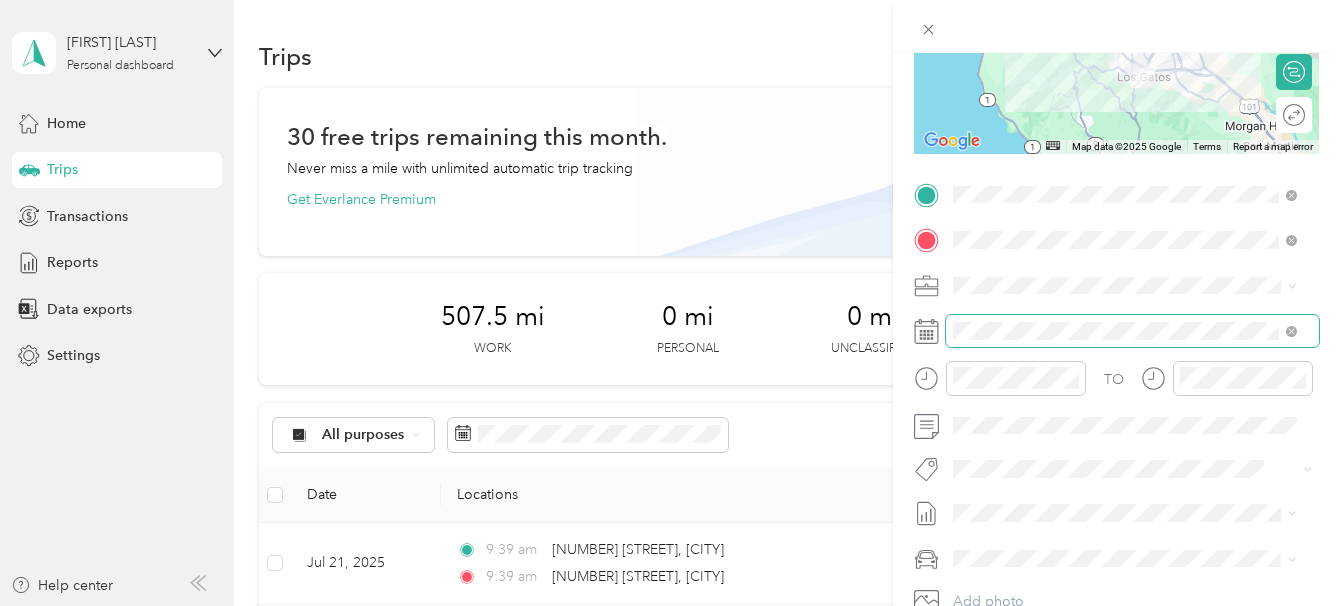 click at bounding box center (1132, 331) 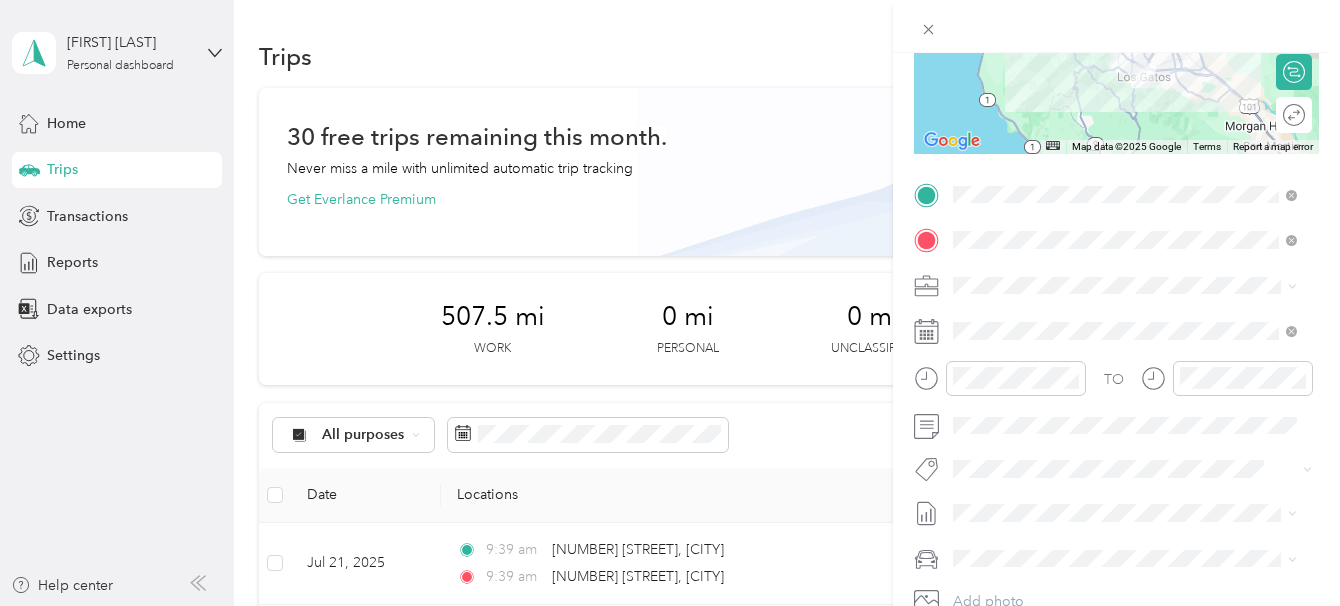 drag, startPoint x: 922, startPoint y: 325, endPoint x: 914, endPoint y: 347, distance: 23.409399 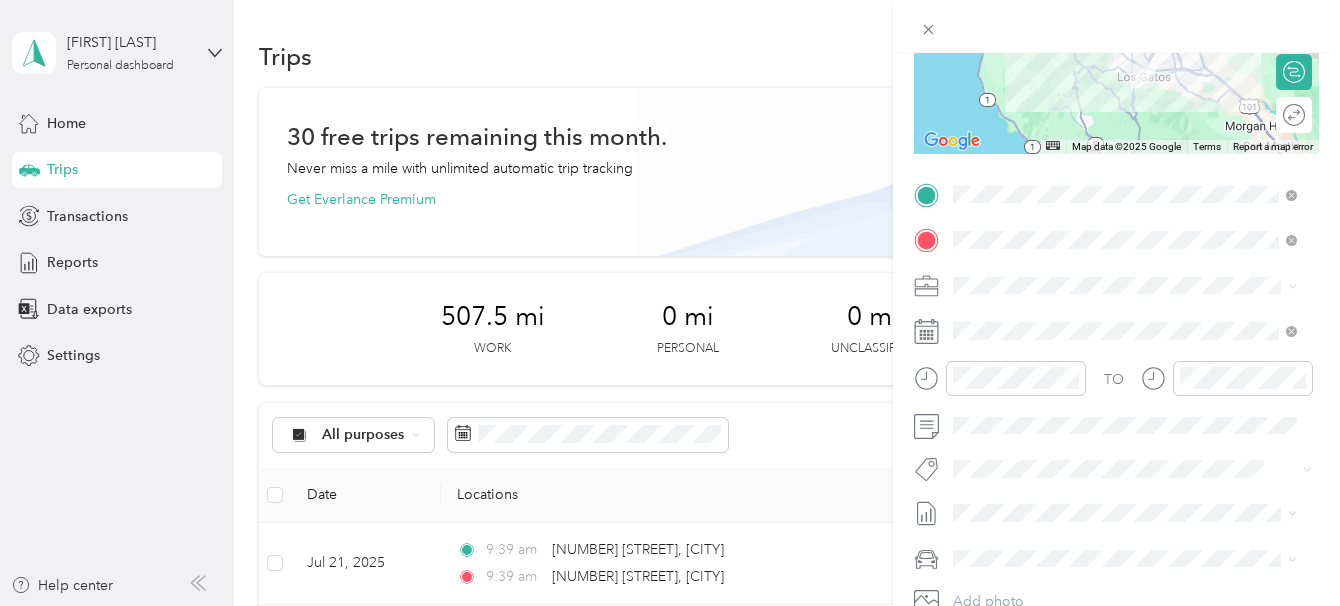 click 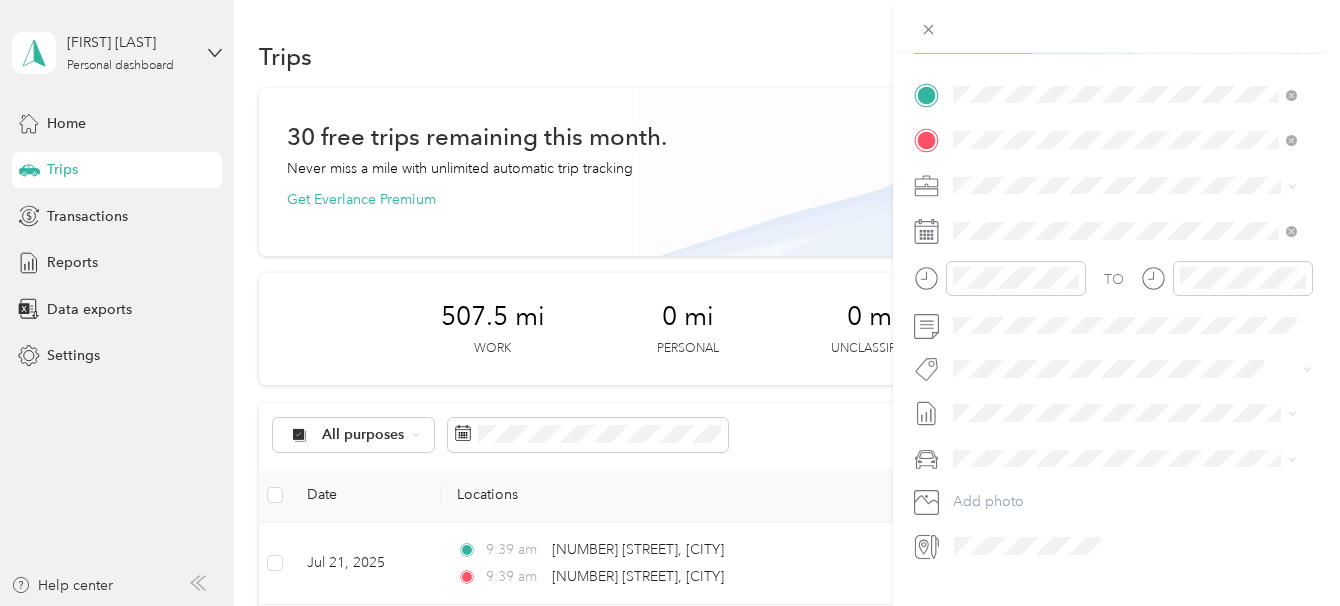 scroll, scrollTop: 200, scrollLeft: 0, axis: vertical 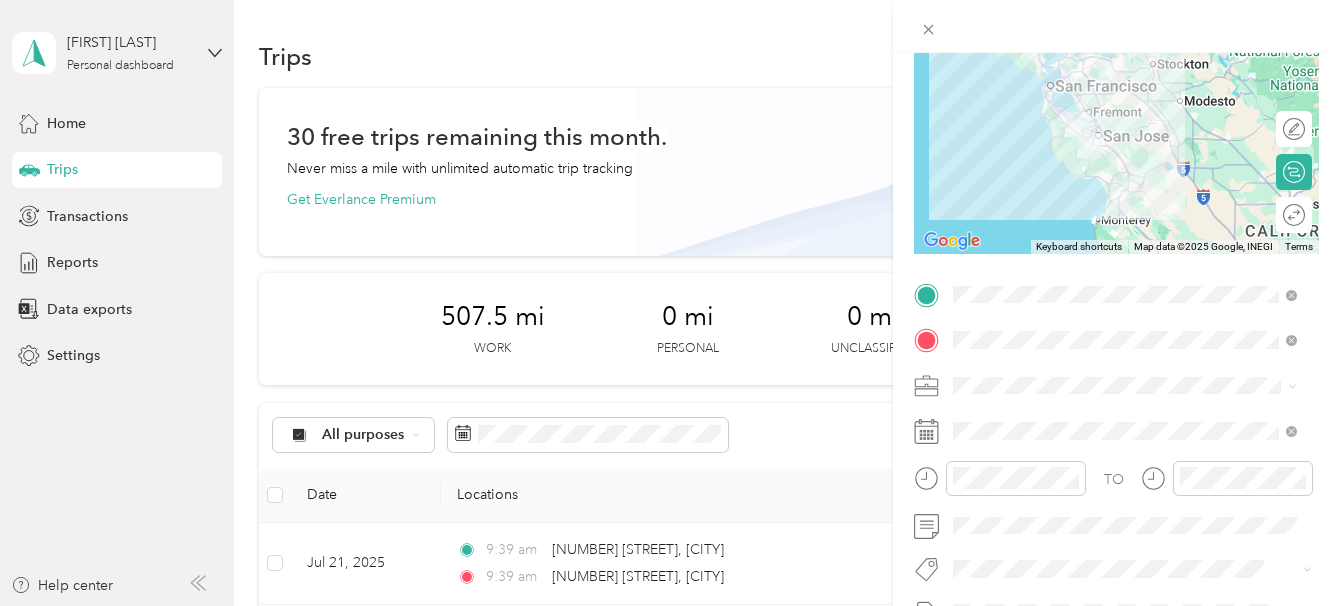 click 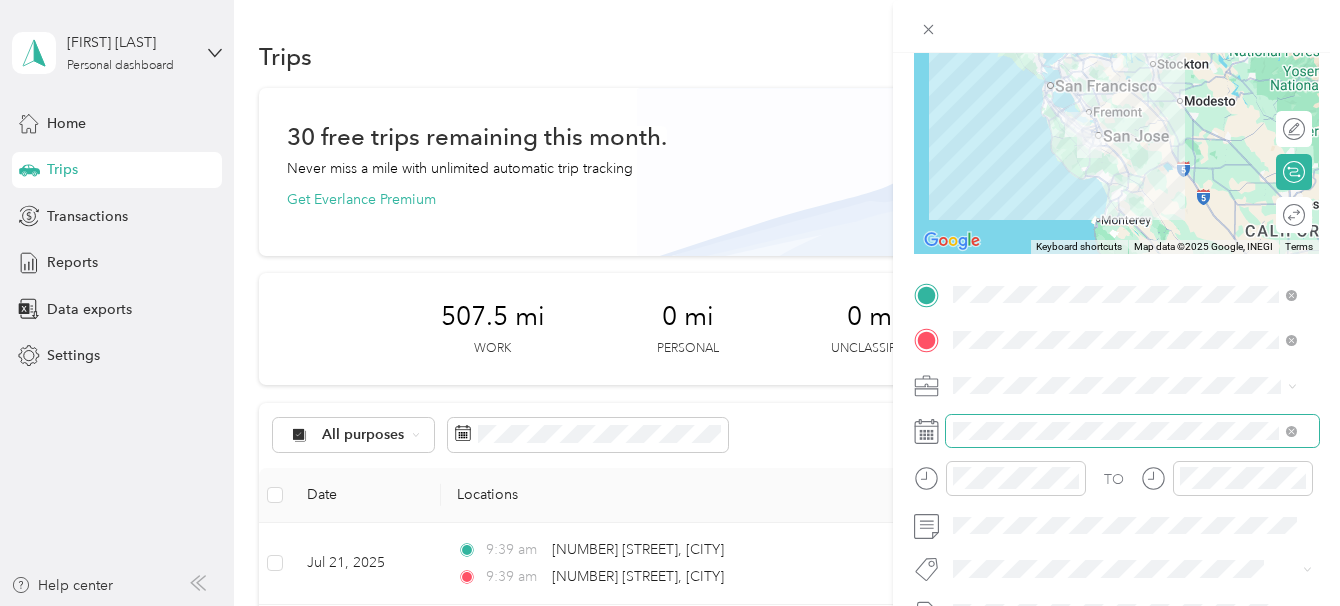 click at bounding box center (1132, 431) 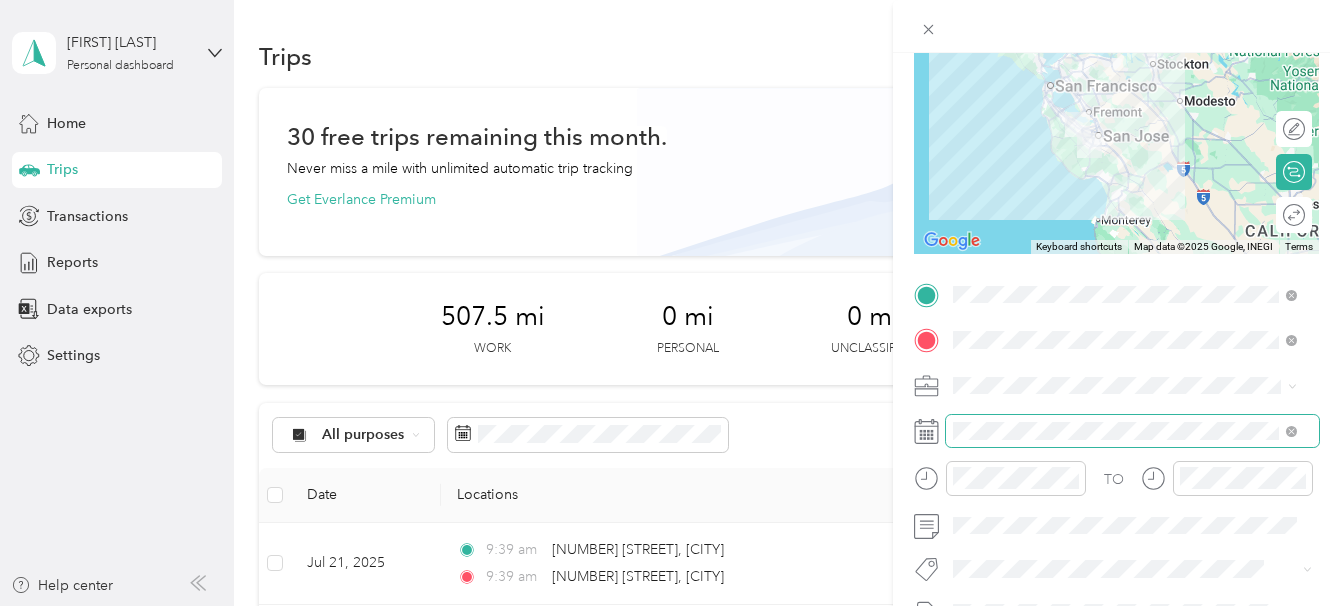 drag, startPoint x: 1285, startPoint y: 427, endPoint x: 1082, endPoint y: 441, distance: 203.4822 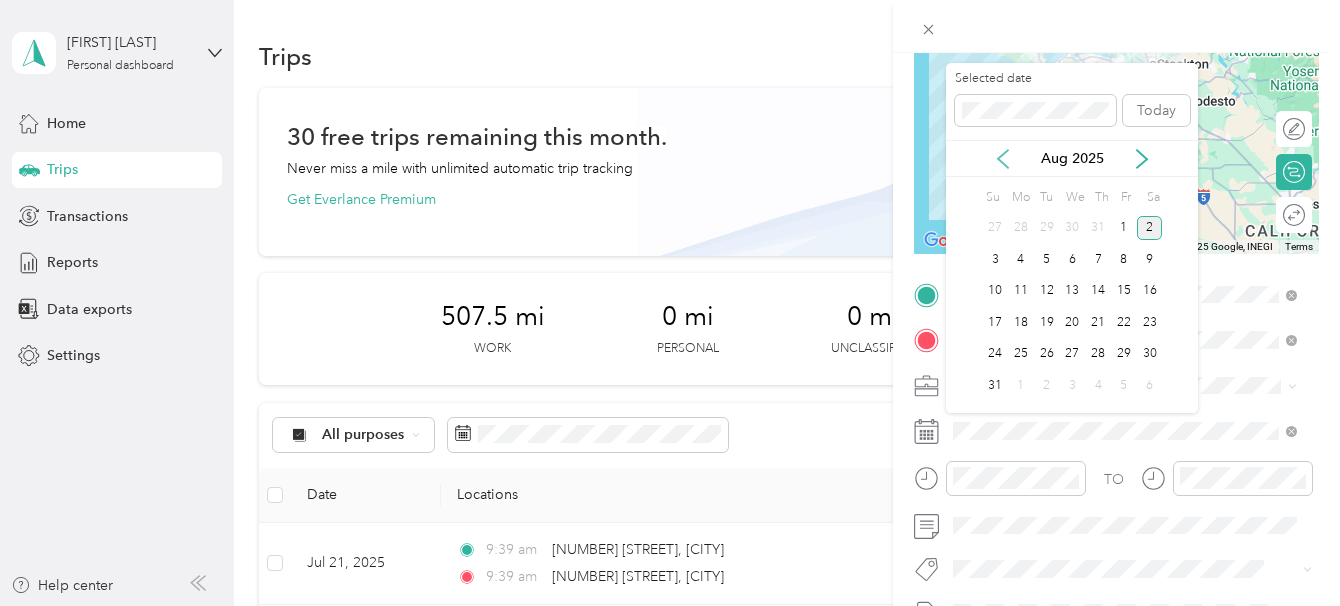 click 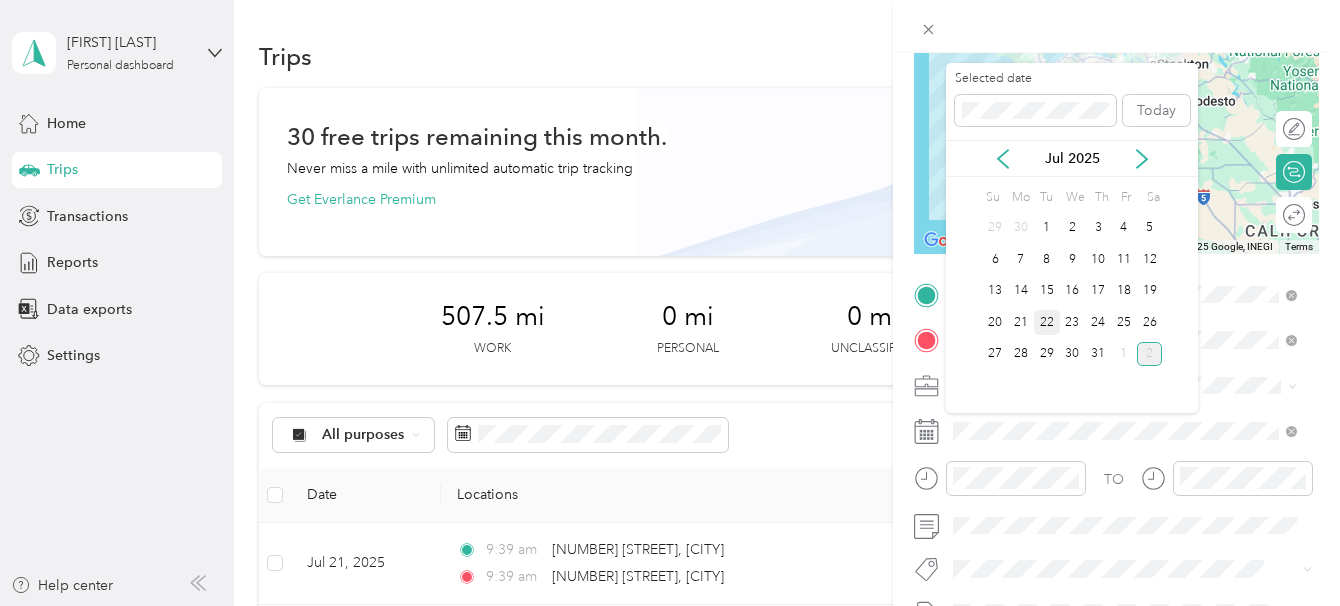 click on "22" at bounding box center (1047, 322) 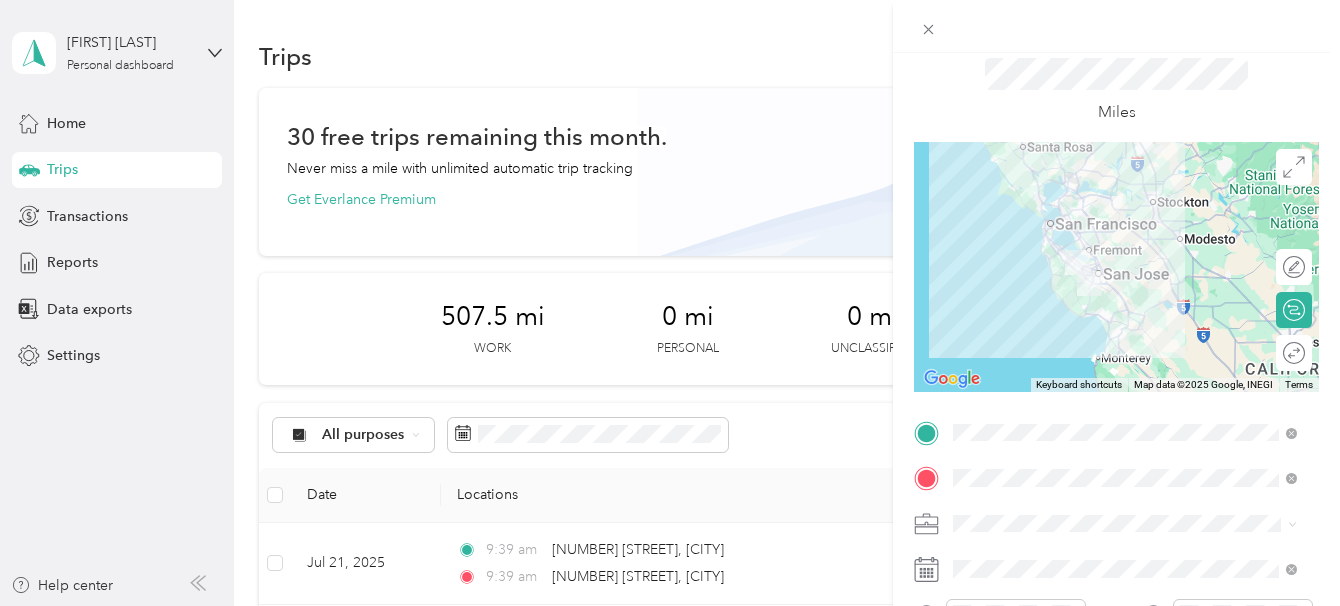 scroll, scrollTop: 0, scrollLeft: 0, axis: both 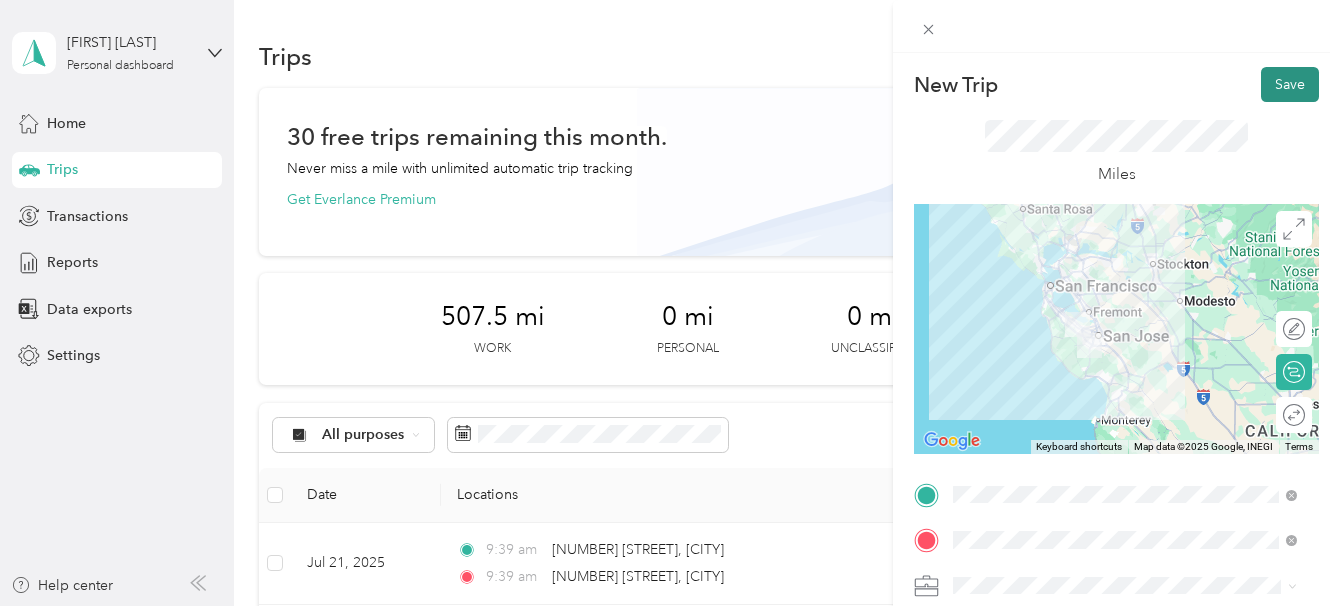 click on "Save" at bounding box center (1290, 84) 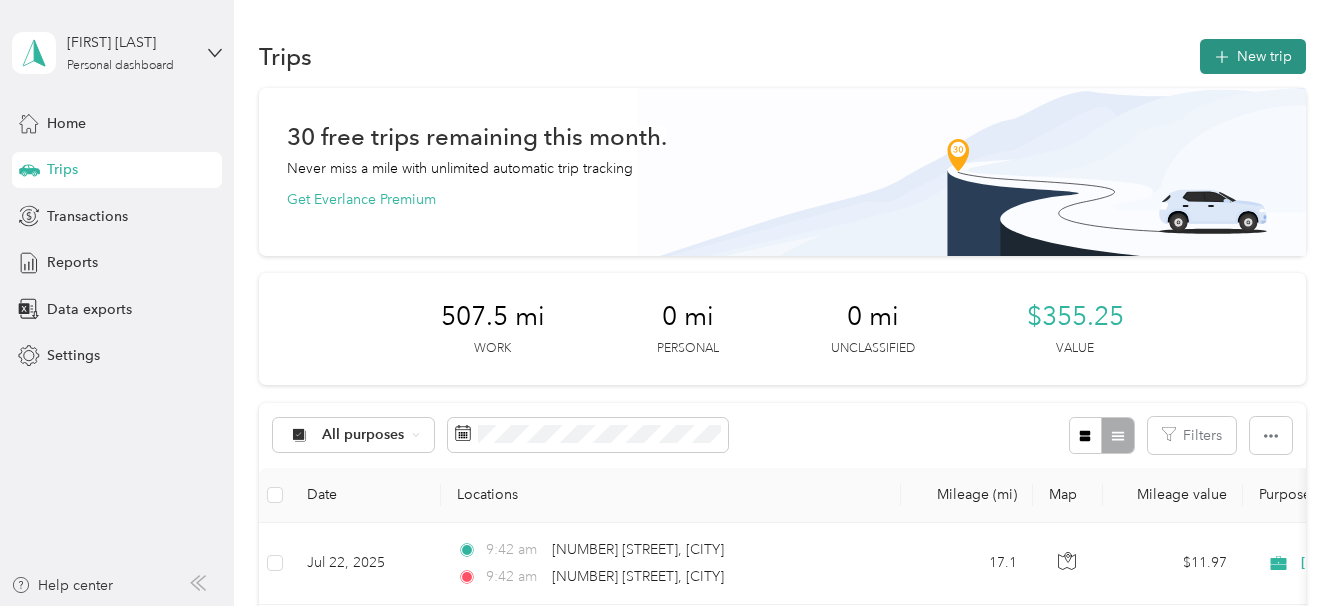 click on "New trip" at bounding box center [1253, 56] 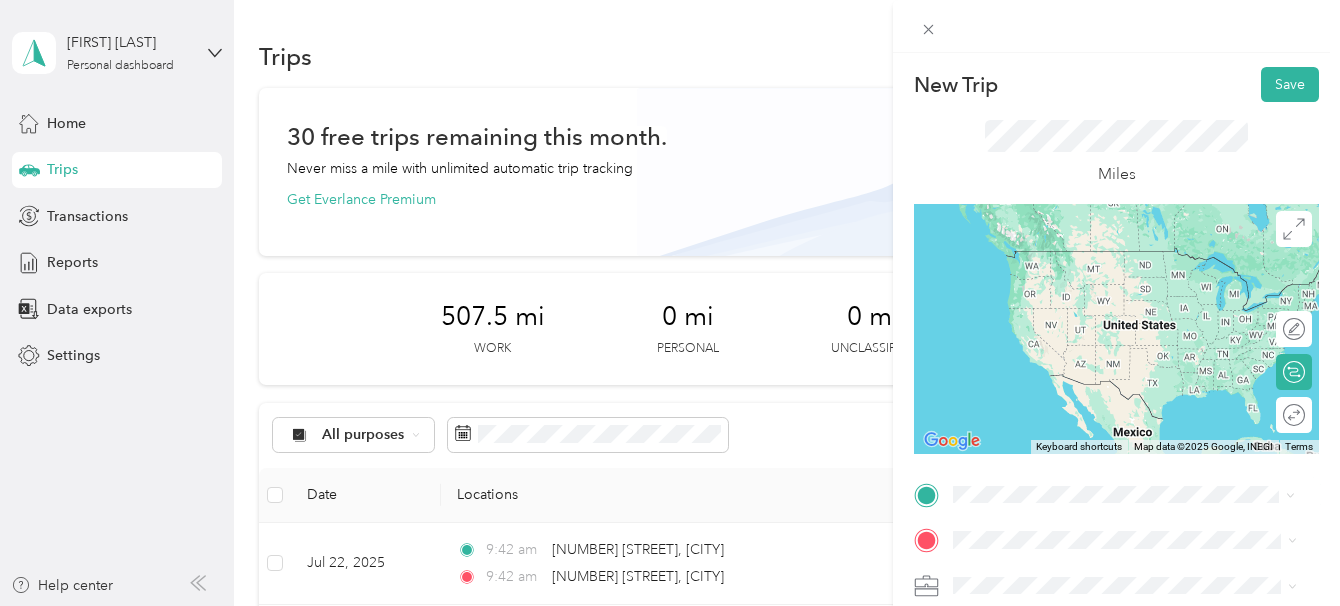 click on "[NUMBER] [STREET]
[CITY], [STATE] [POSTAL_CODE], [COUNTRY]" at bounding box center (1135, 256) 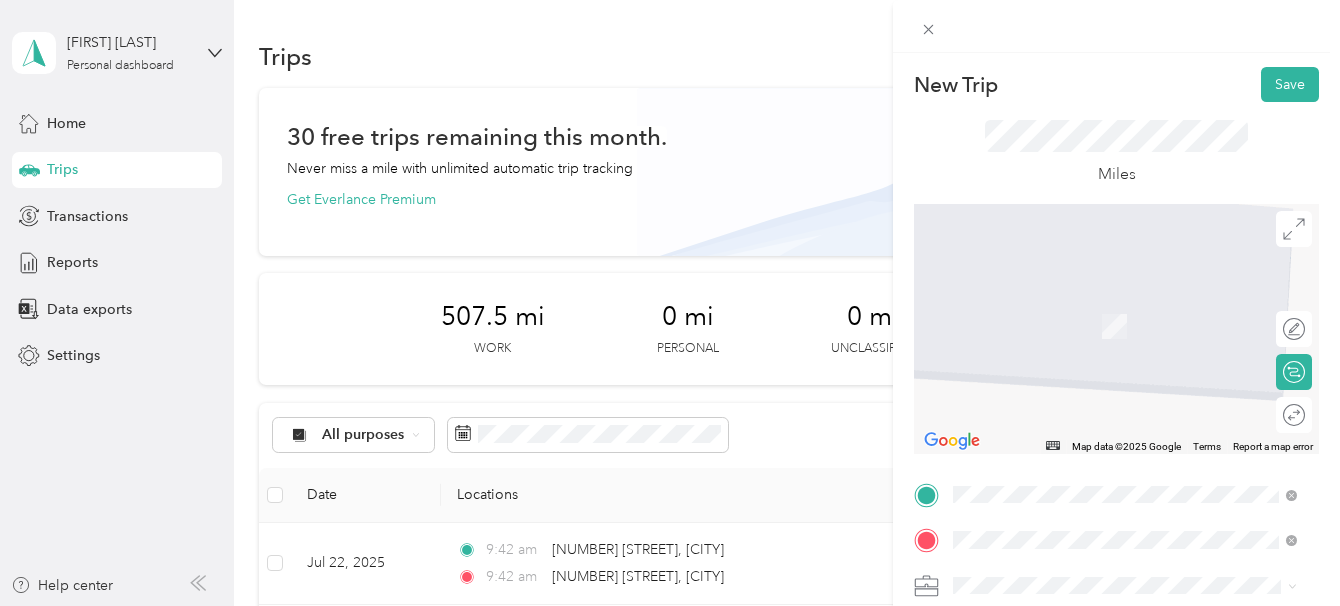 click on "[NUMBER] [STREET]
[CITY], [STATE] [POSTAL_CODE], [COUNTRY]" at bounding box center (1135, 494) 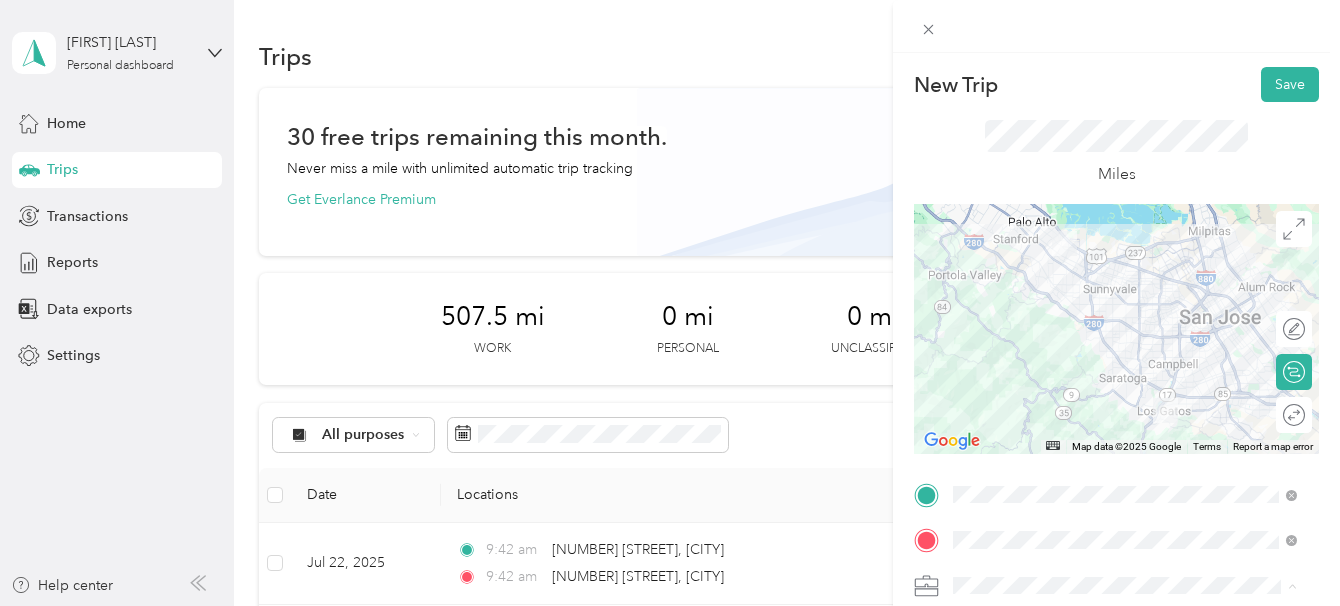 click on "[COMPANY_NAME]" at bounding box center (1125, 515) 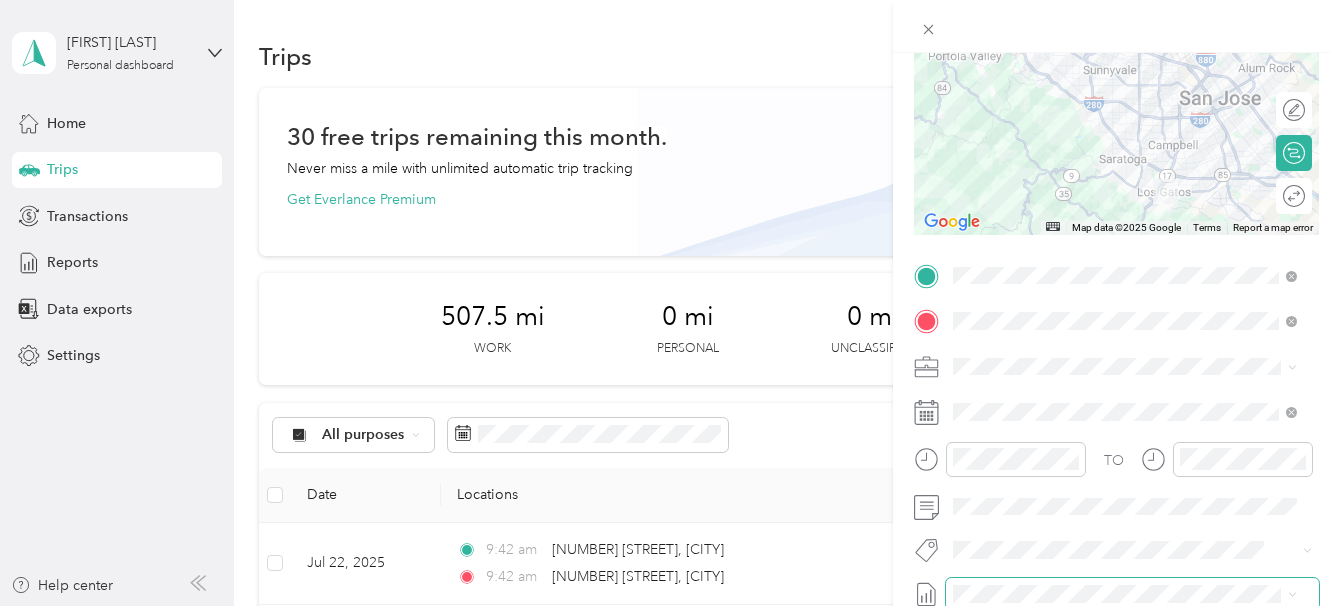 scroll, scrollTop: 300, scrollLeft: 0, axis: vertical 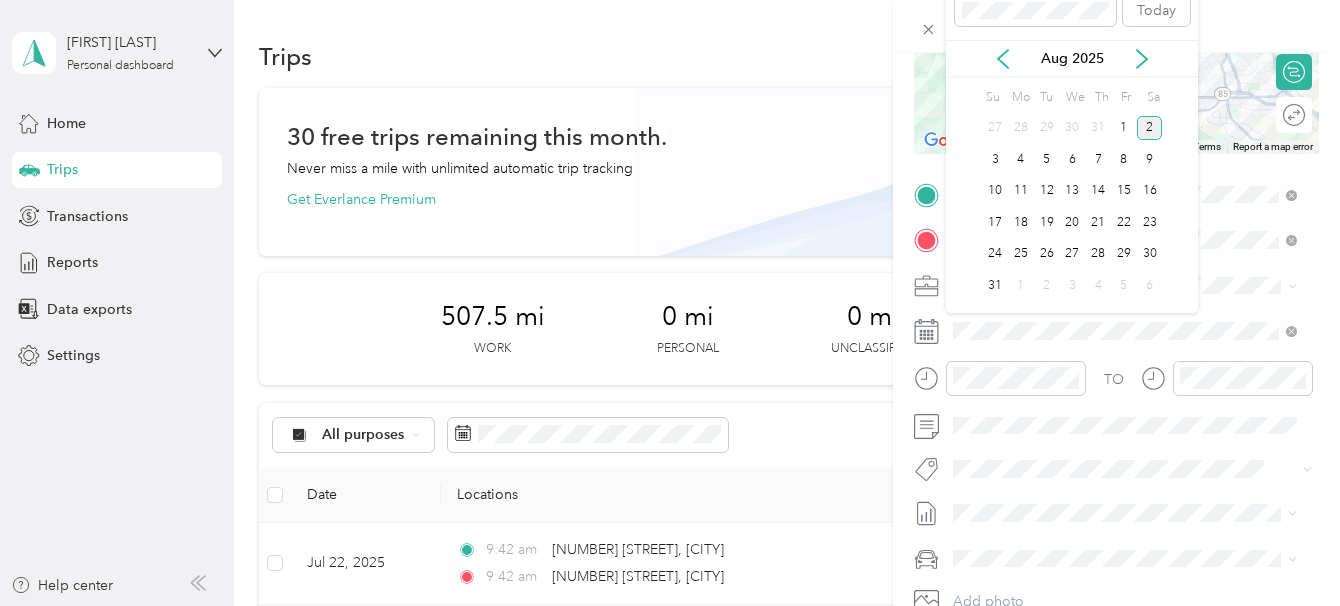 click on "Aug 2025" at bounding box center [1072, 58] 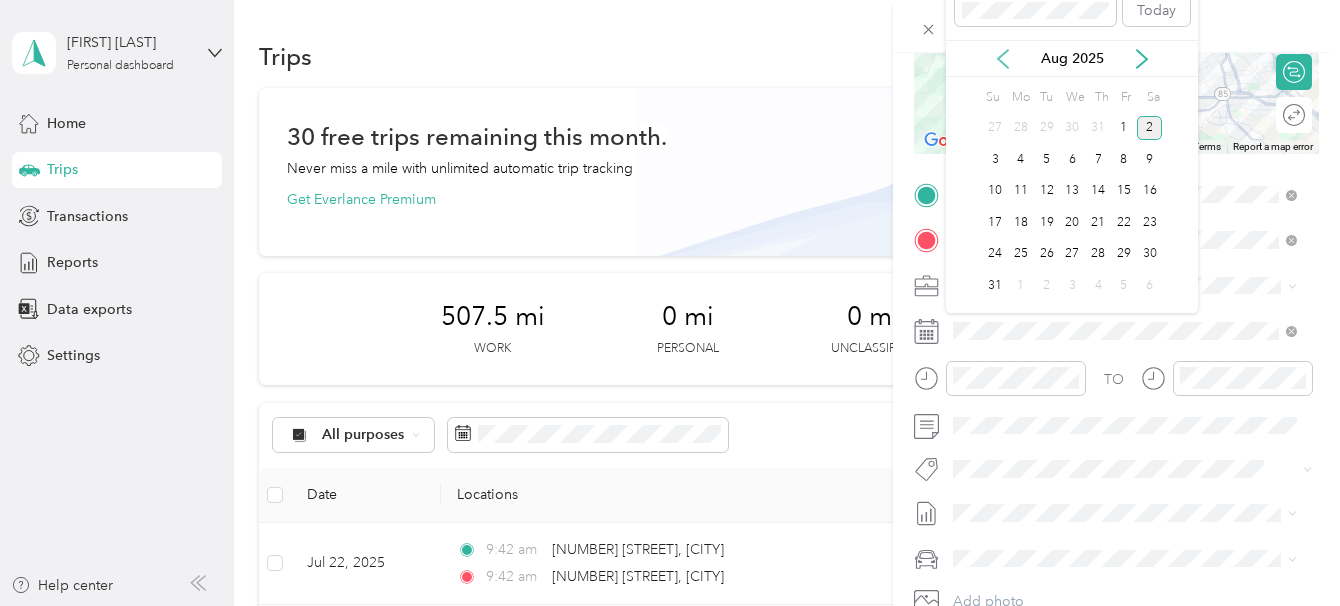 click 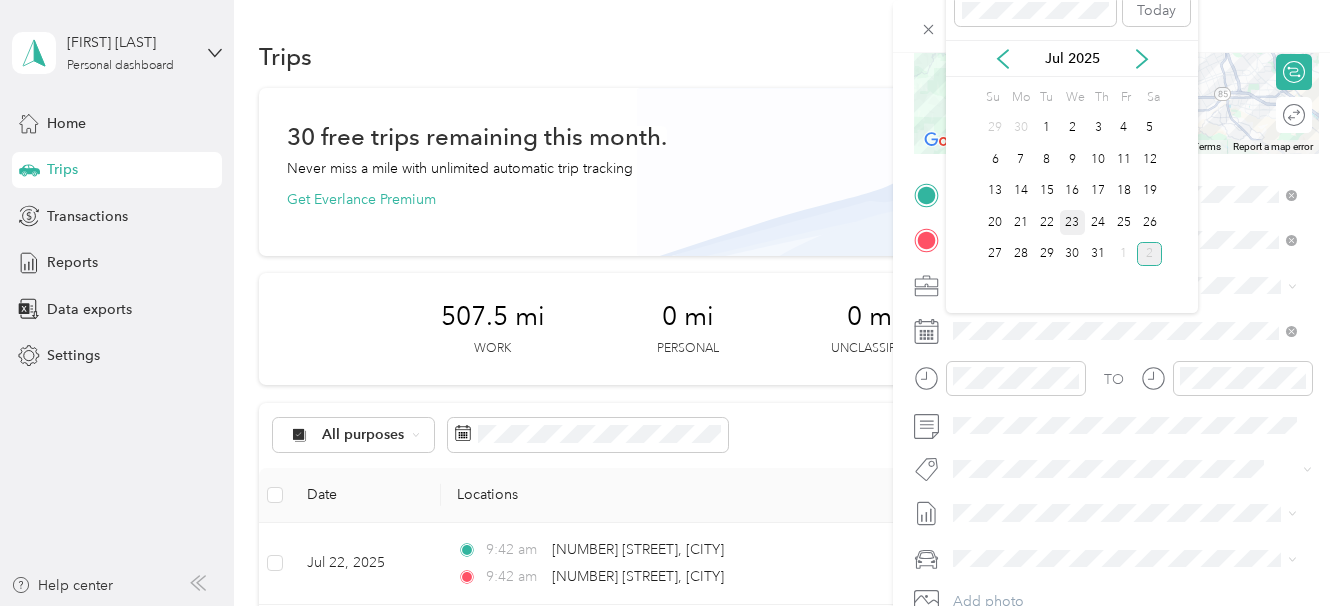 click on "23" at bounding box center [1073, 222] 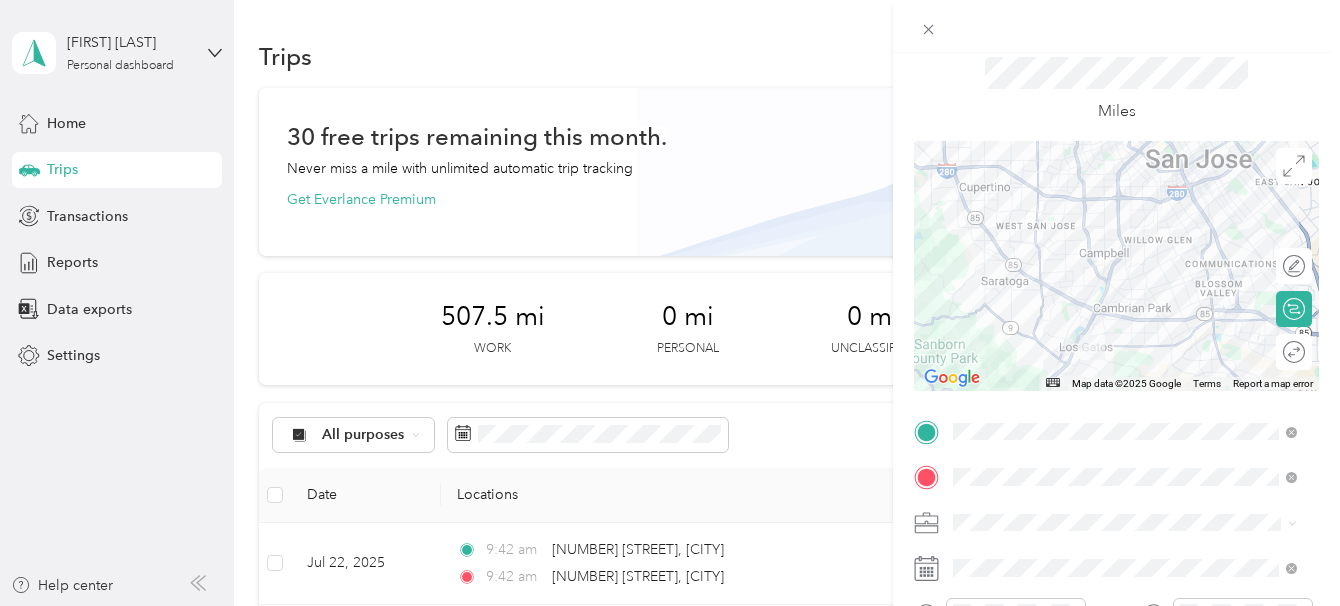 scroll, scrollTop: 0, scrollLeft: 0, axis: both 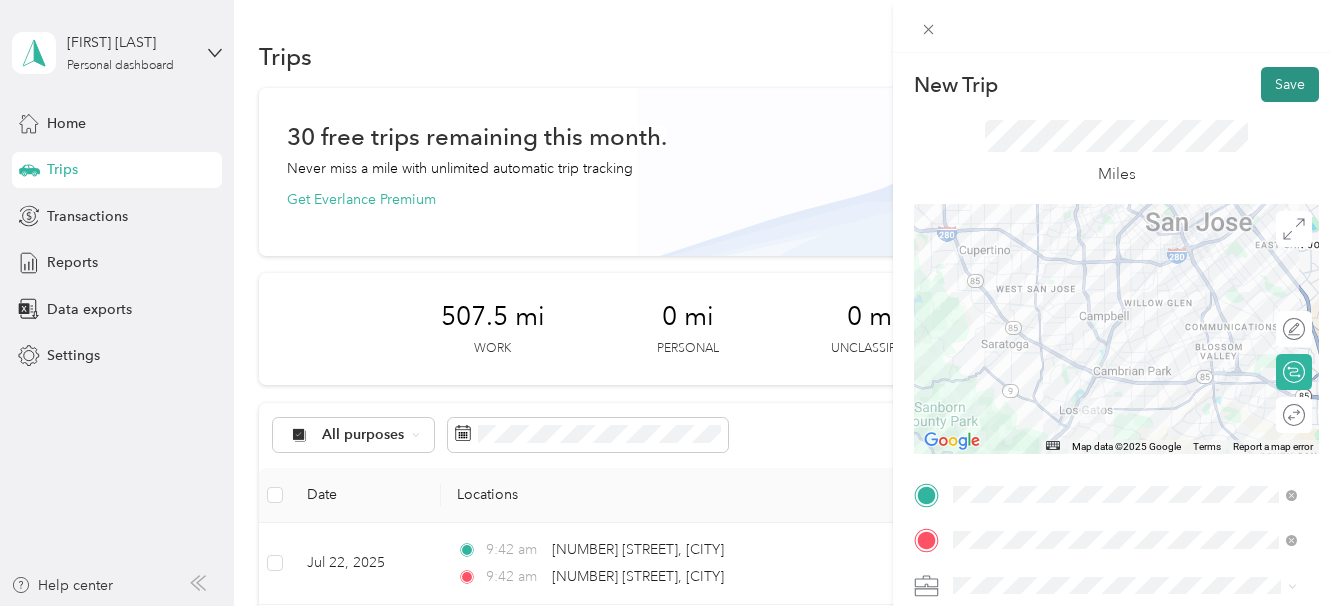 click on "Save" at bounding box center [1290, 84] 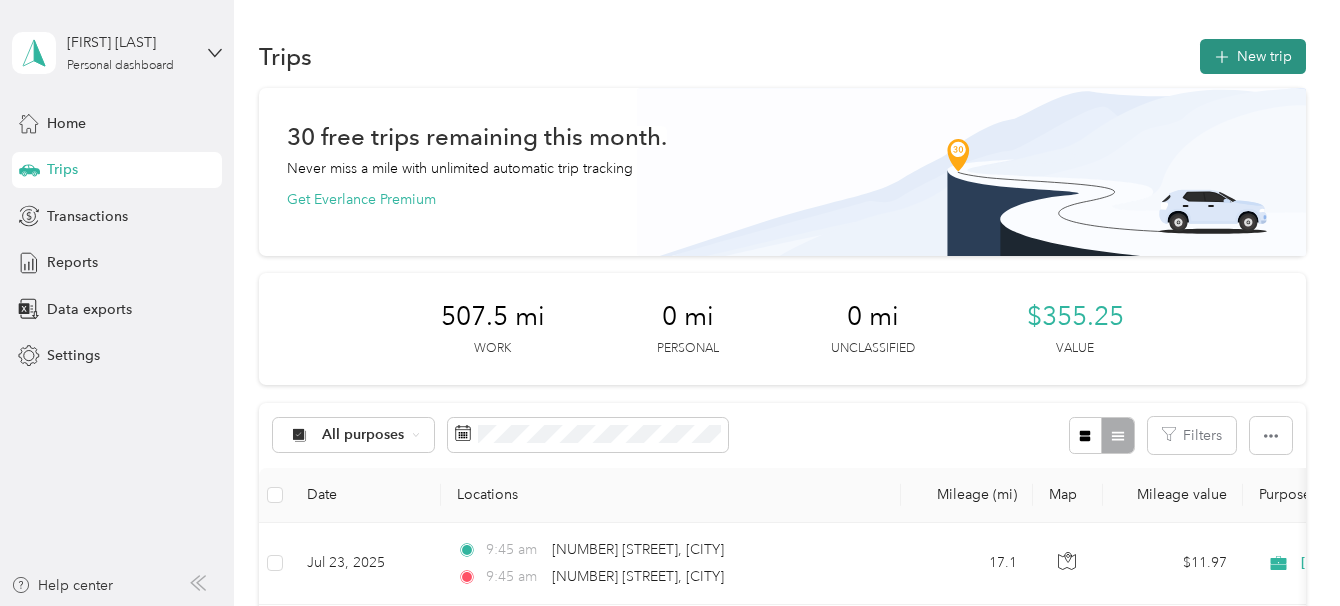 click on "New trip" at bounding box center (1253, 56) 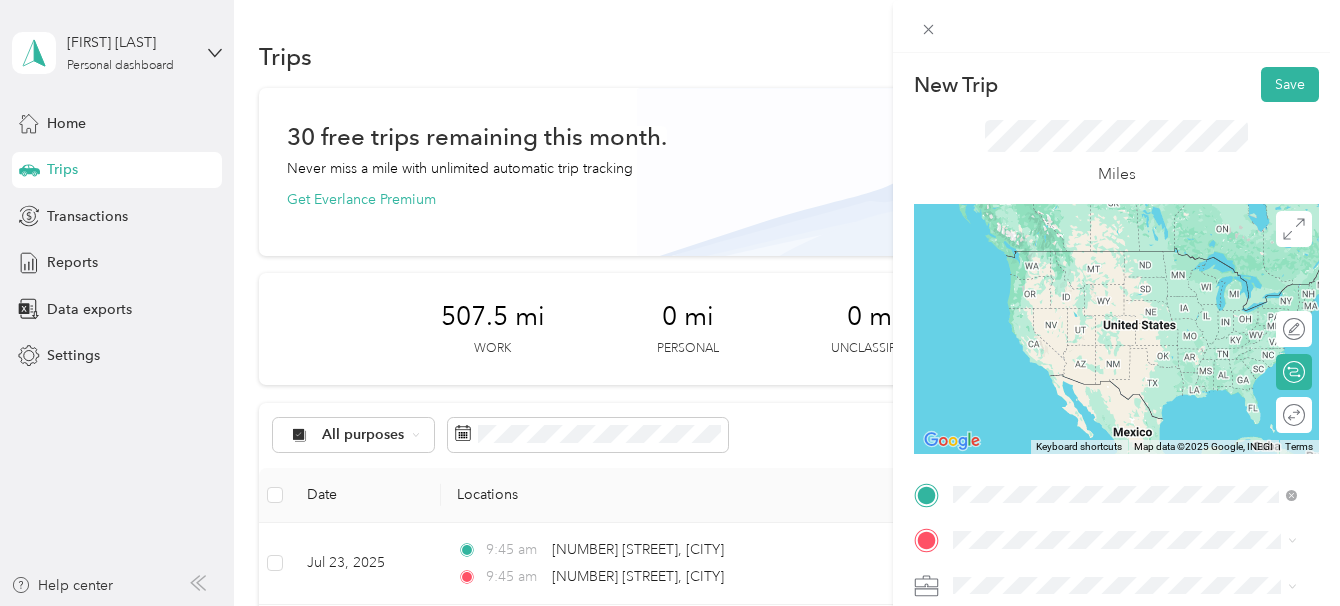 click on "[NUMBER] [STREET]
[CITY], [STATE] [POSTAL_CODE], [COUNTRY]" at bounding box center [1135, 259] 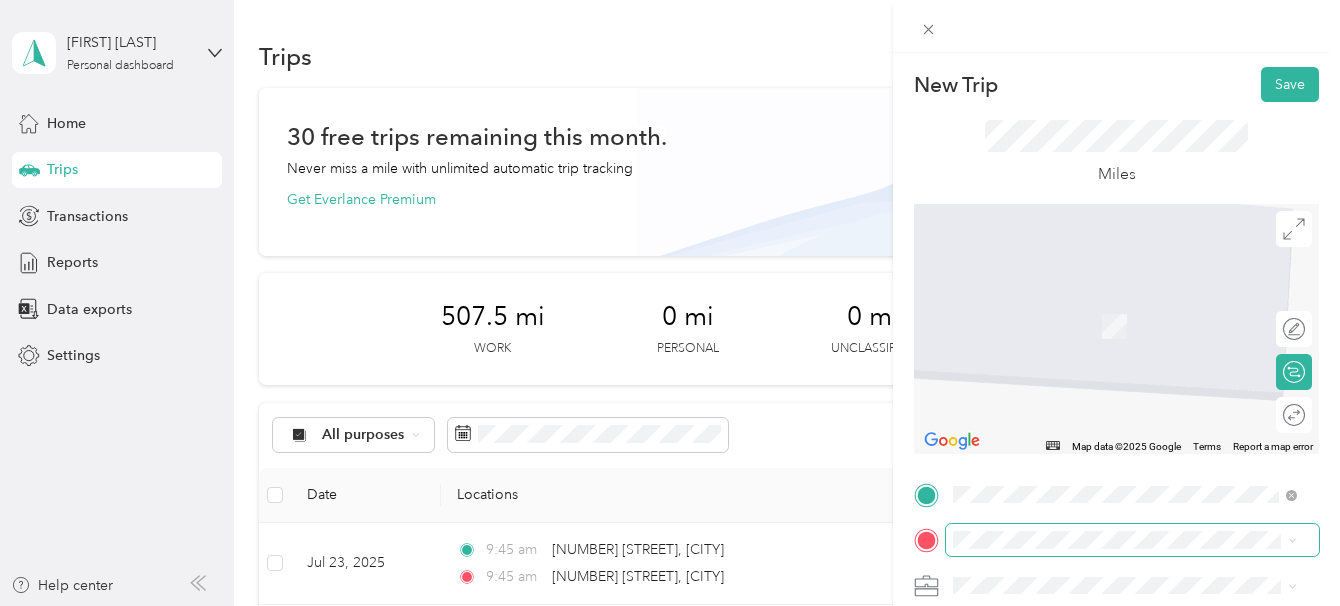 click at bounding box center (1132, 540) 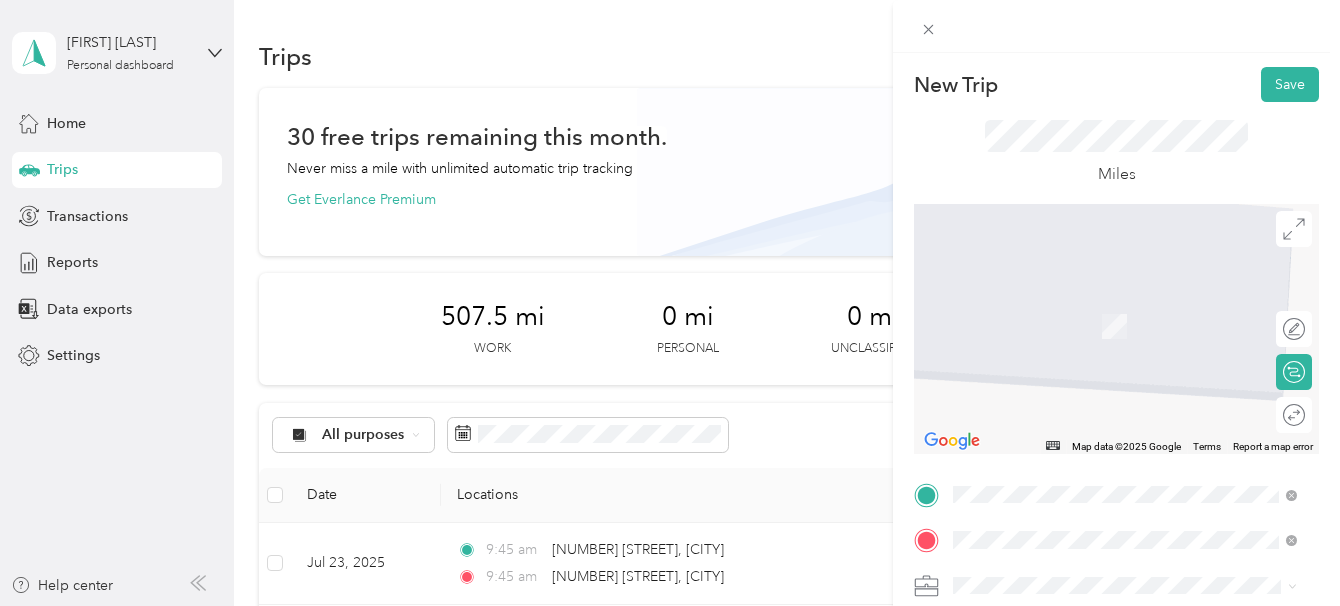 click on "[NUMBER] [STREET]
[CITY], [STATE] [POSTAL_CODE], [COUNTRY]" at bounding box center (1135, 494) 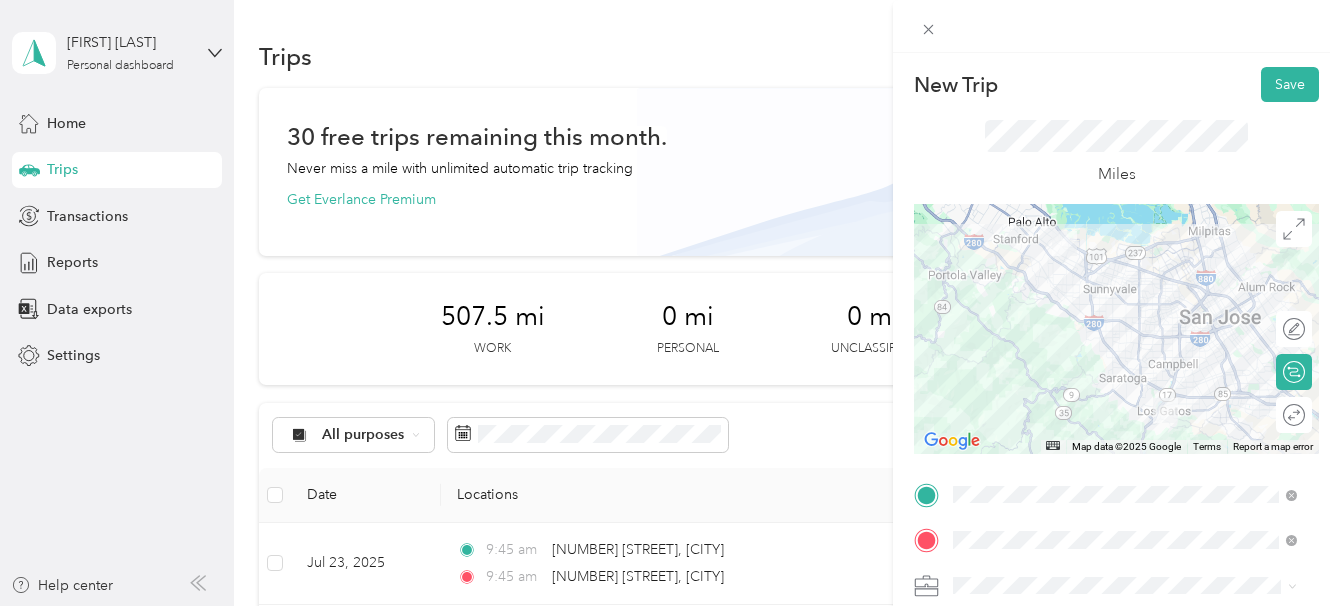click on "[COMPANY_NAME]" at bounding box center (1023, 506) 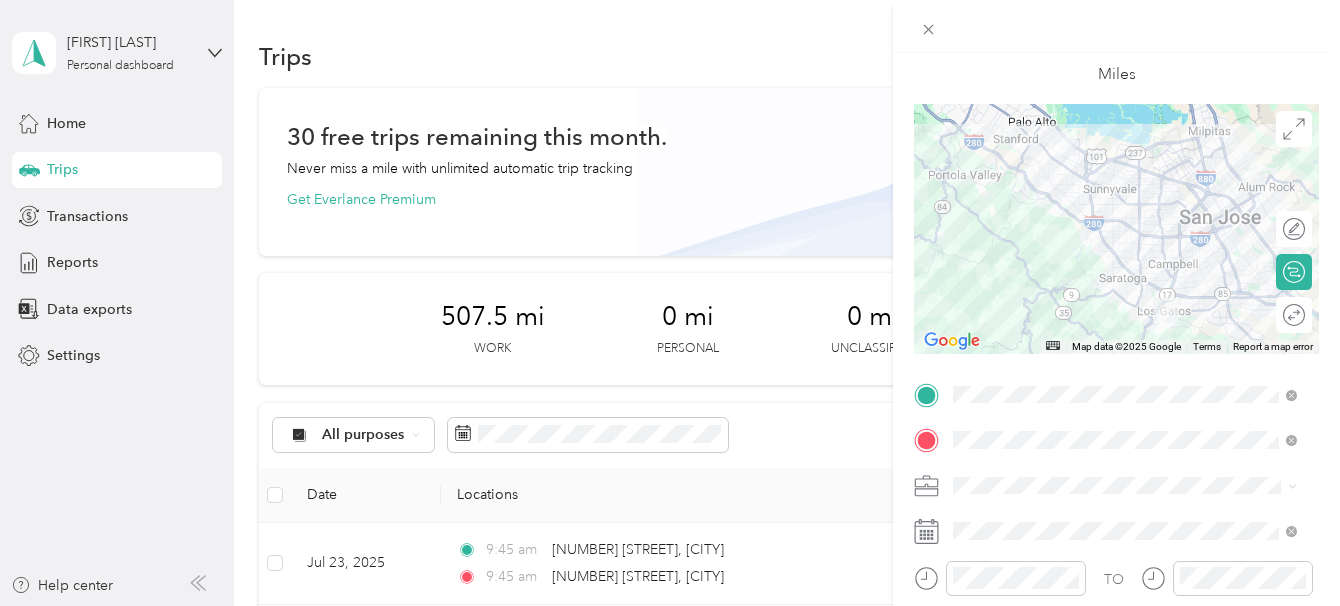 scroll, scrollTop: 200, scrollLeft: 0, axis: vertical 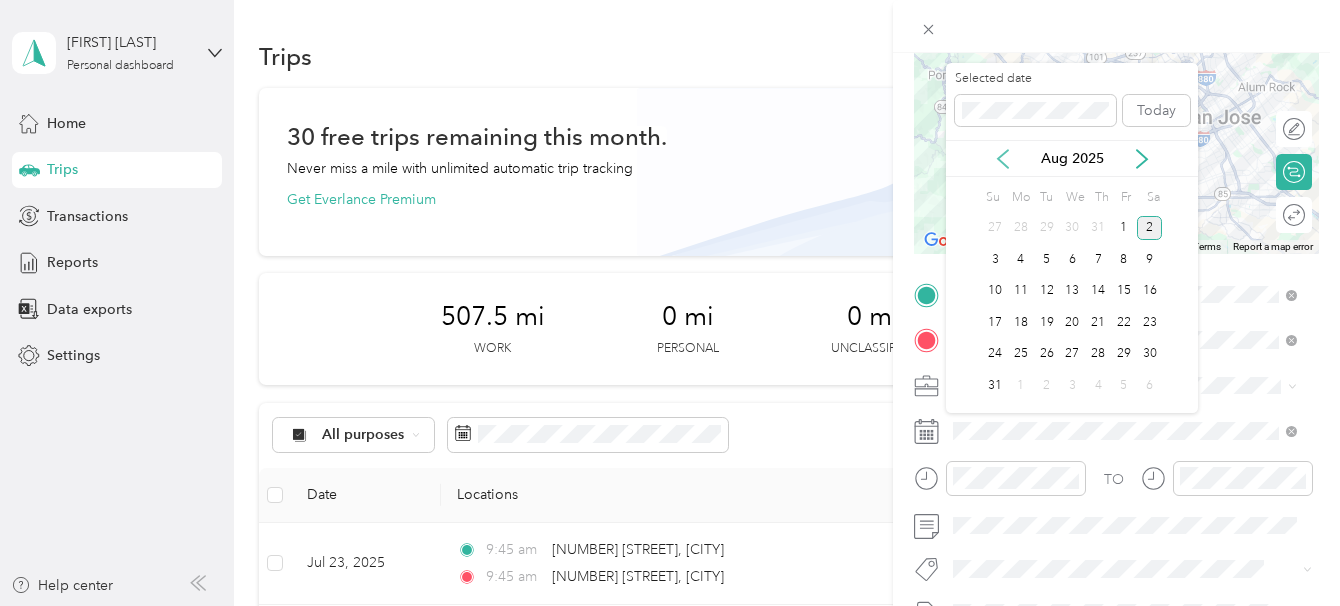 click 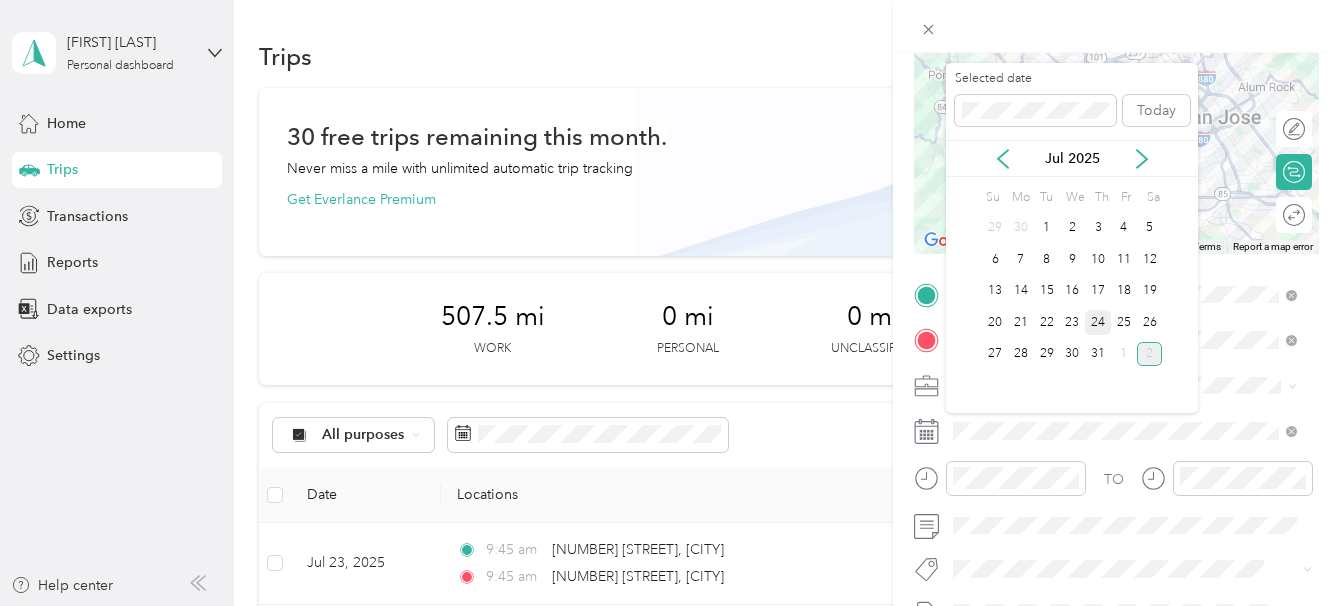 click on "24" at bounding box center [1098, 322] 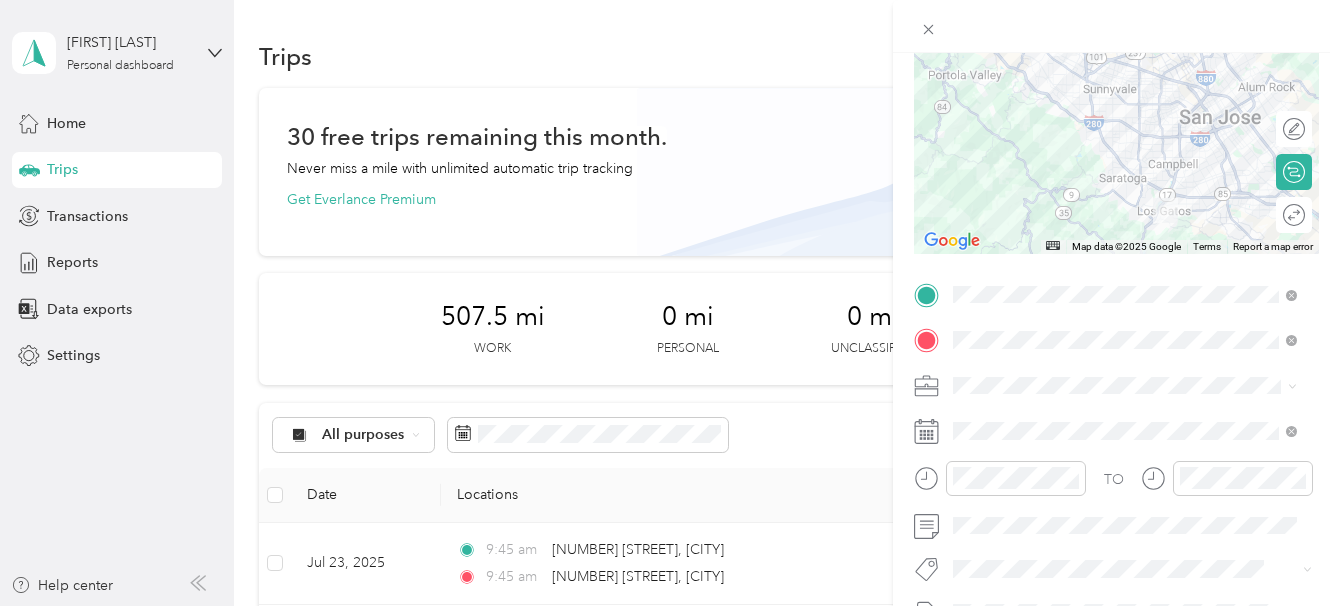 scroll, scrollTop: 0, scrollLeft: 0, axis: both 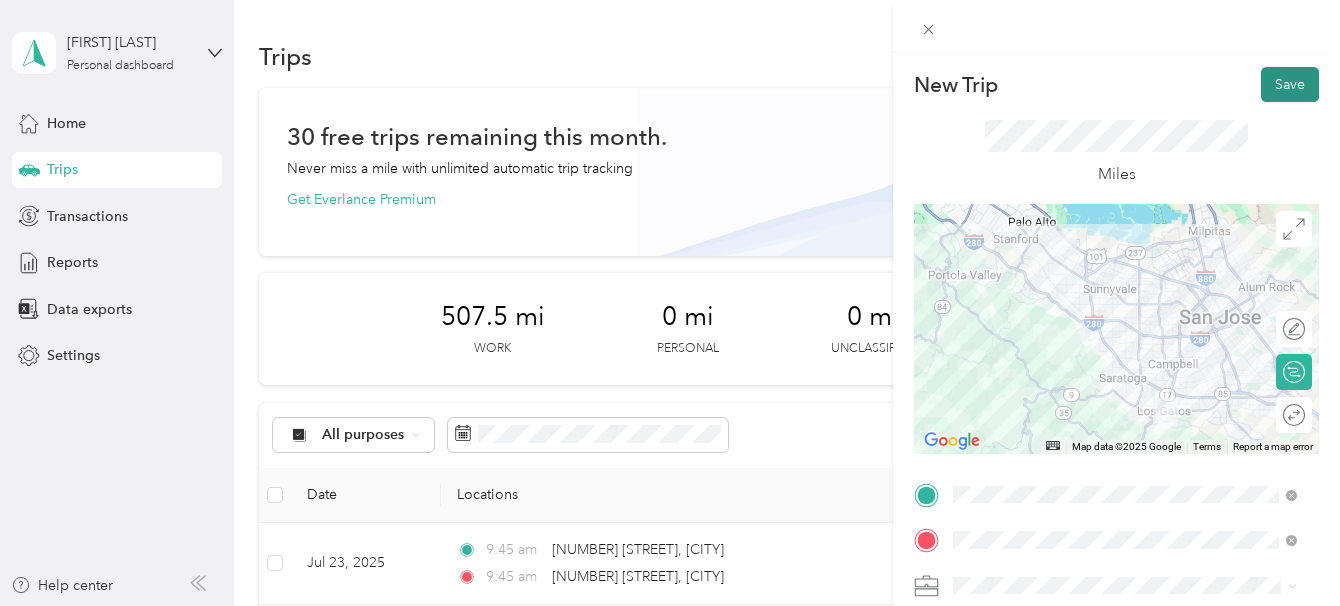 click on "Save" at bounding box center (1290, 84) 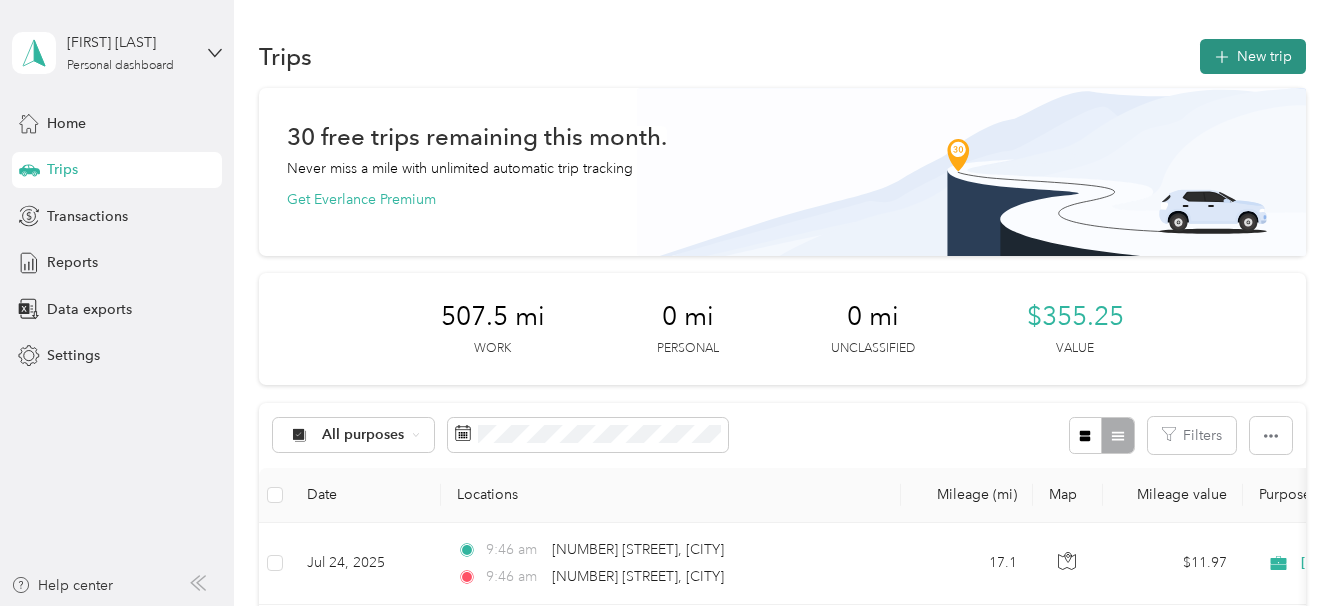 click on "New trip" at bounding box center (1253, 56) 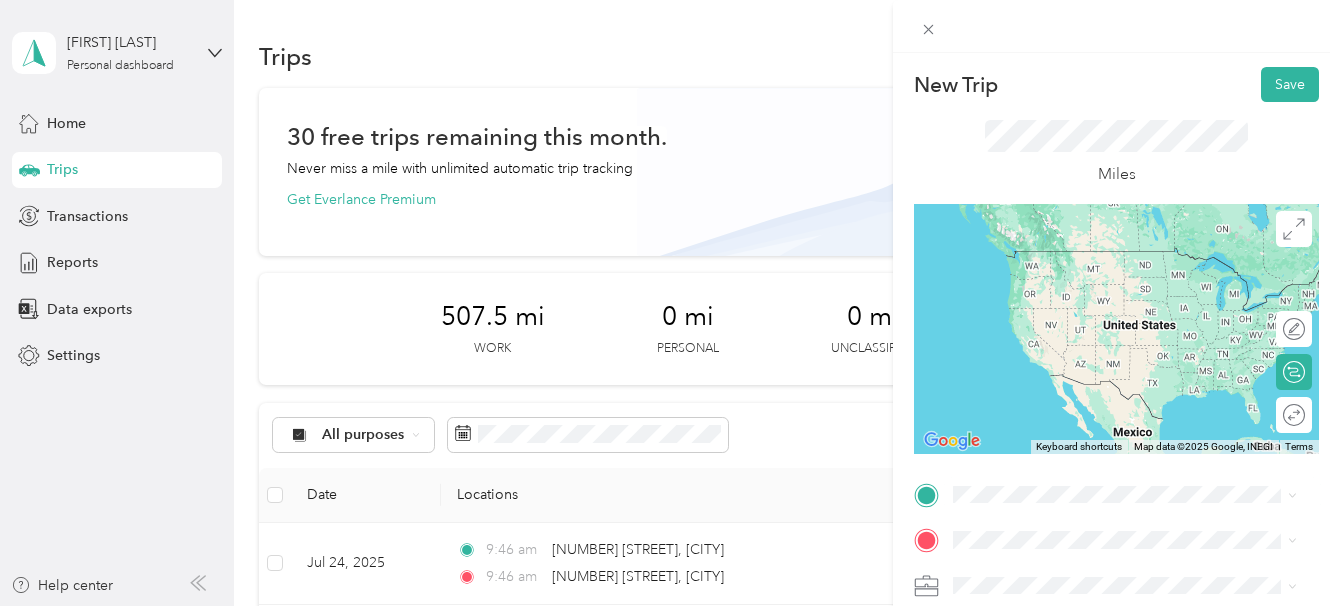 click on "[NUMBER] [STREET]
[CITY], [STATE] [POSTAL_CODE], [COUNTRY]" at bounding box center (1135, 249) 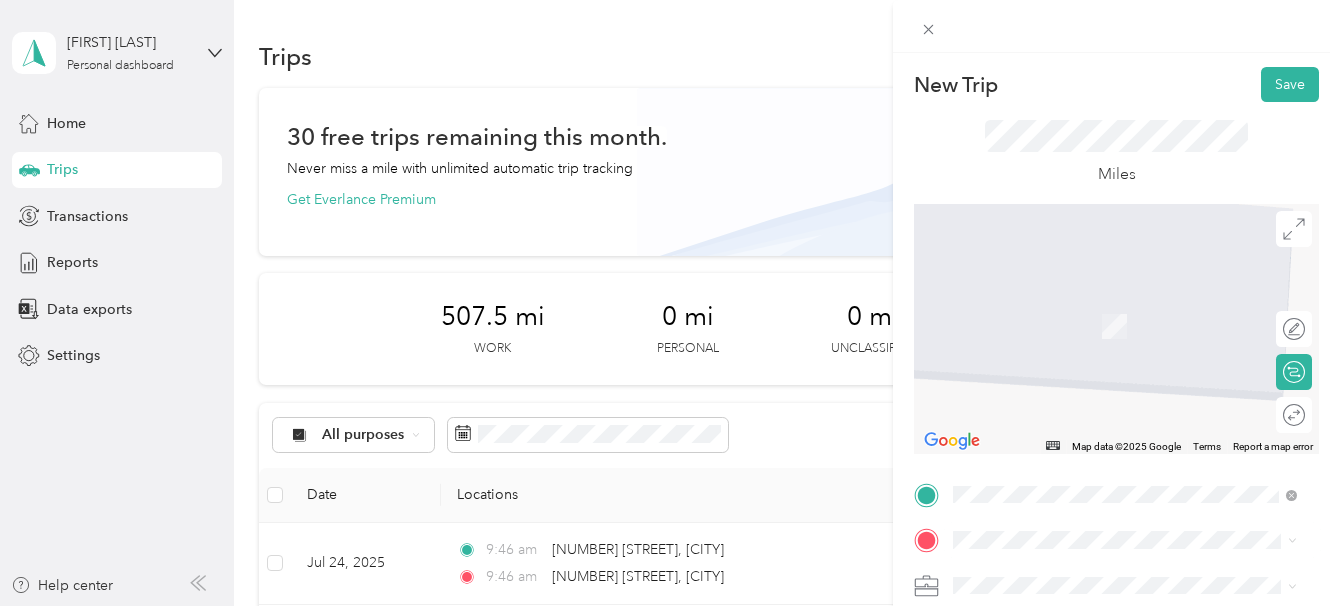 click on "[NUMBER] [STREET]
[CITY], [STATE] [POSTAL_CODE], [COUNTRY]" at bounding box center [1135, 488] 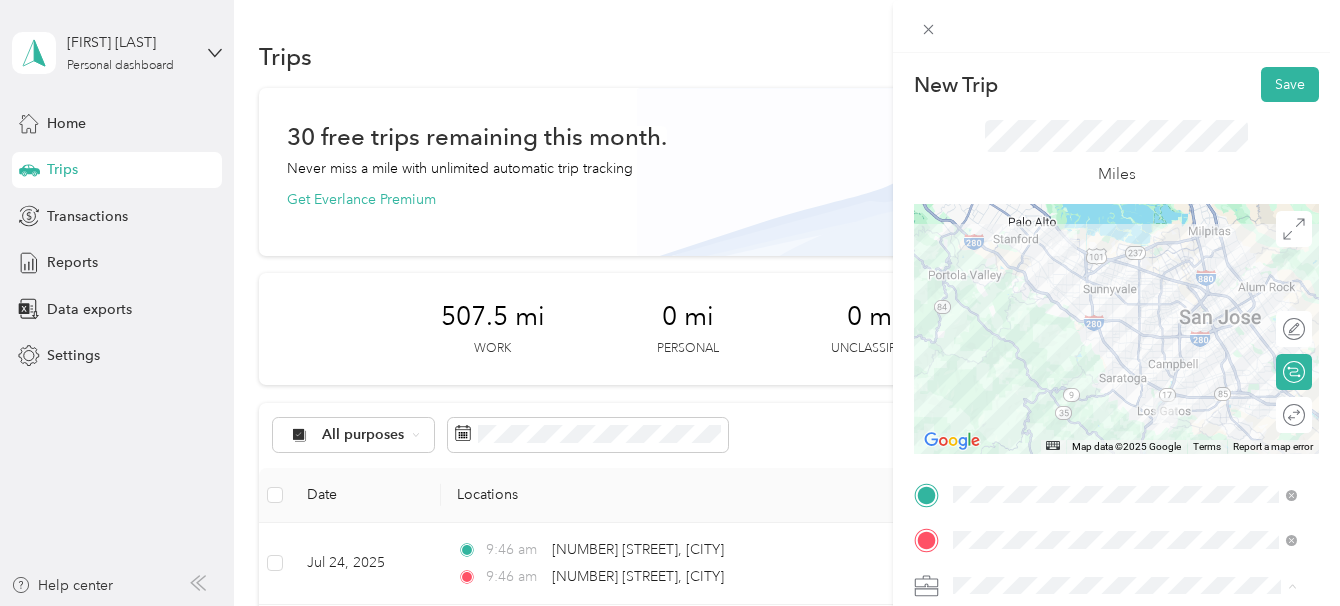 click on "[COMPANY_NAME]" at bounding box center (1023, 515) 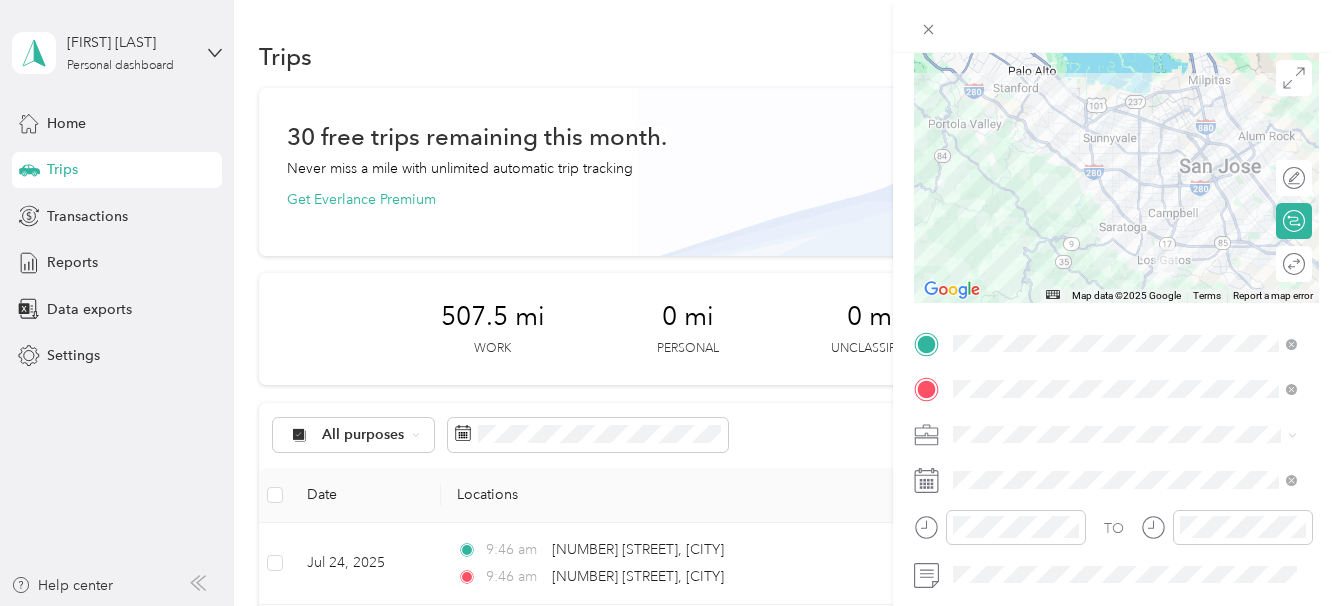 scroll, scrollTop: 188, scrollLeft: 0, axis: vertical 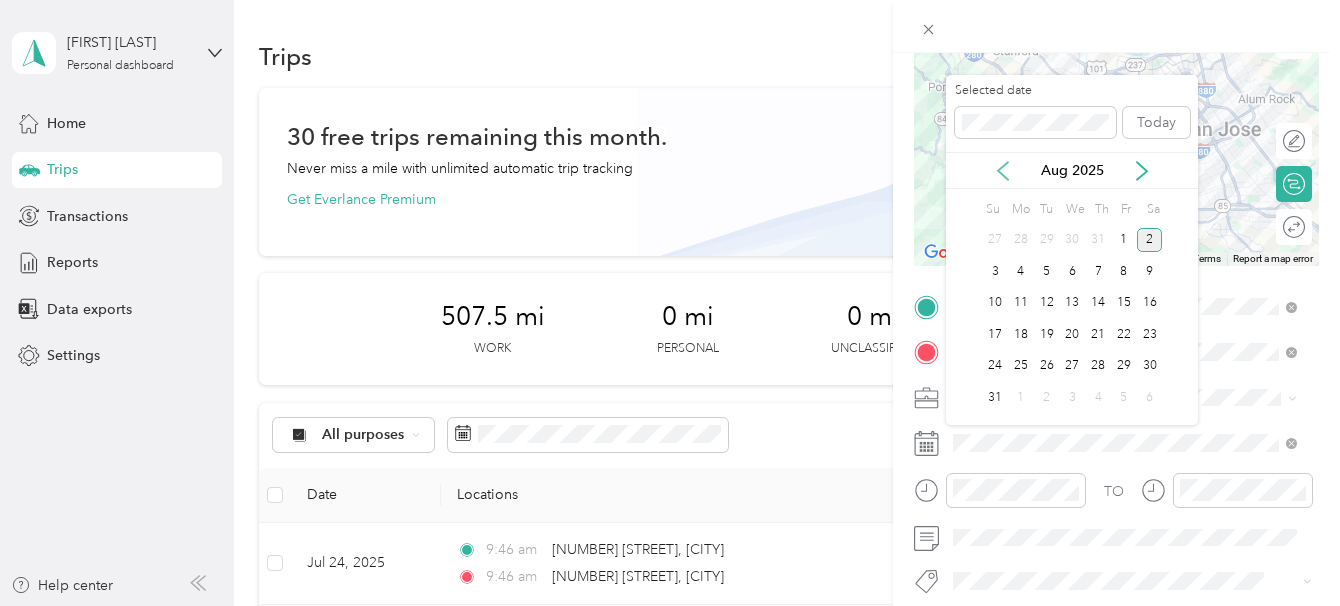 click 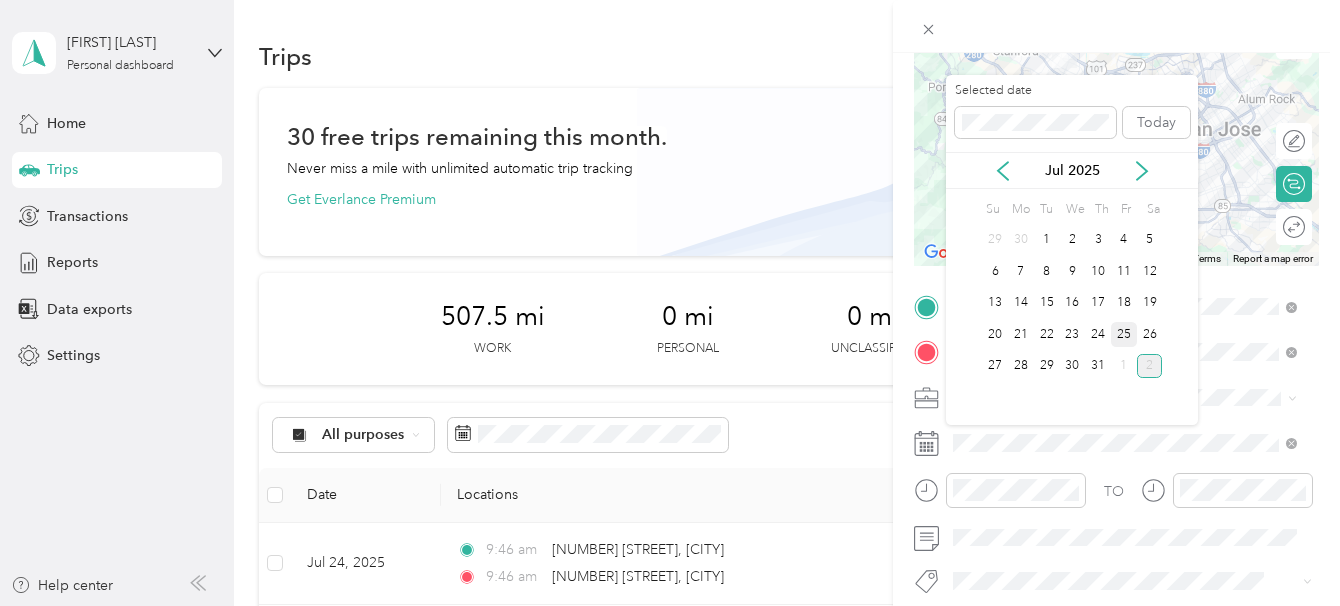 click on "25" at bounding box center [1124, 334] 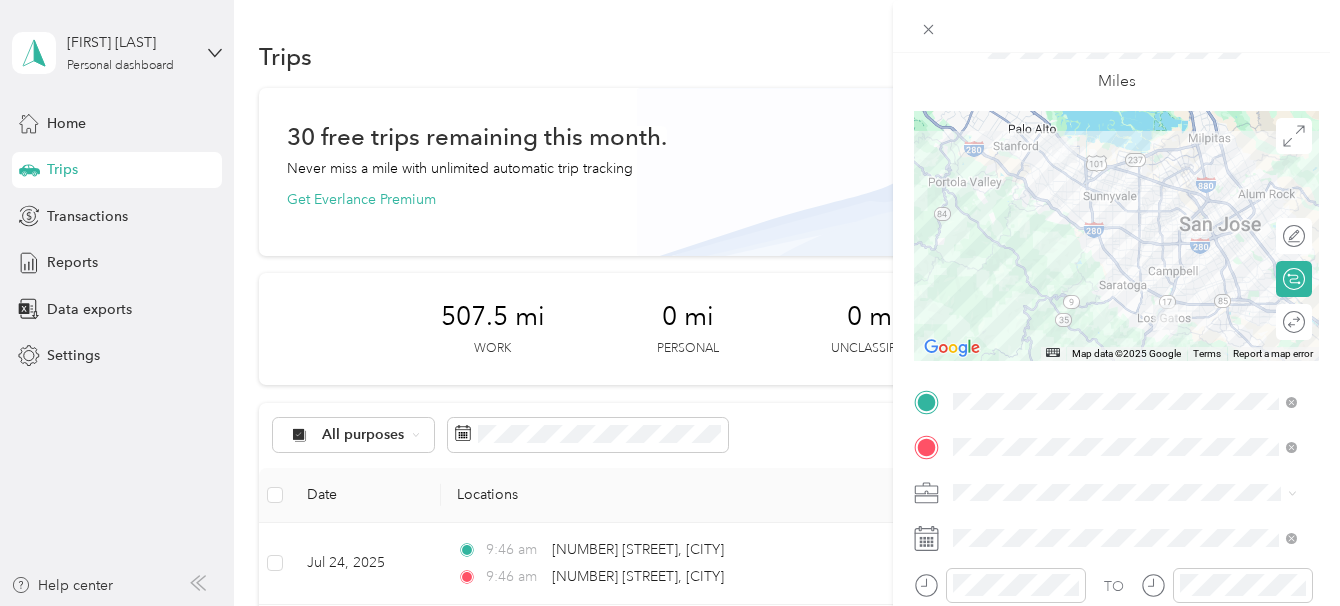 scroll, scrollTop: 0, scrollLeft: 0, axis: both 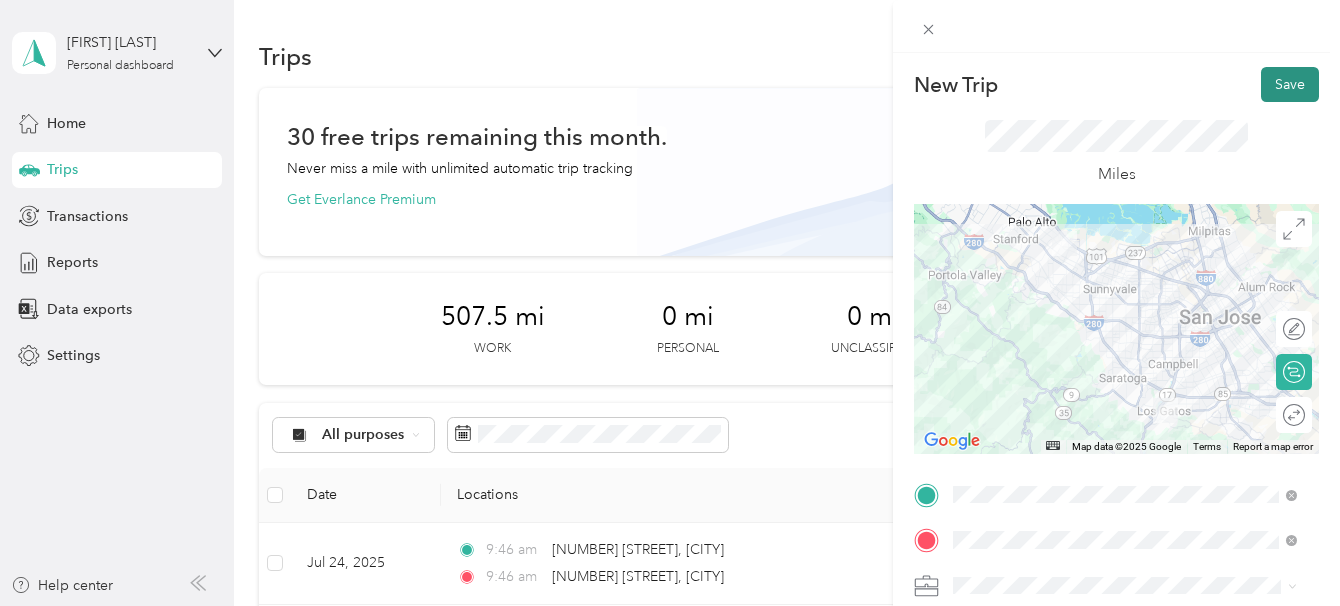 click on "Save" at bounding box center (1290, 84) 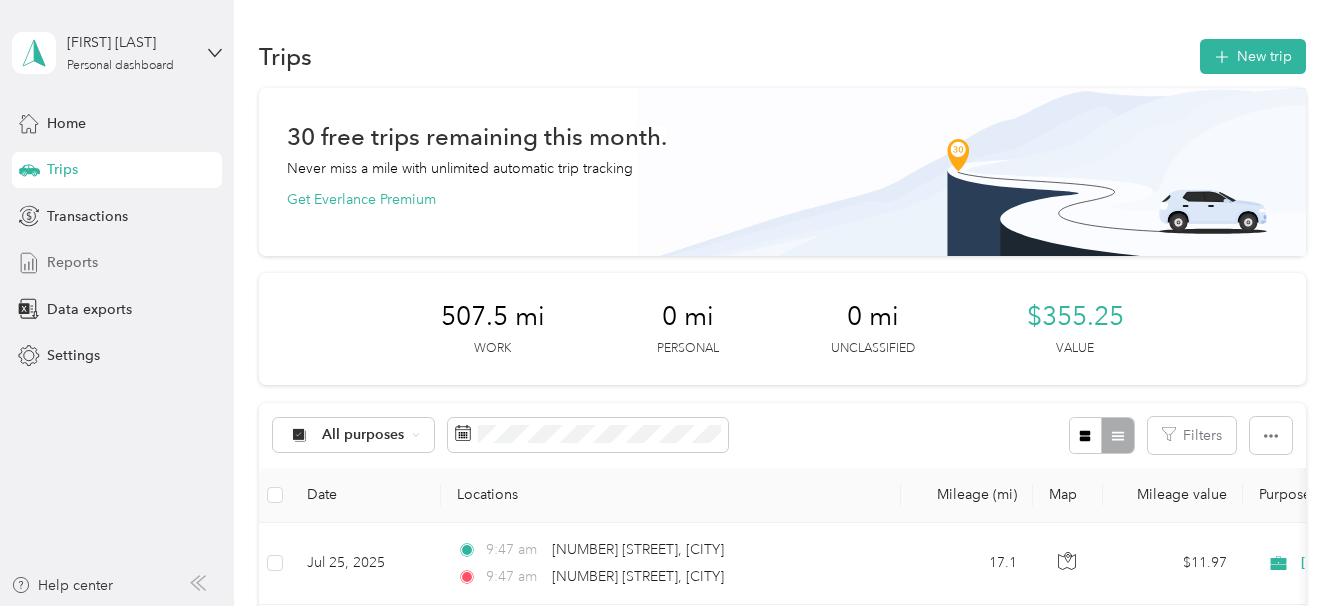 click on "Reports" at bounding box center [72, 262] 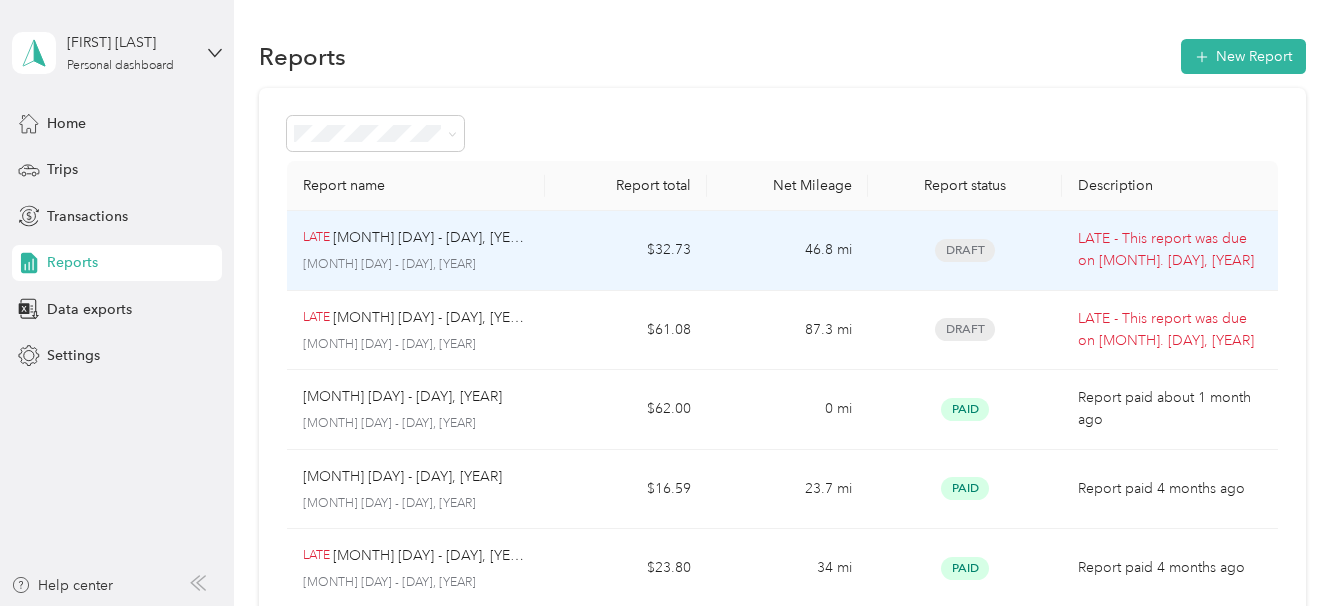 click on "[MONTH] [DAY] - [DAY], [YEAR]" at bounding box center (431, 238) 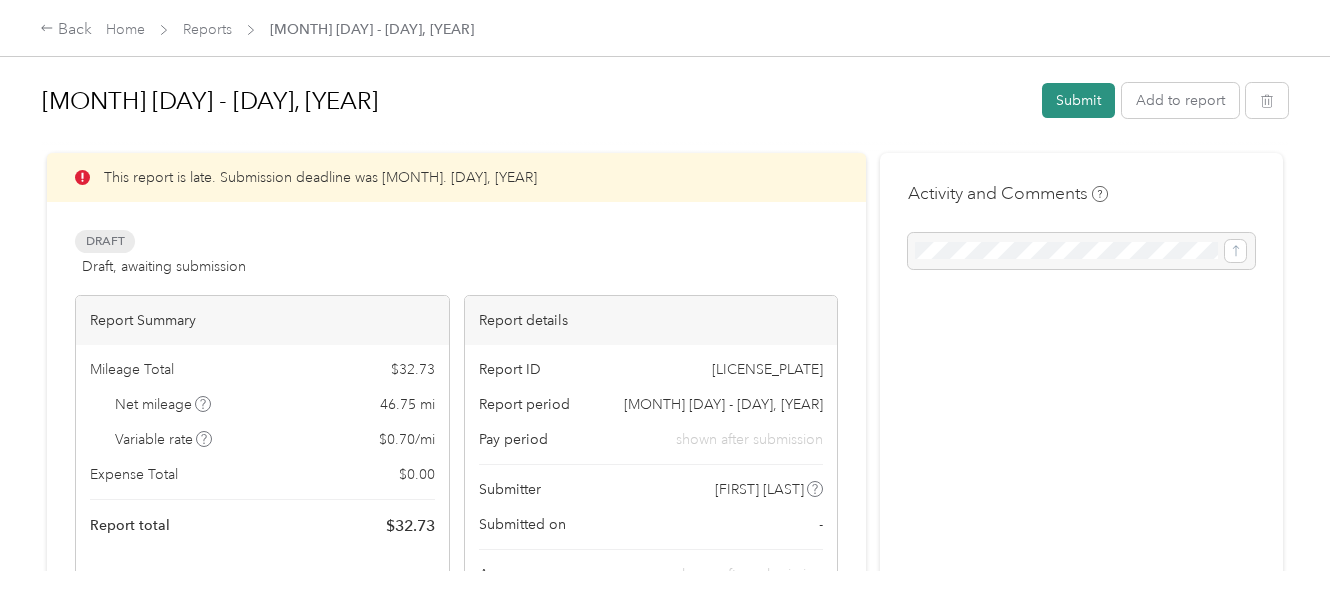 click on "Submit" at bounding box center [1078, 100] 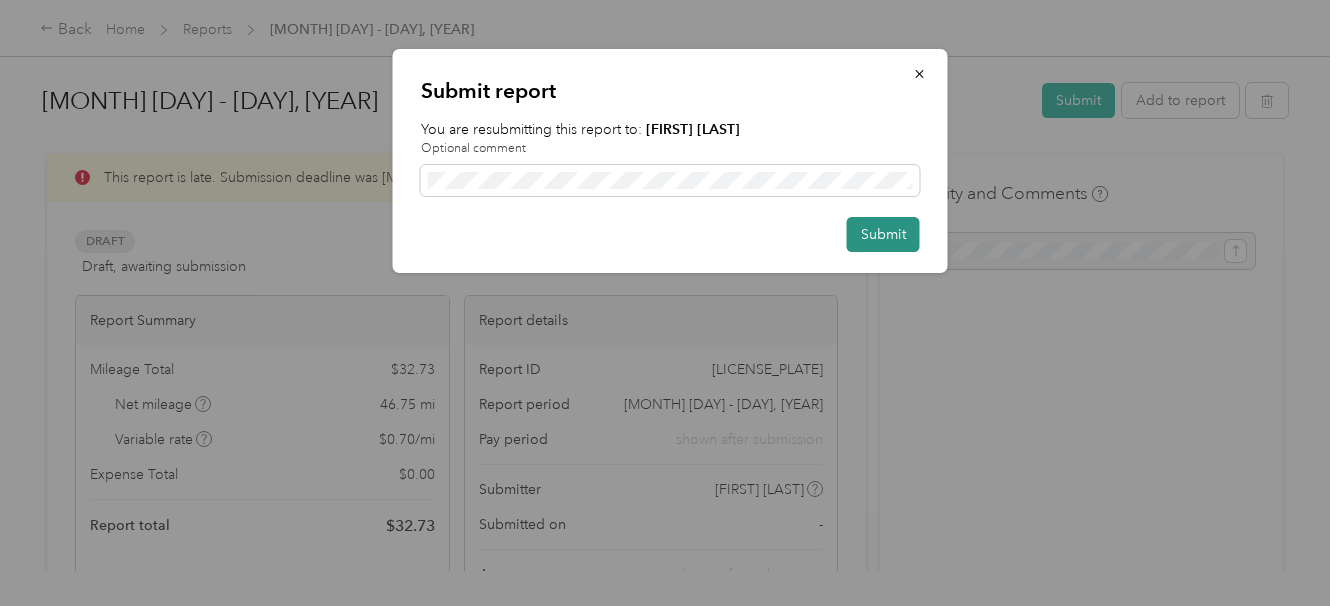 click on "Submit" at bounding box center [883, 234] 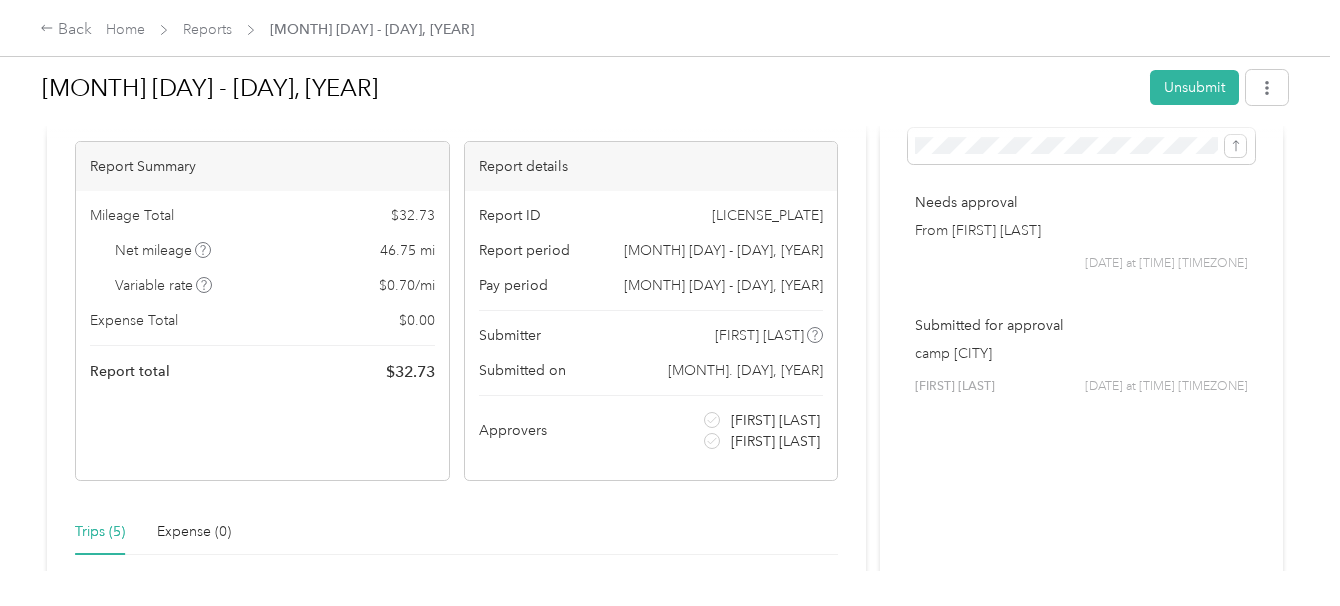 scroll, scrollTop: 0, scrollLeft: 0, axis: both 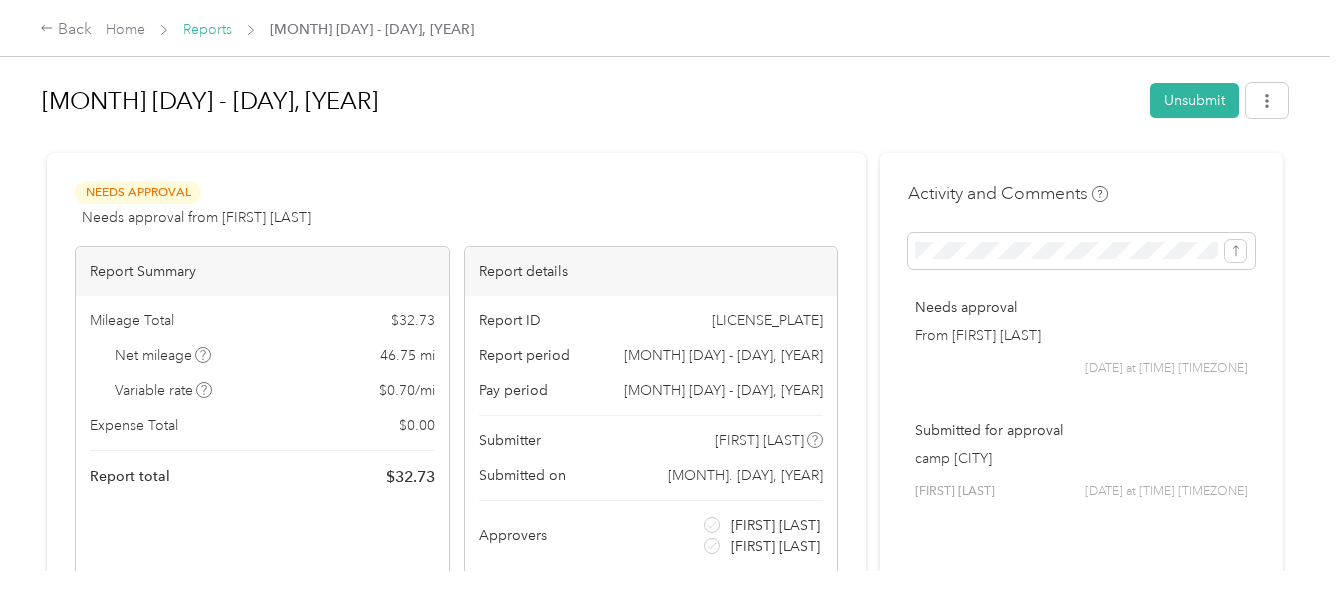 click on "Reports" at bounding box center [207, 29] 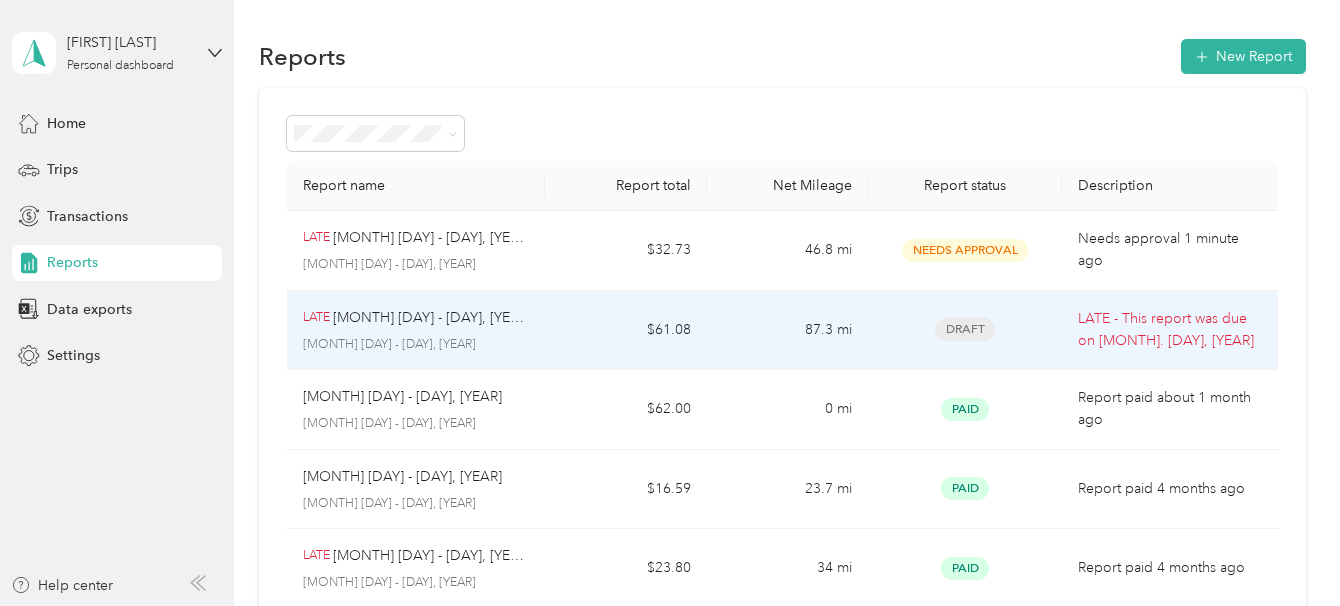 click on "[MONTH] [DAY] - [DAY], [YEAR]" at bounding box center (431, 318) 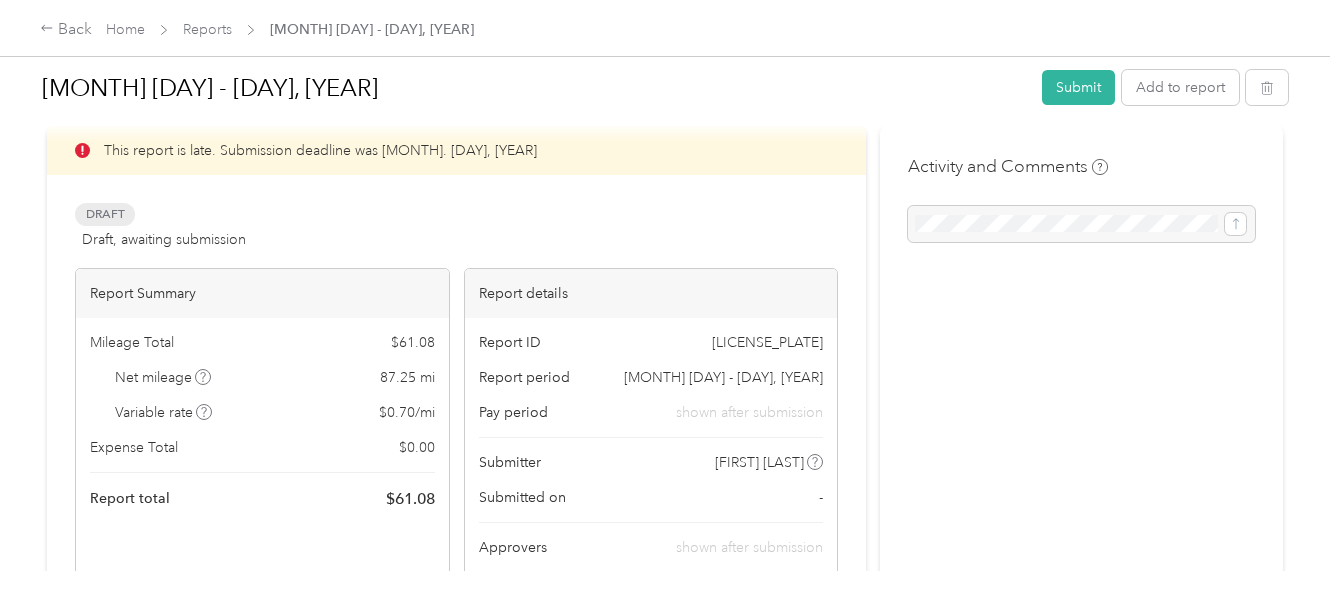 scroll, scrollTop: 0, scrollLeft: 0, axis: both 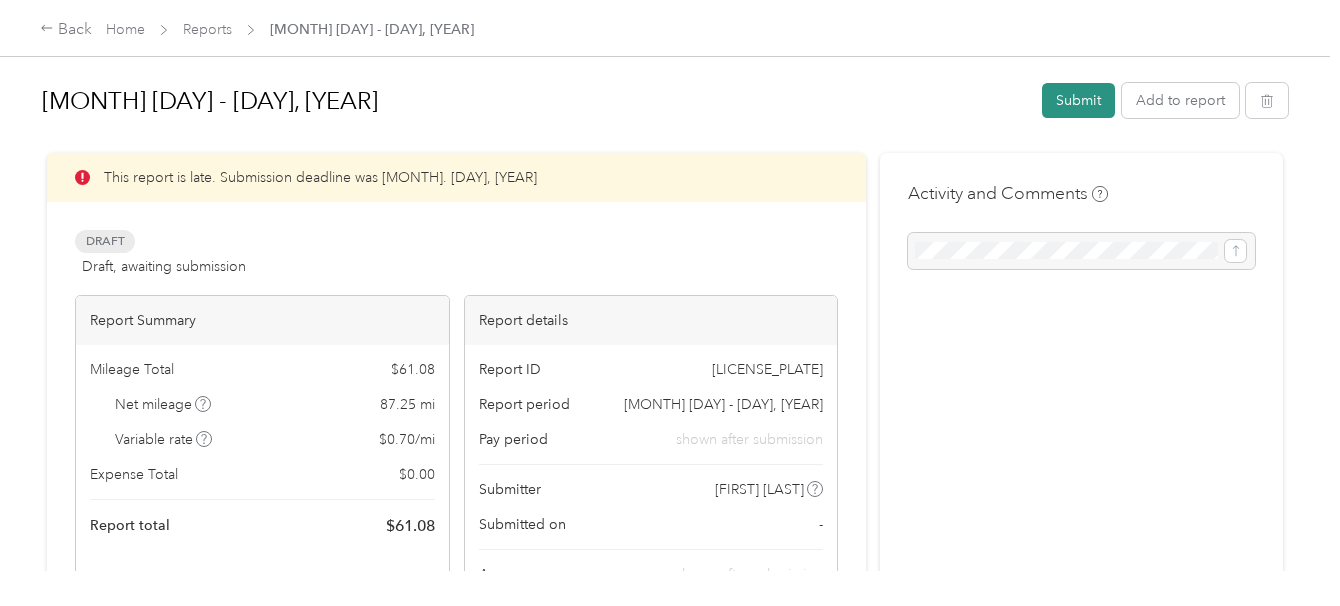 click on "Submit" at bounding box center (1078, 100) 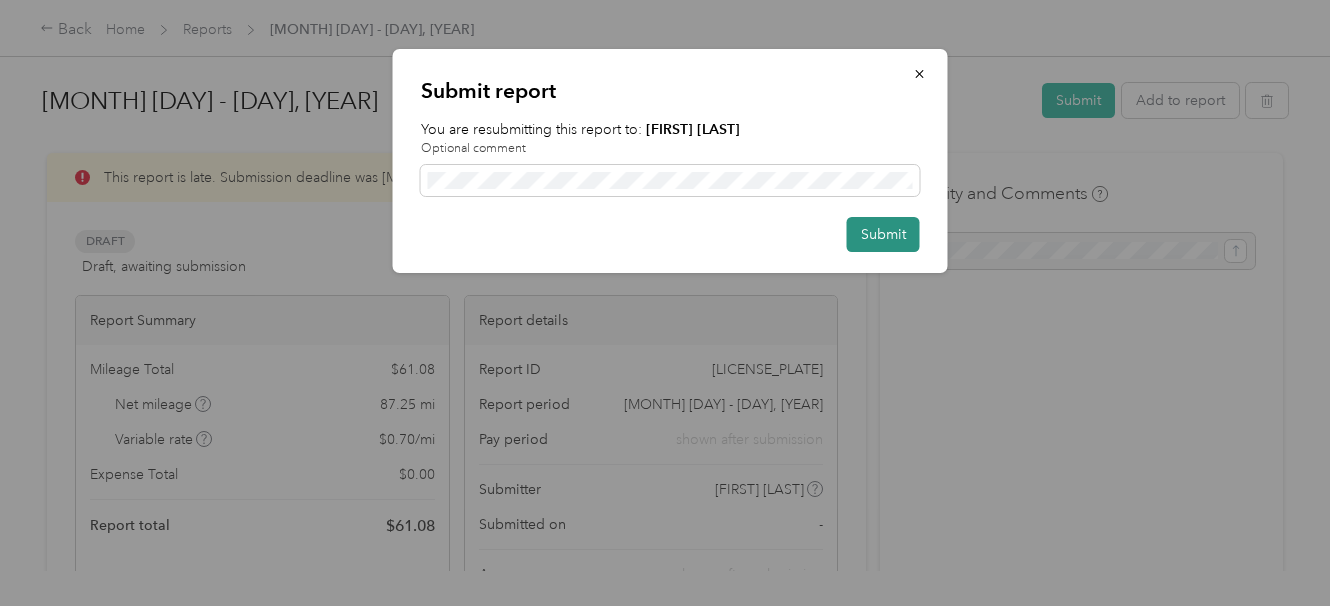 click on "Submit" at bounding box center [883, 234] 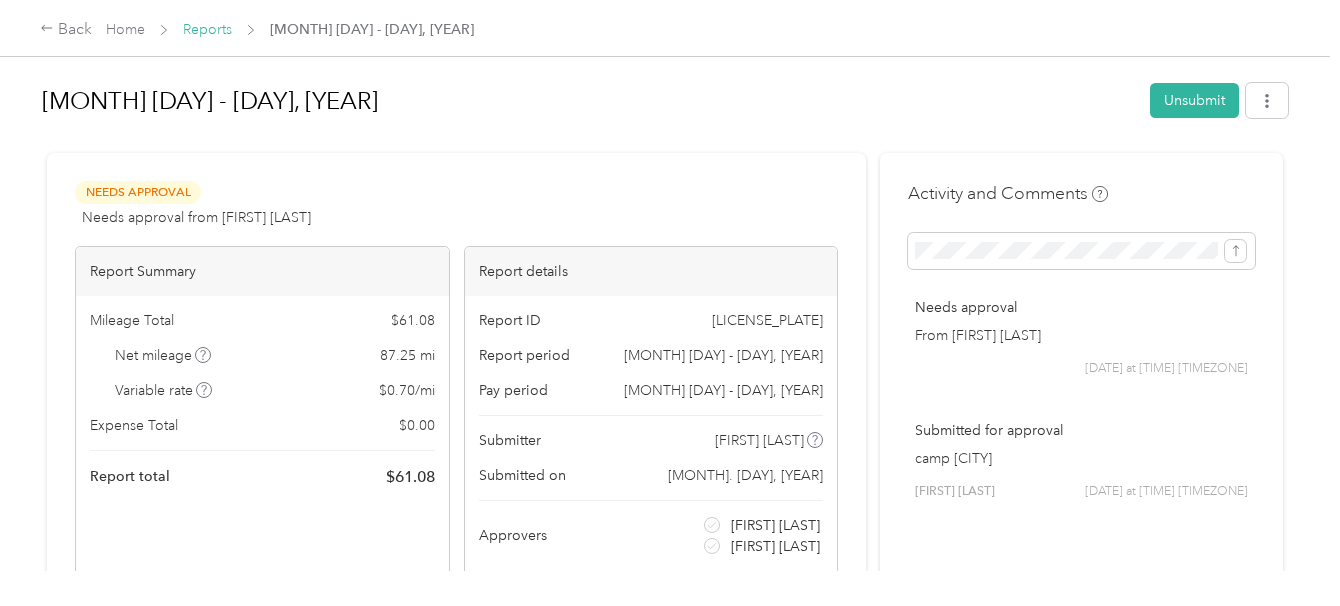 click on "Reports" at bounding box center (207, 29) 